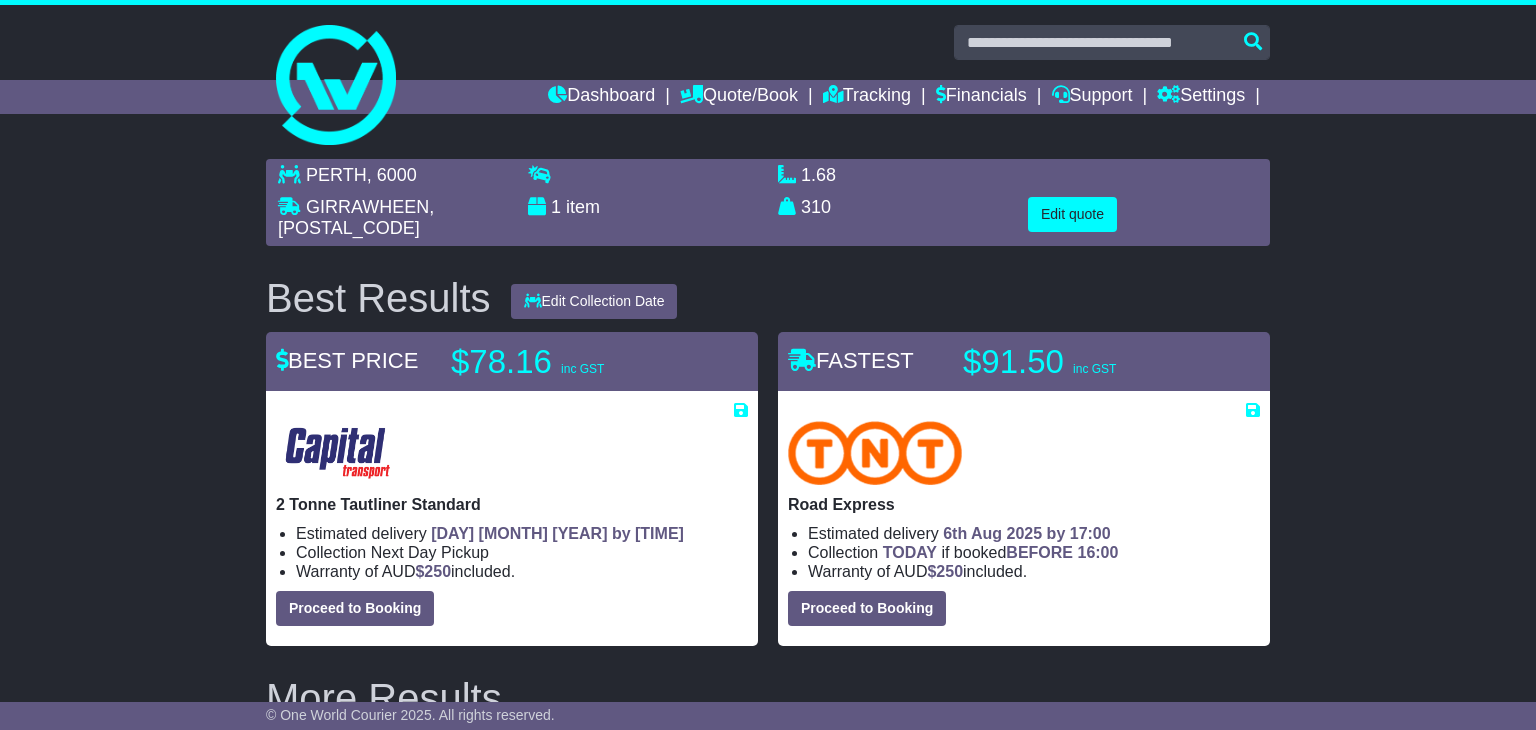 scroll, scrollTop: 33, scrollLeft: 0, axis: vertical 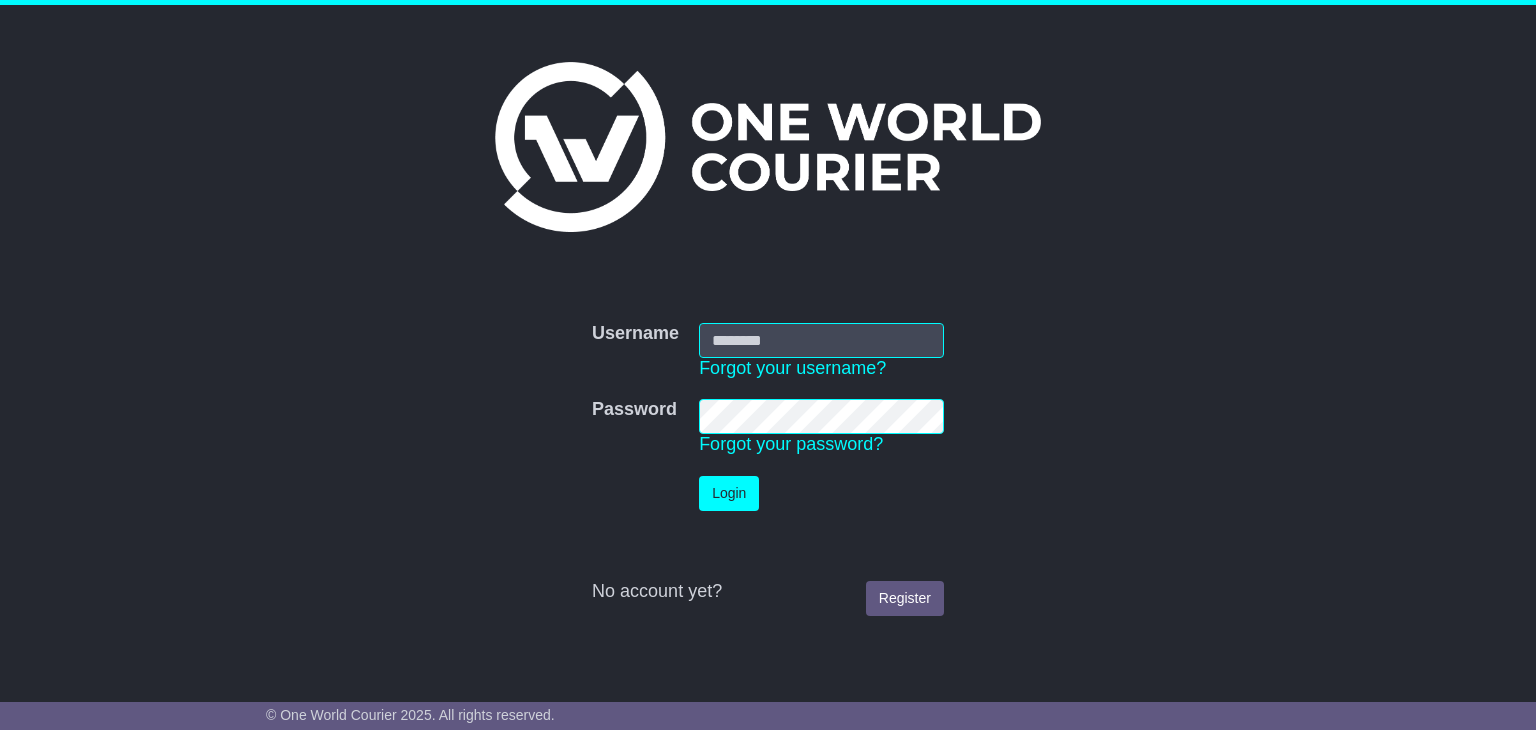 type on "**********" 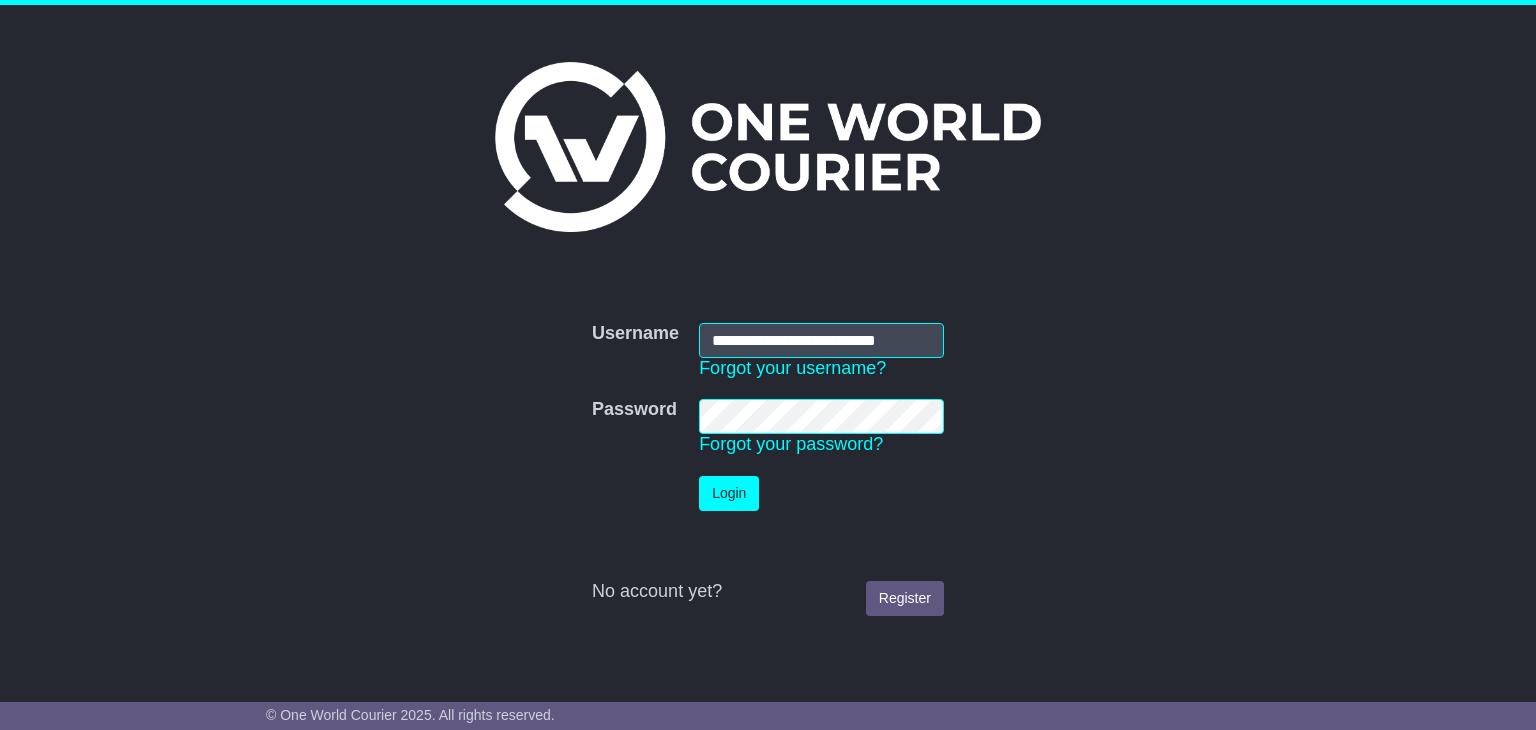click on "Login" at bounding box center (729, 493) 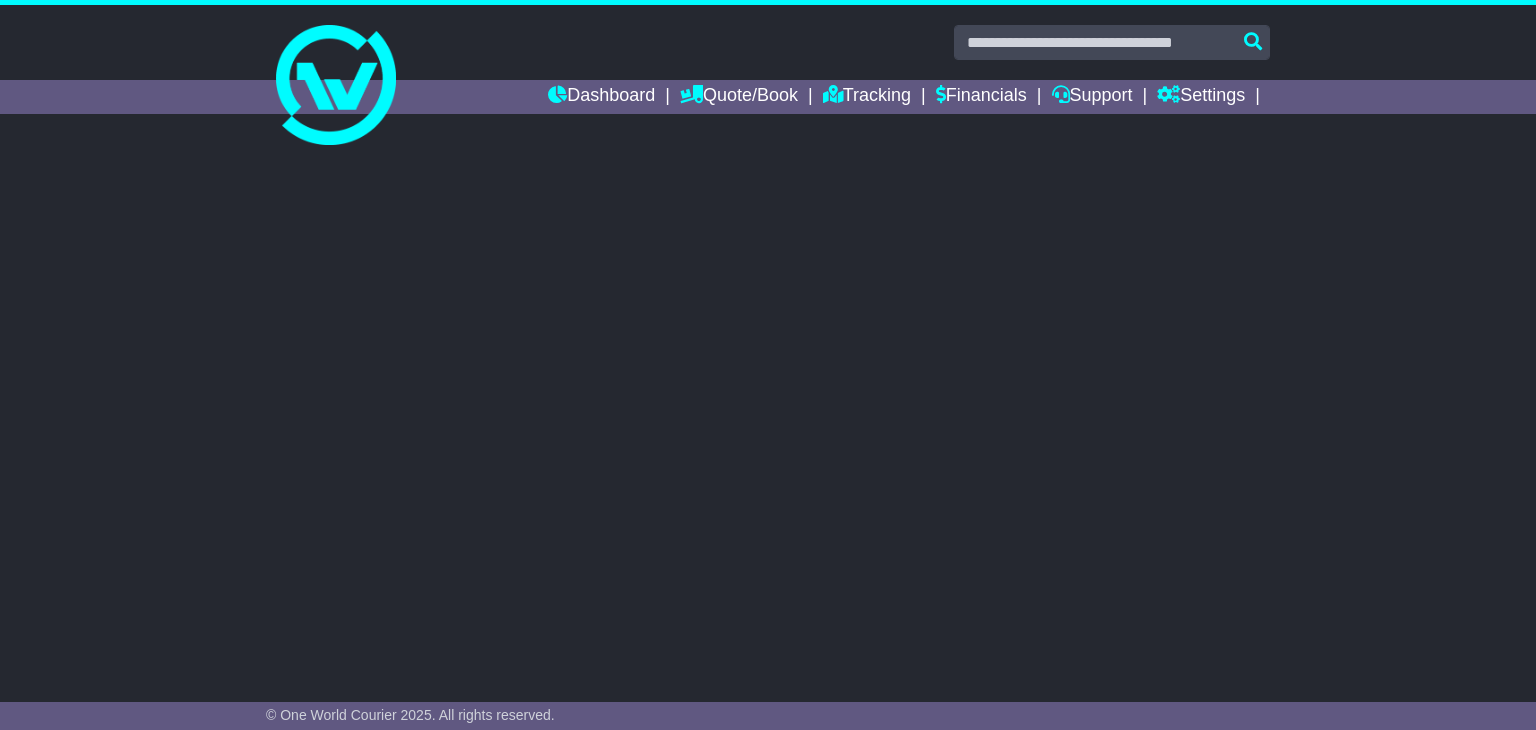 scroll, scrollTop: 0, scrollLeft: 0, axis: both 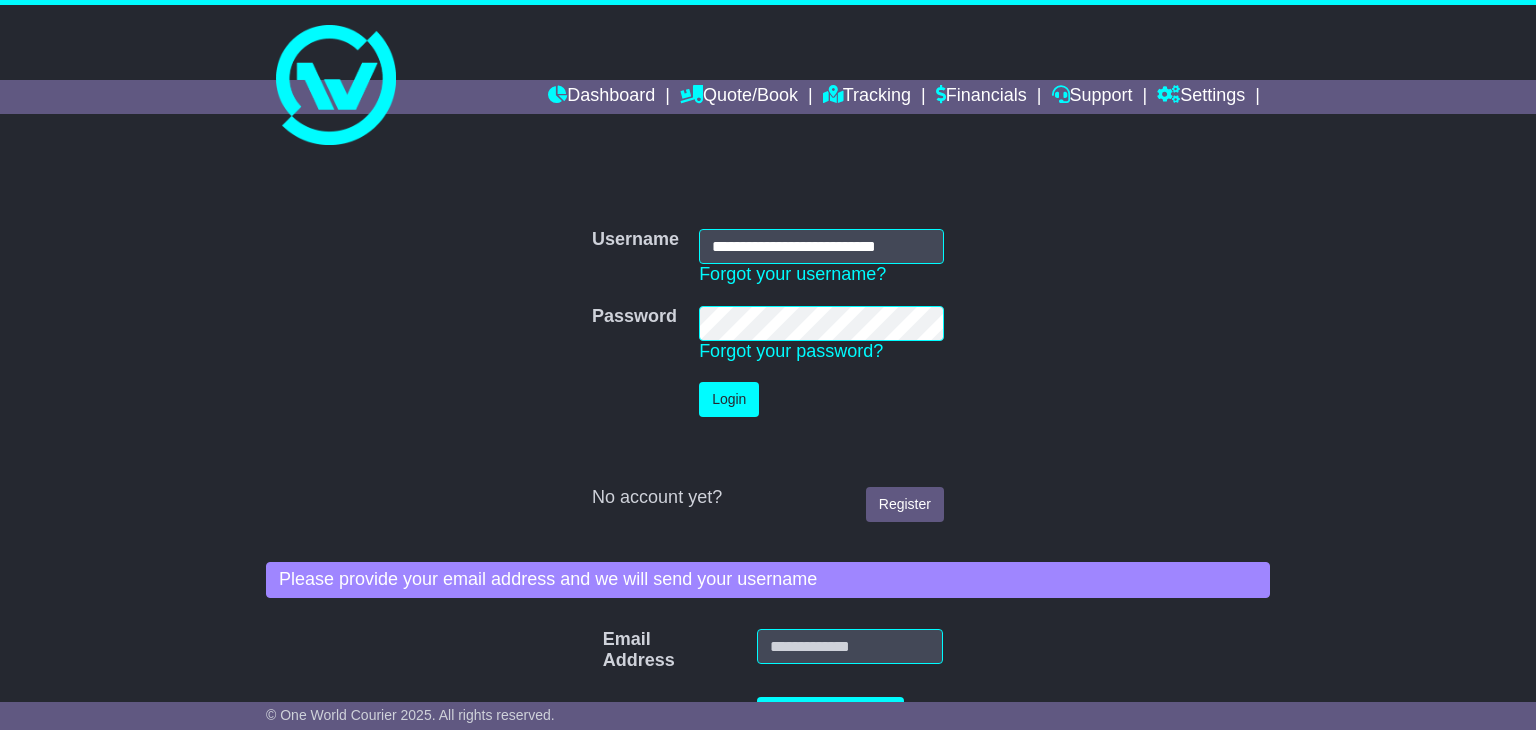 click on "Login" at bounding box center [729, 399] 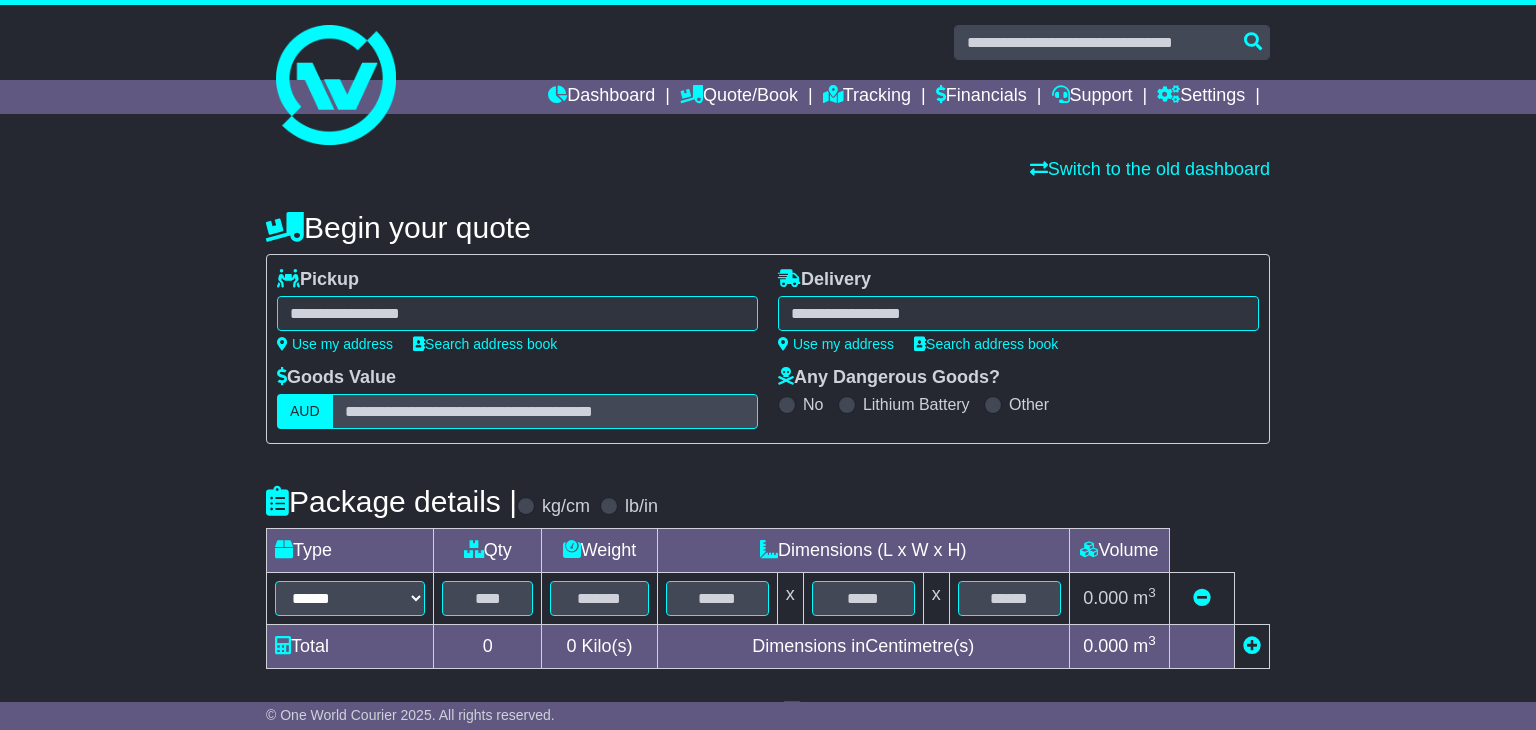 scroll, scrollTop: 0, scrollLeft: 0, axis: both 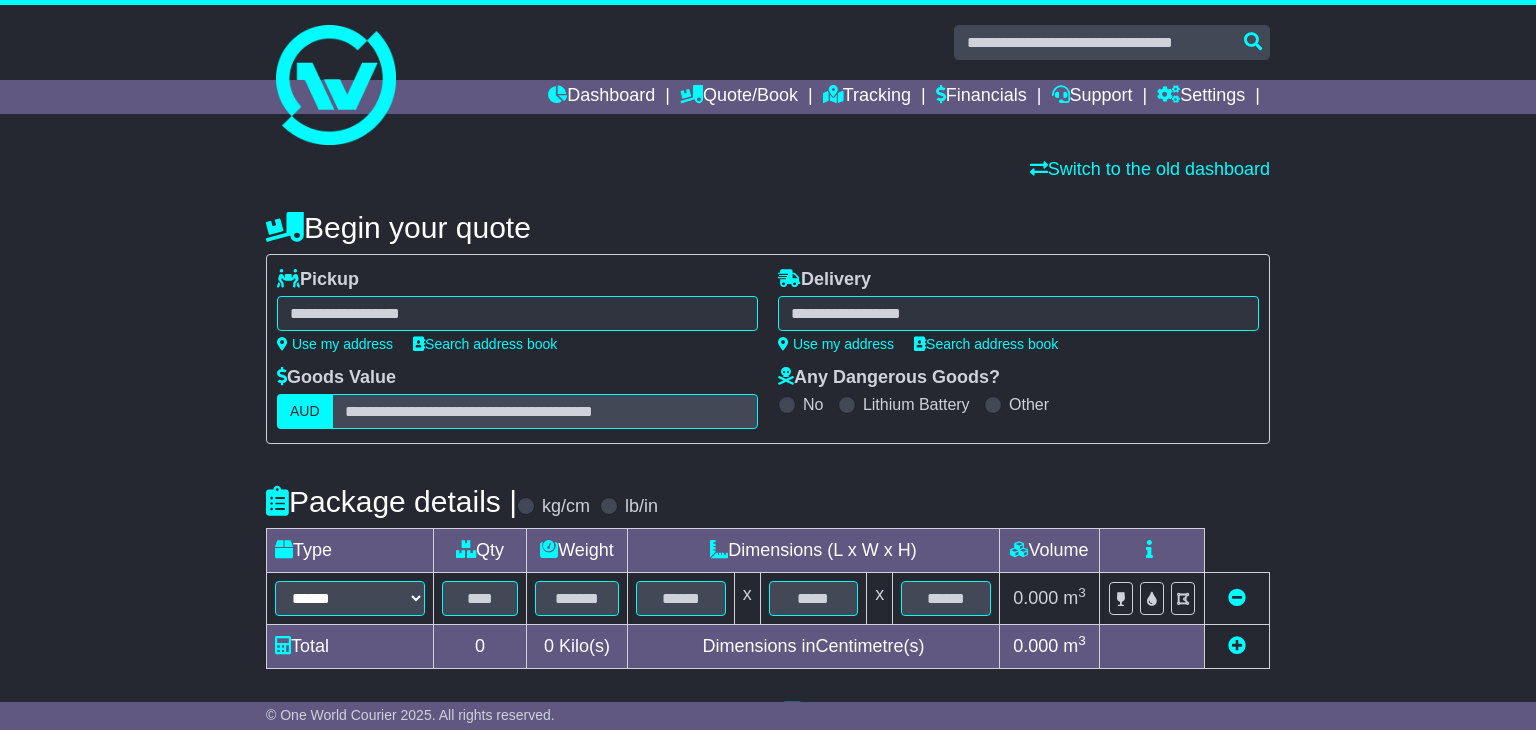 click at bounding box center [517, 313] 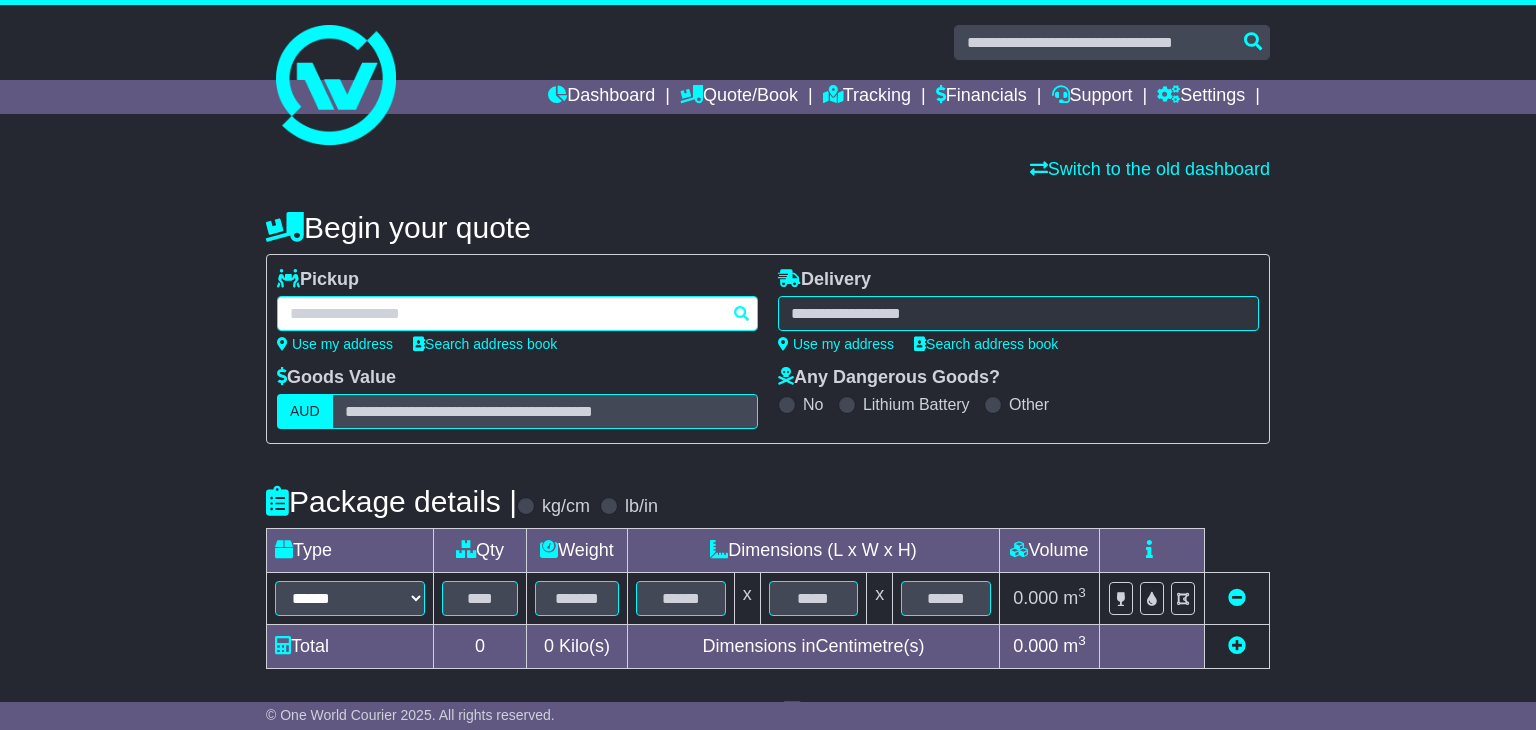 paste on "**********" 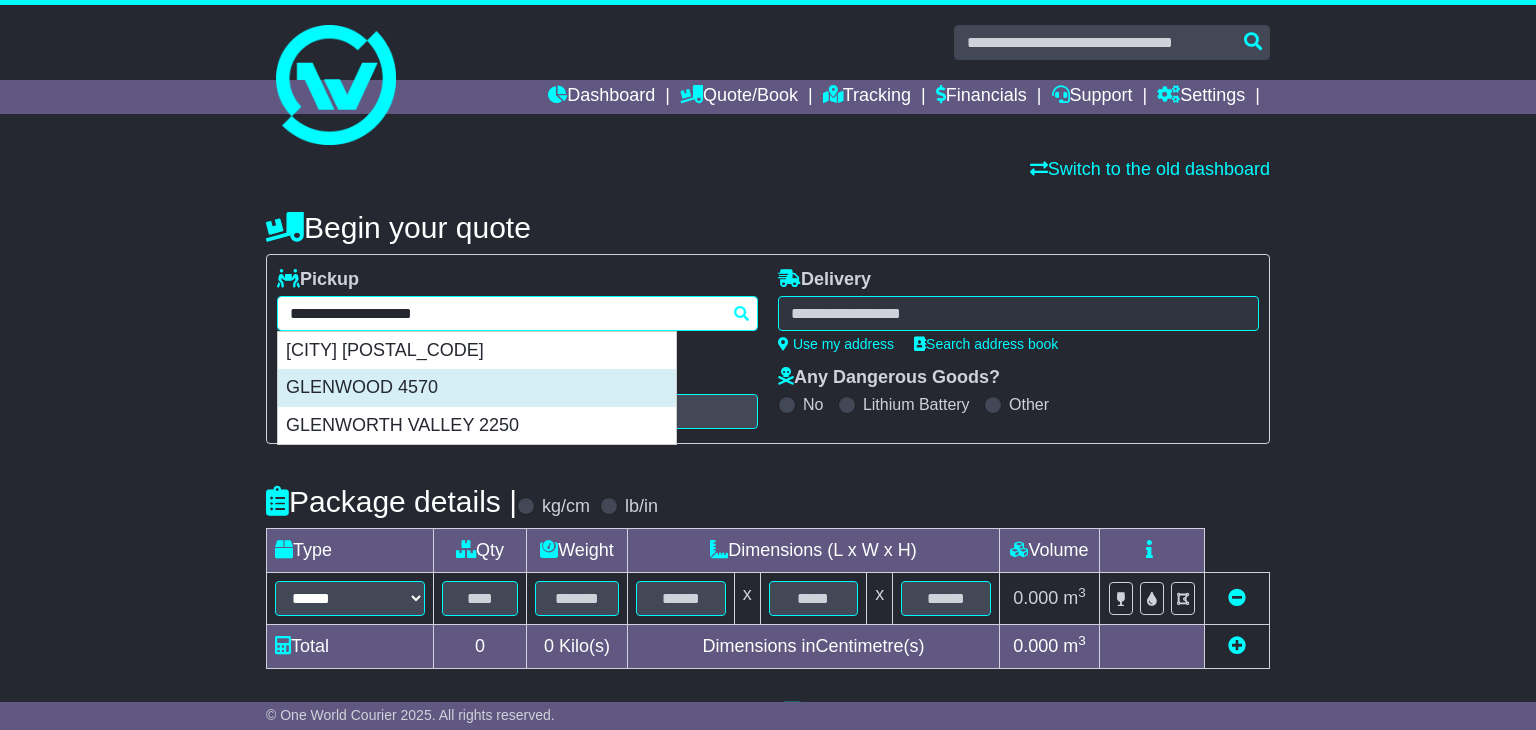 click on "GLENWOOD 4570" at bounding box center [477, 388] 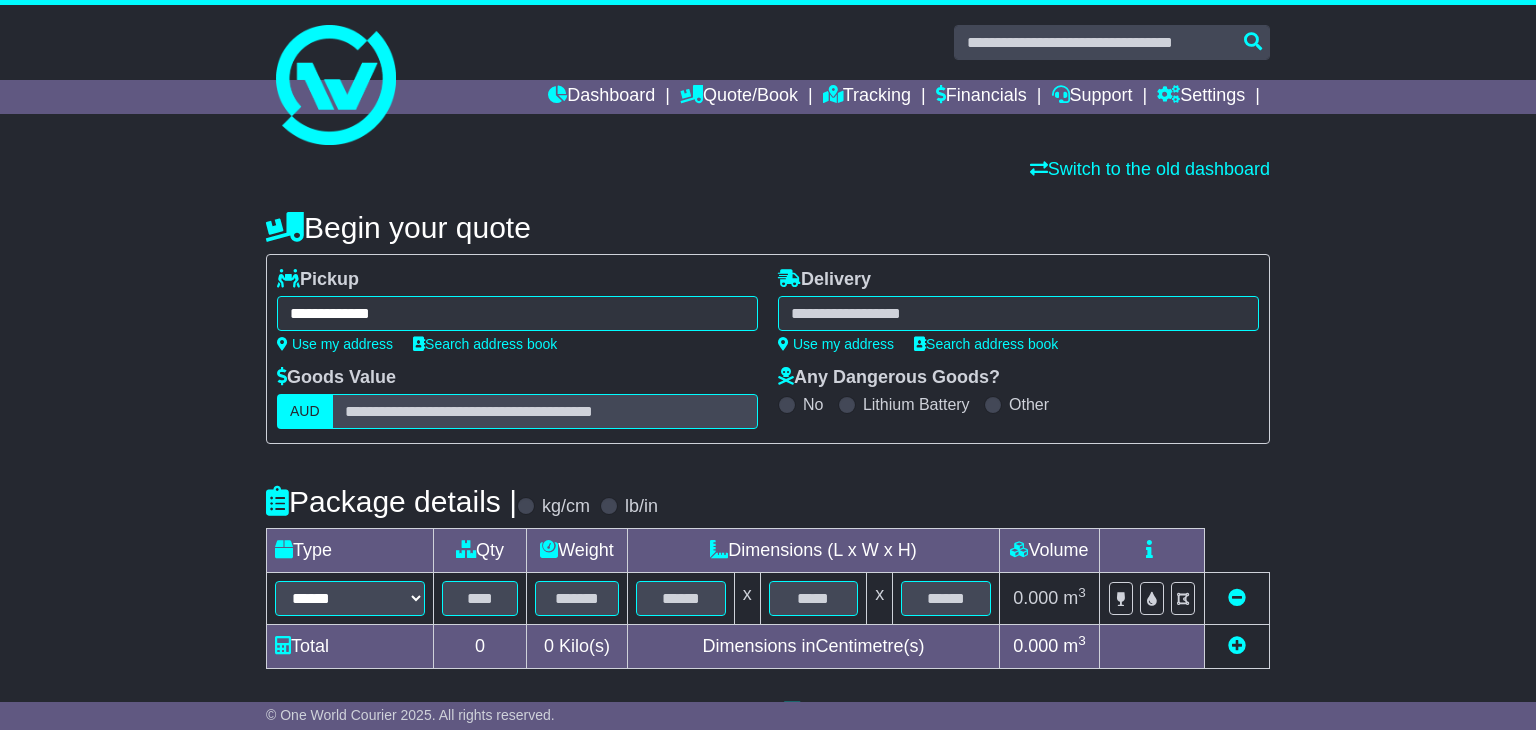 type on "**********" 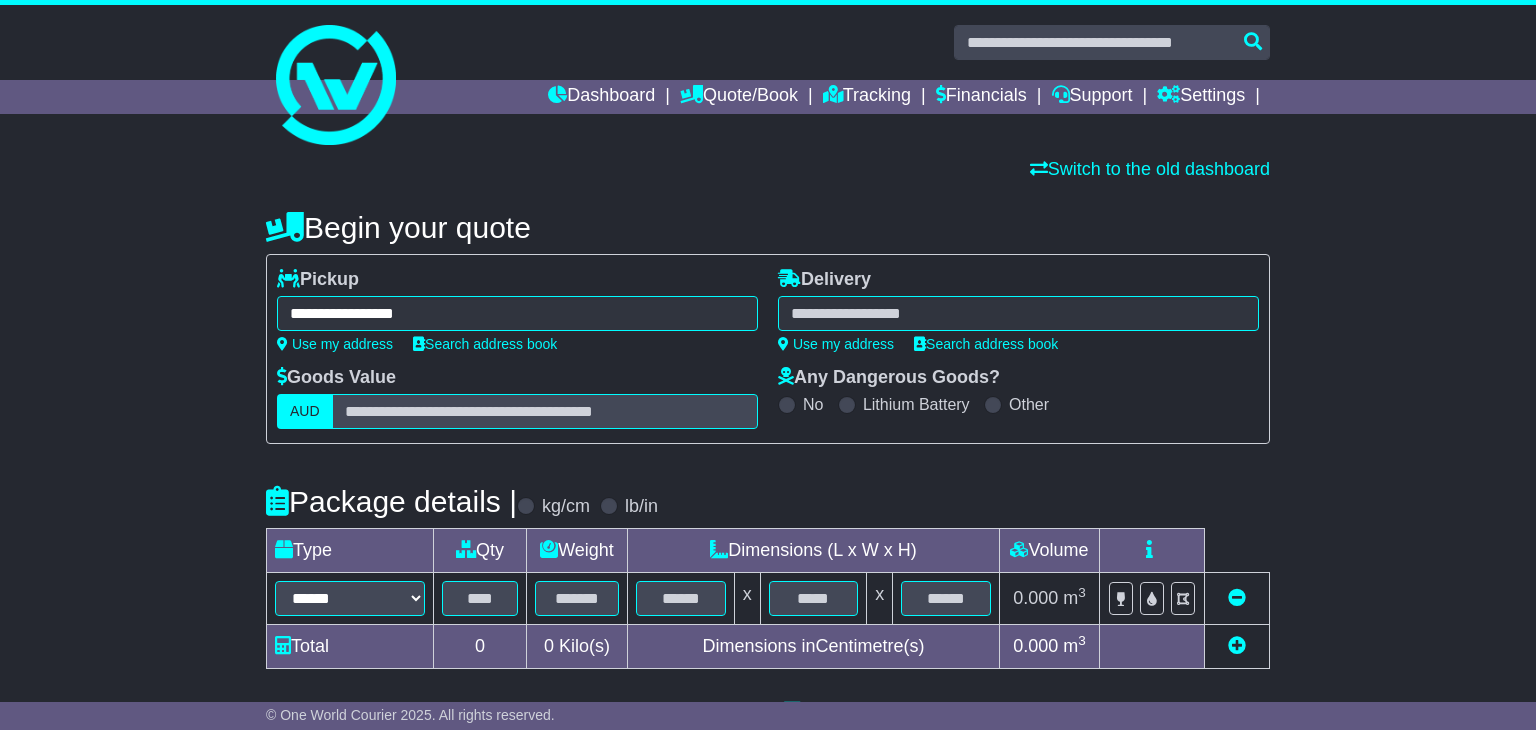 click at bounding box center [1018, 313] 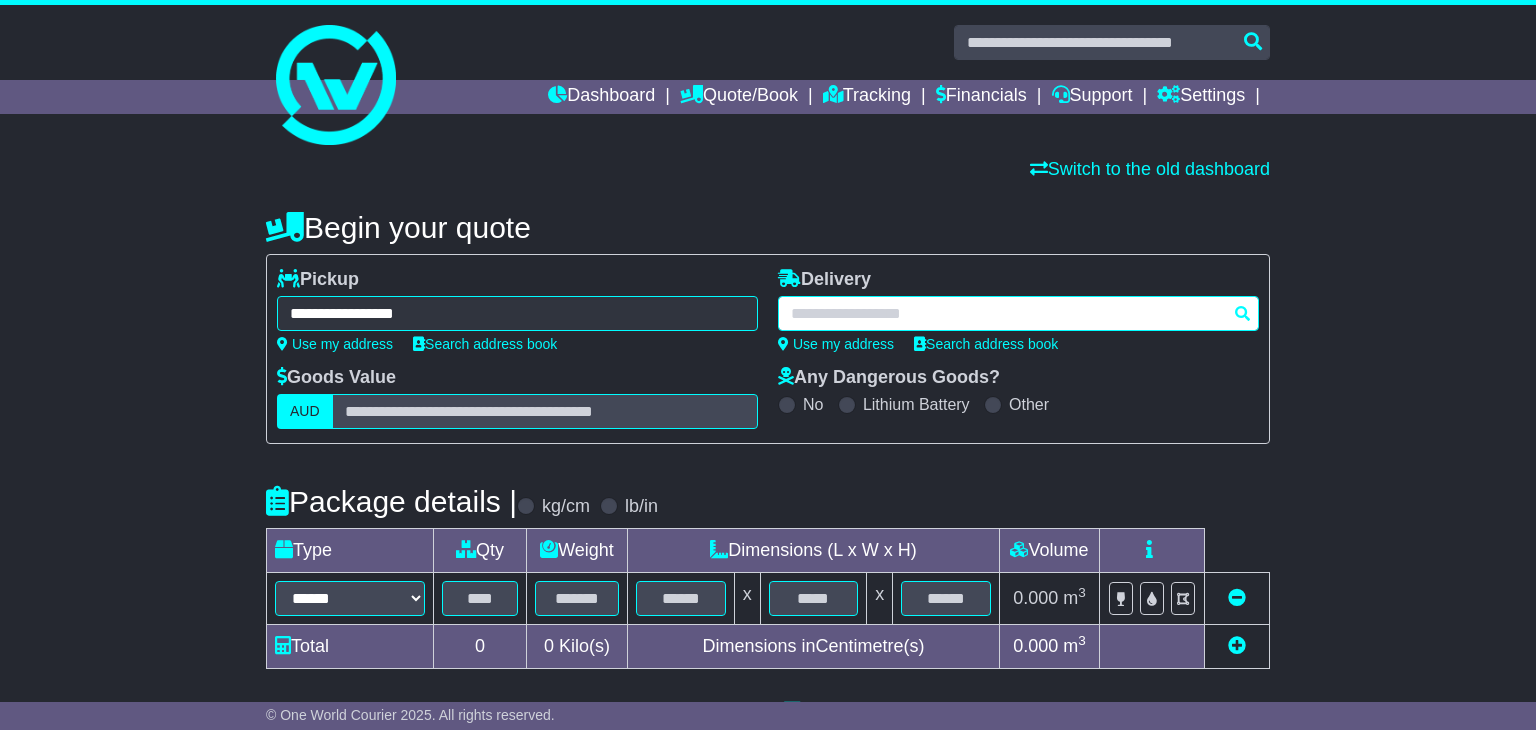 paste on "**********" 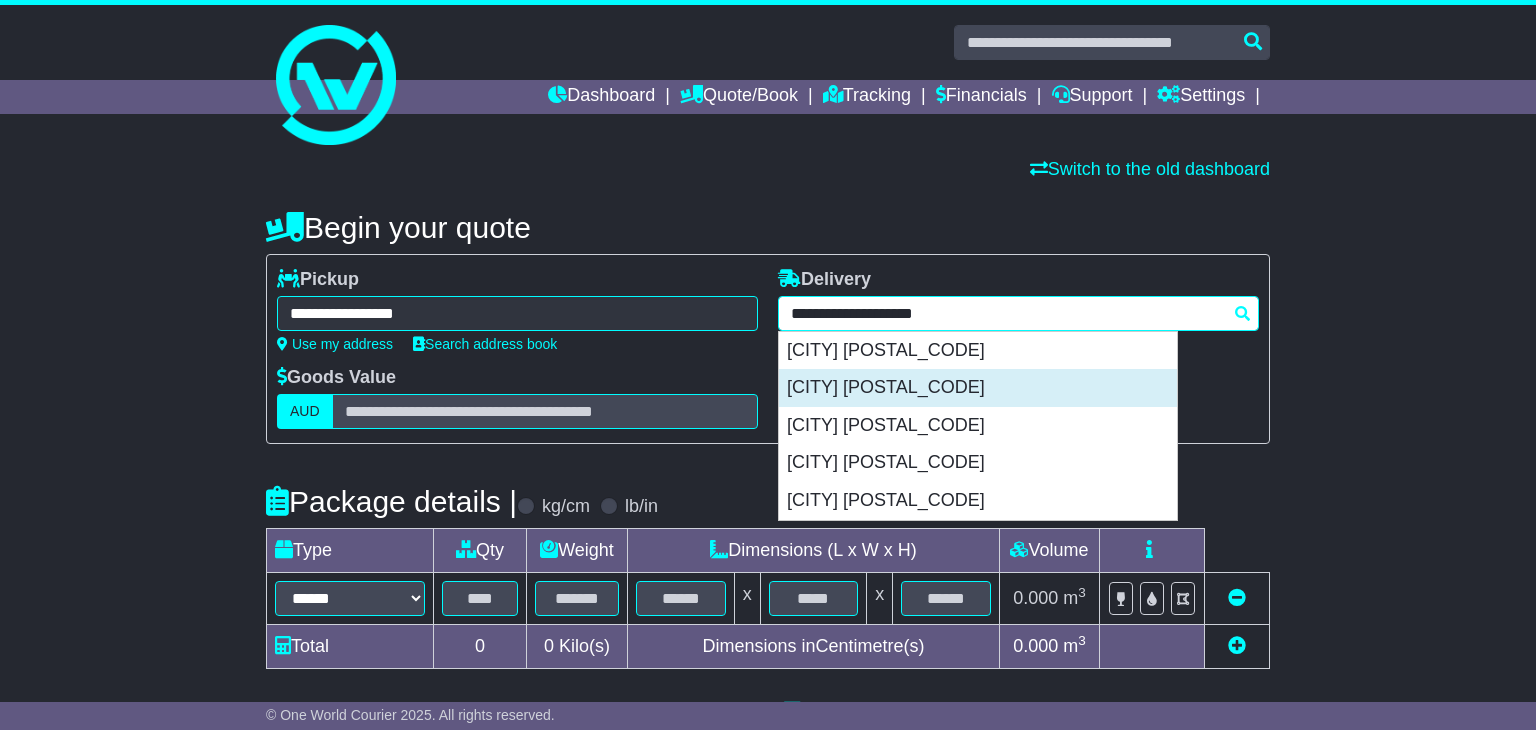 click on "ROCKINGHAM 4854" at bounding box center [978, 388] 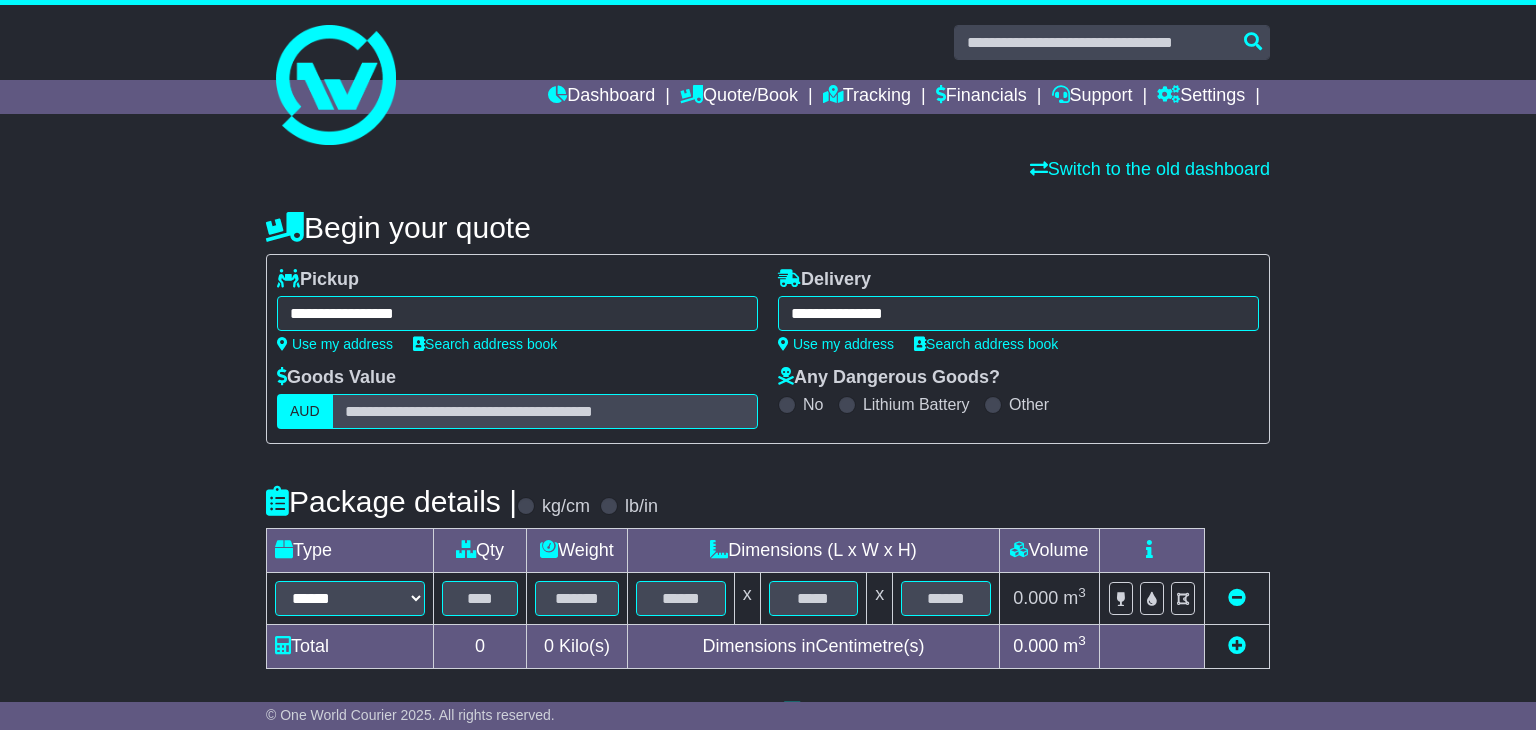 type on "**********" 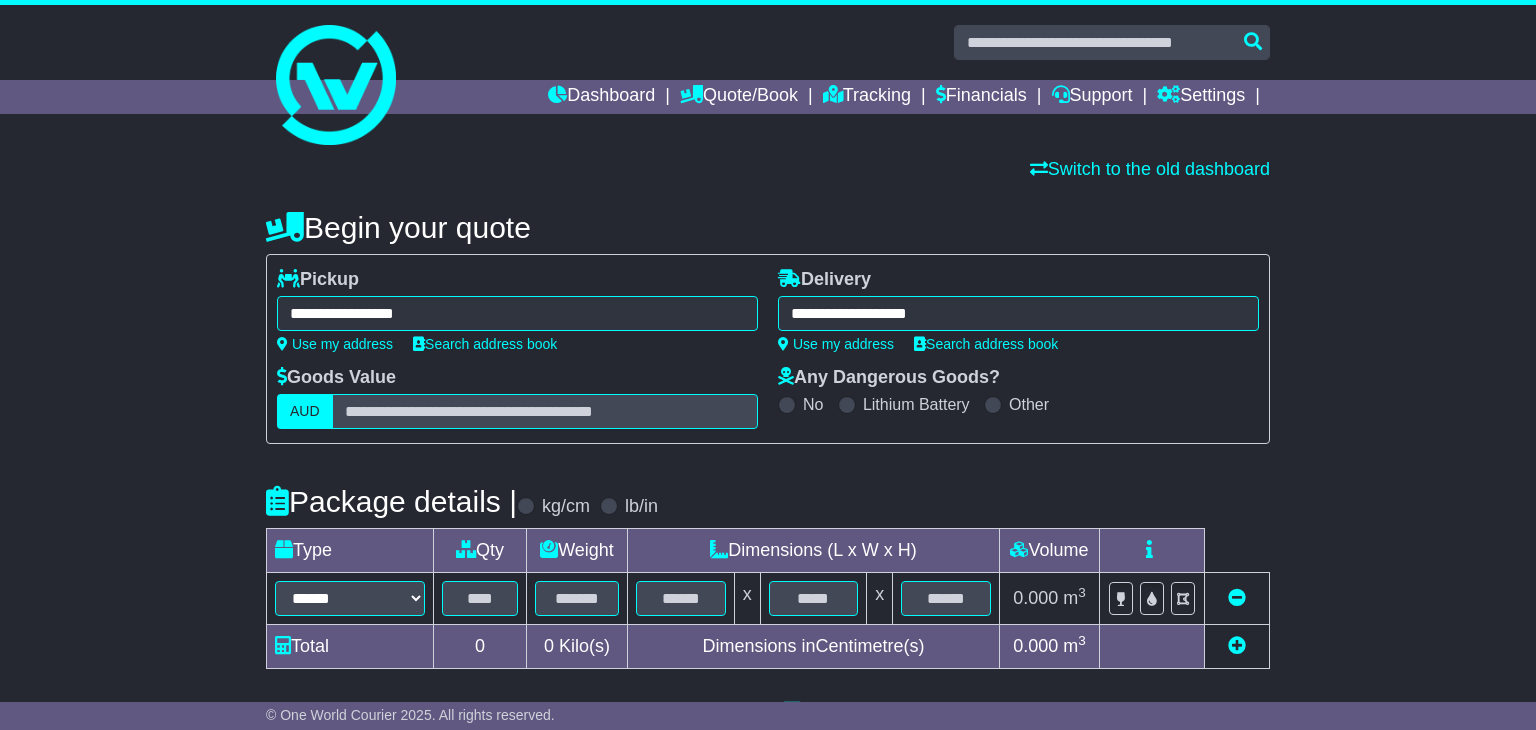 click on "**********" at bounding box center (1018, 313) 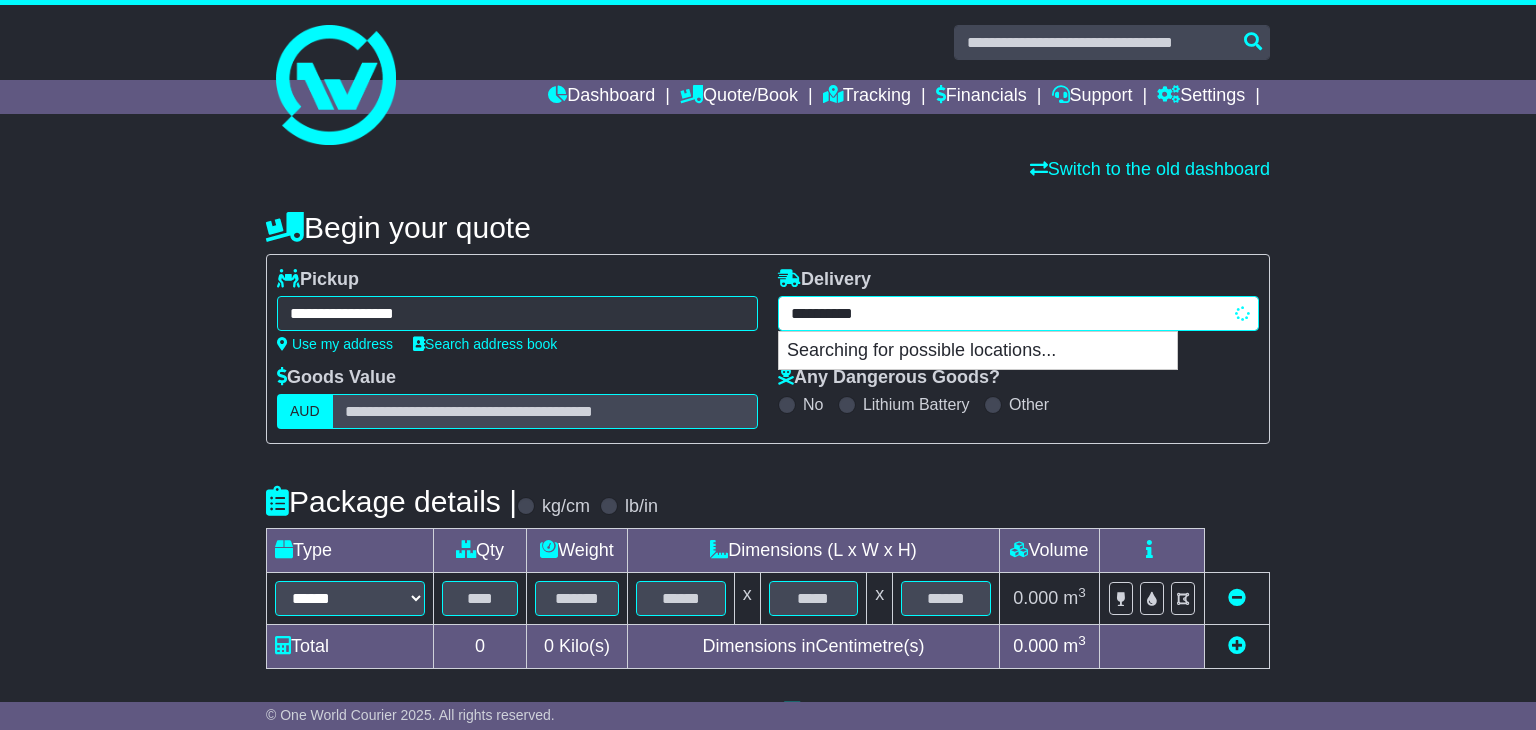 paste on "**********" 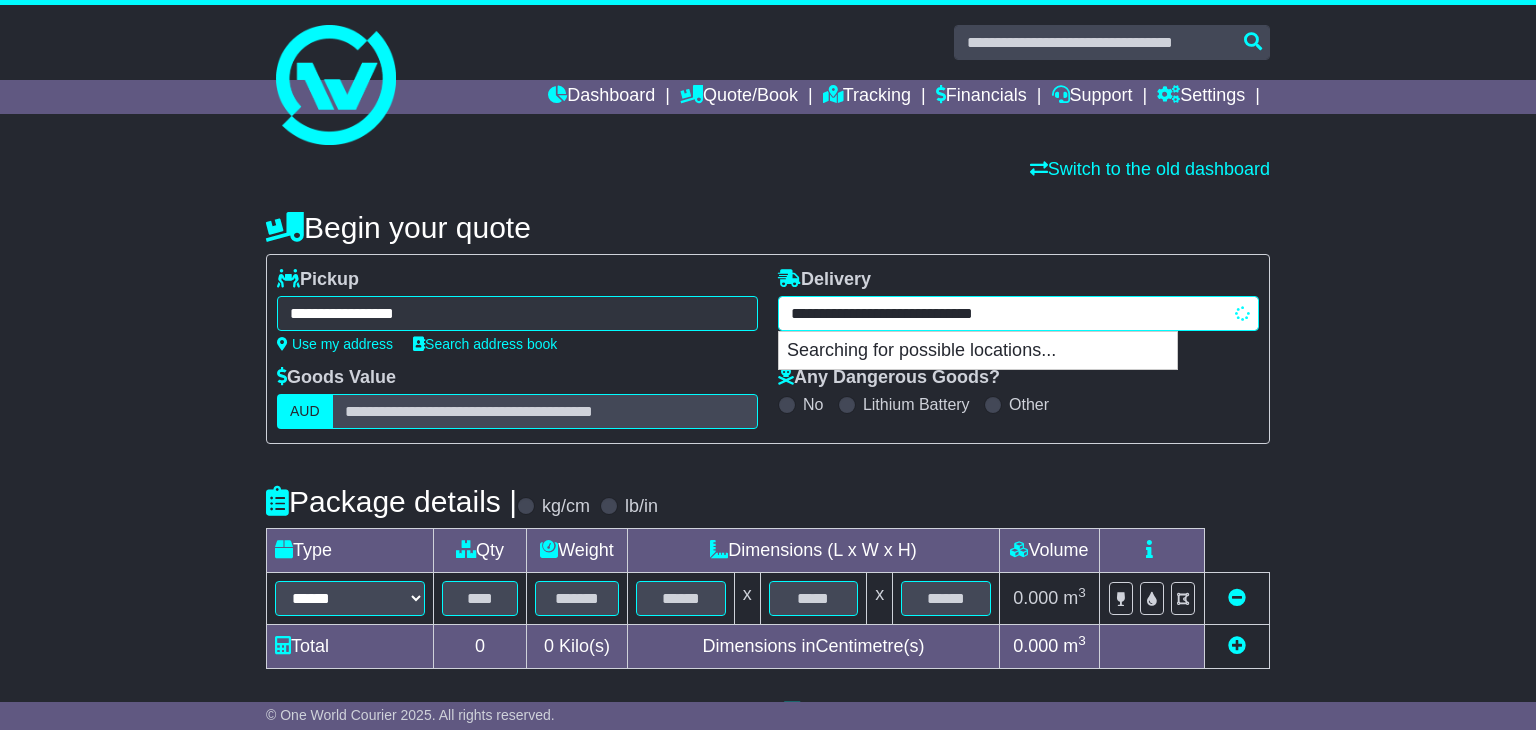type on "**********" 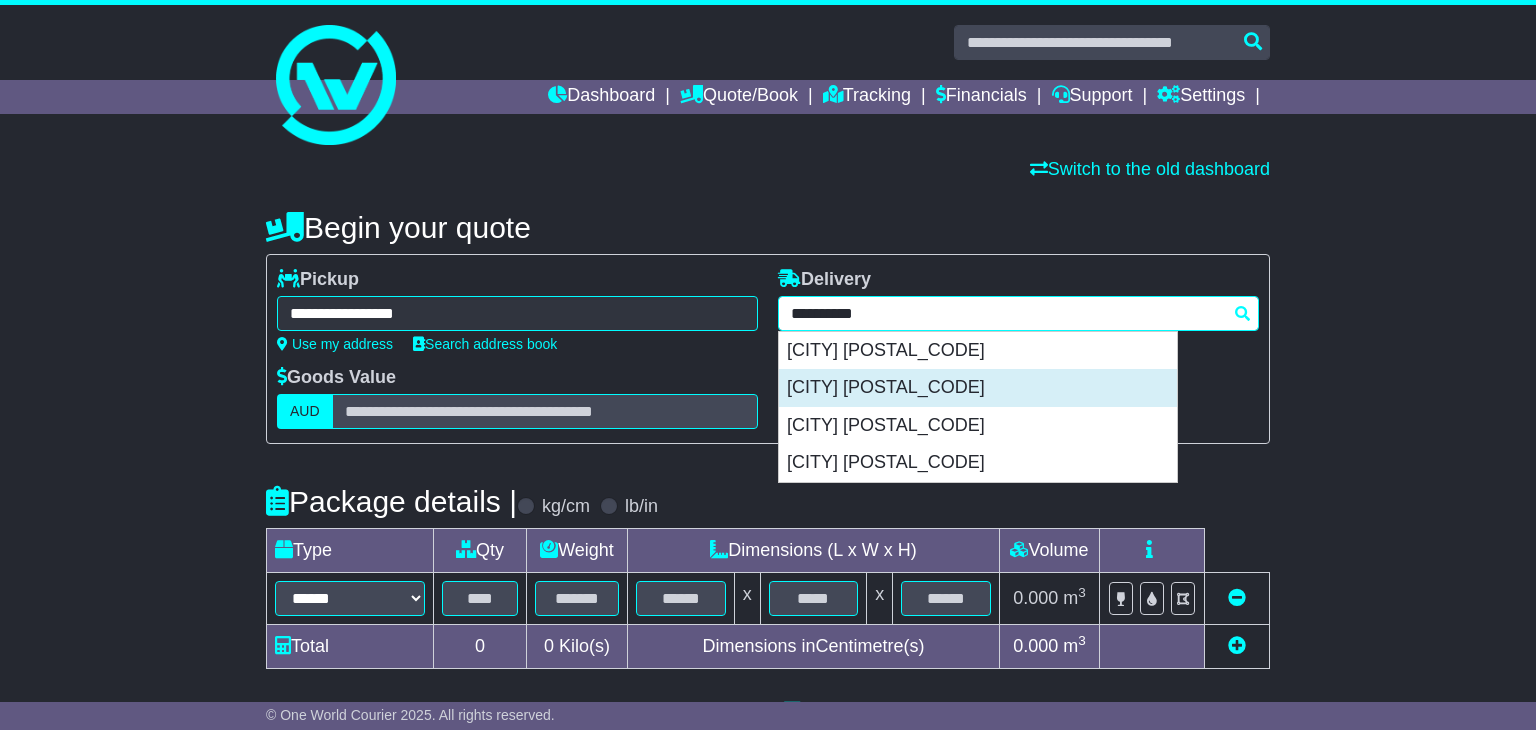 click on "ROCKINGHAM 6168" at bounding box center [978, 388] 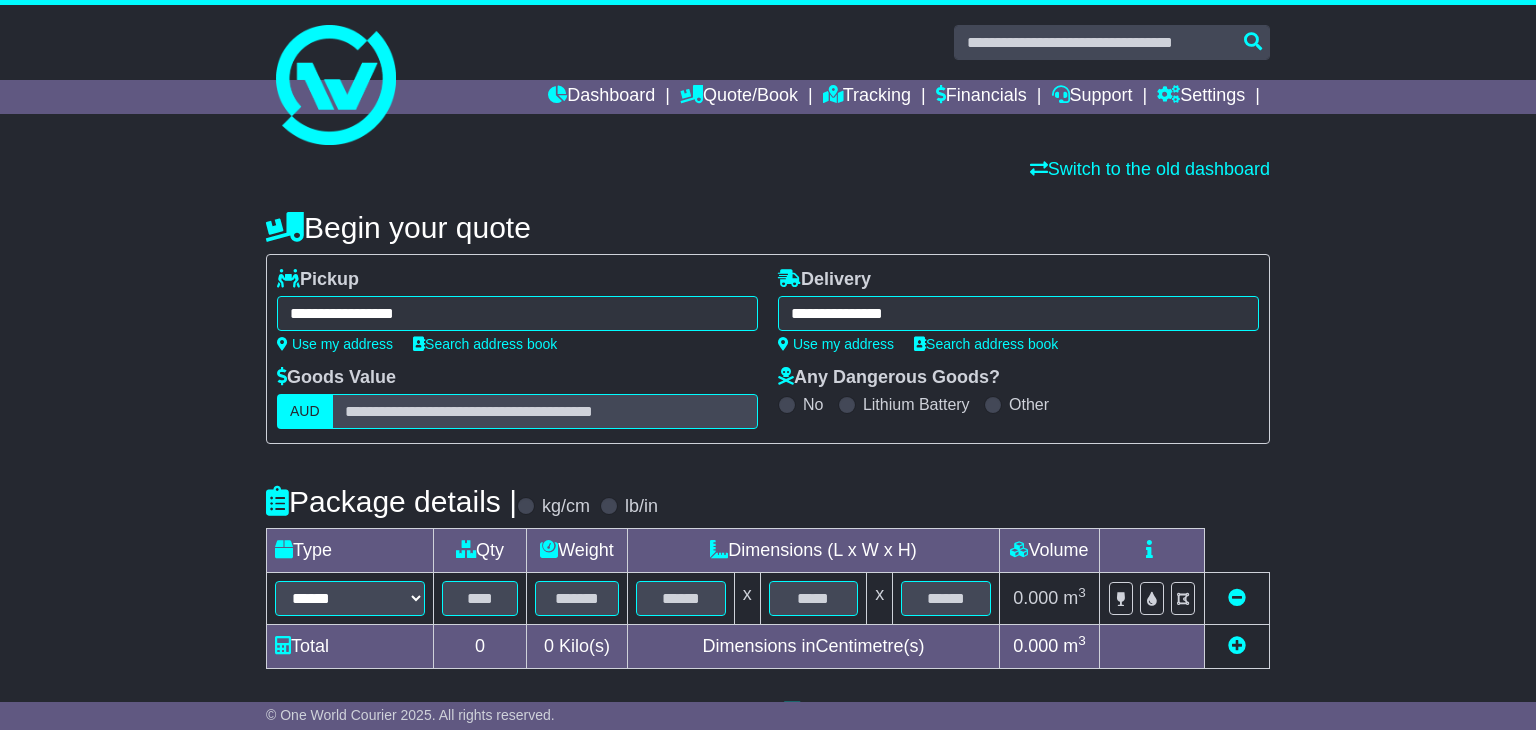 type on "**********" 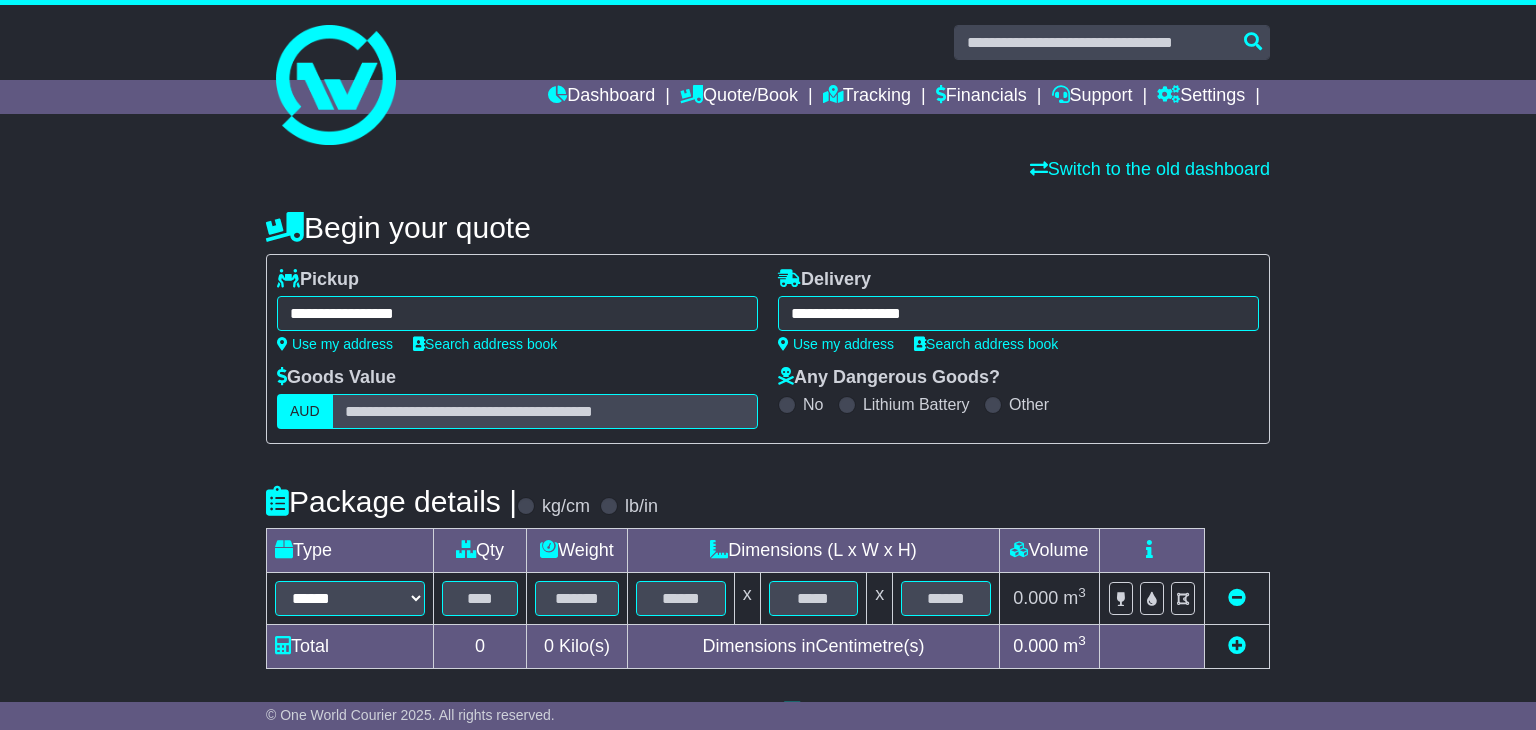 click on "**********" at bounding box center (517, 313) 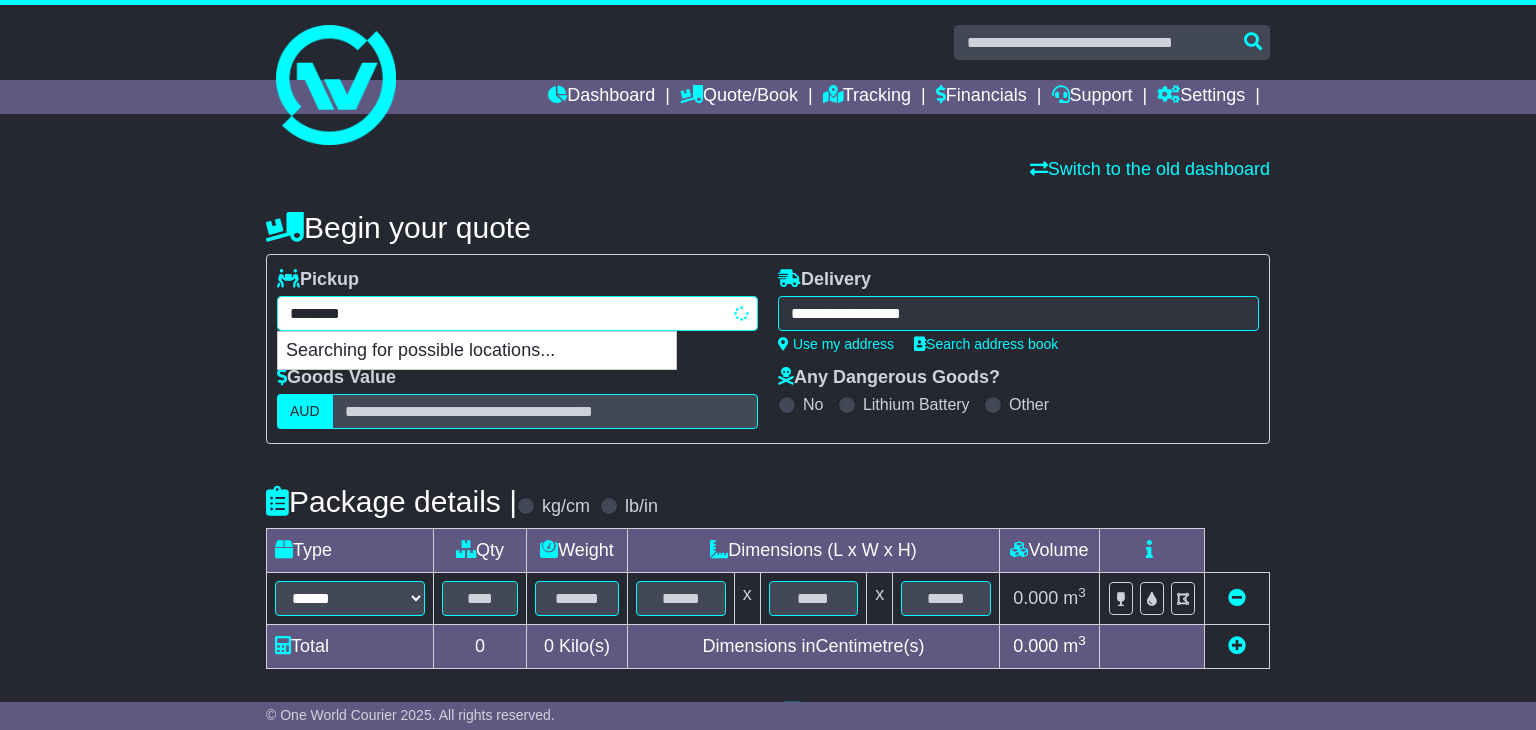 click on "********" at bounding box center (517, 313) 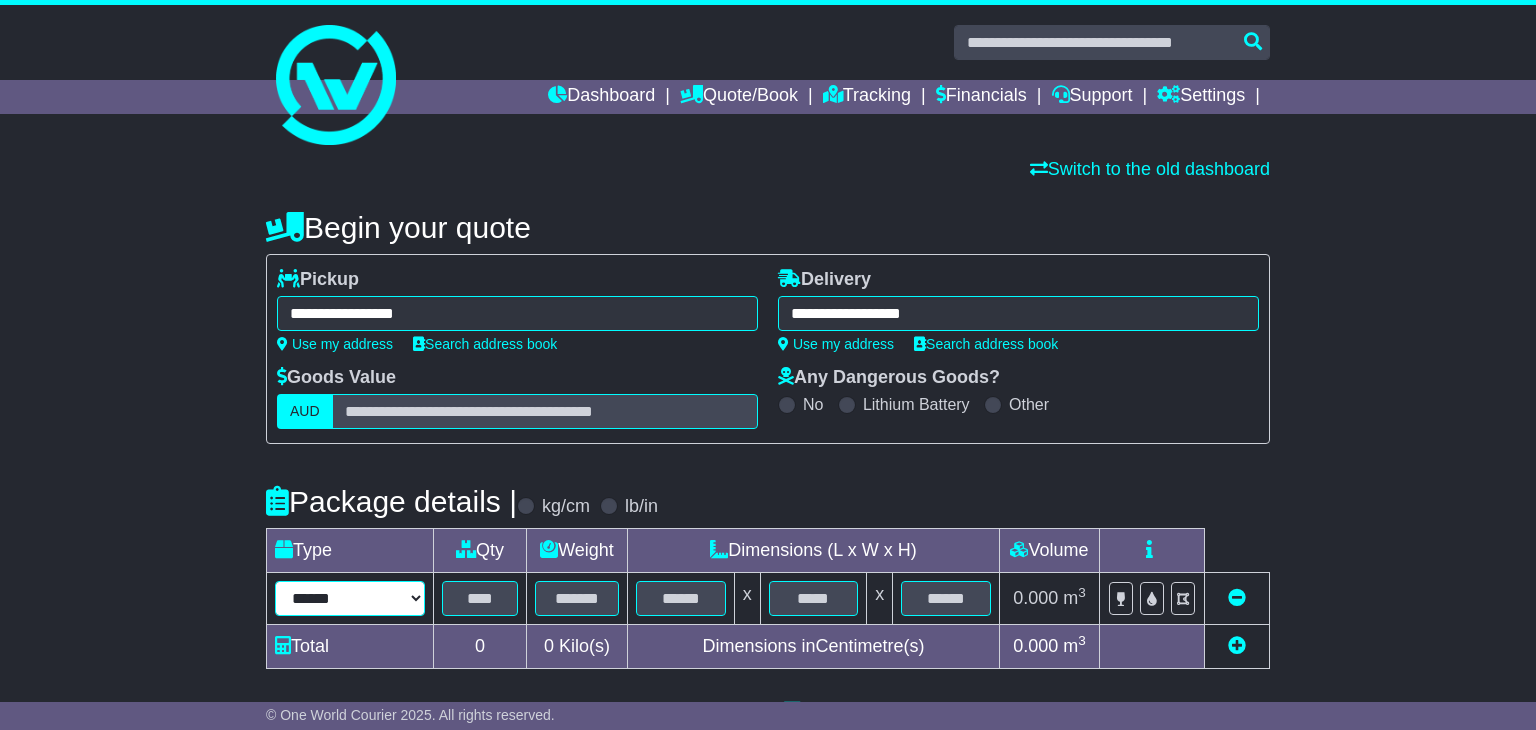 click on "****** ****** *** ******** ***** **** **** ****** *** *******" at bounding box center [350, 598] 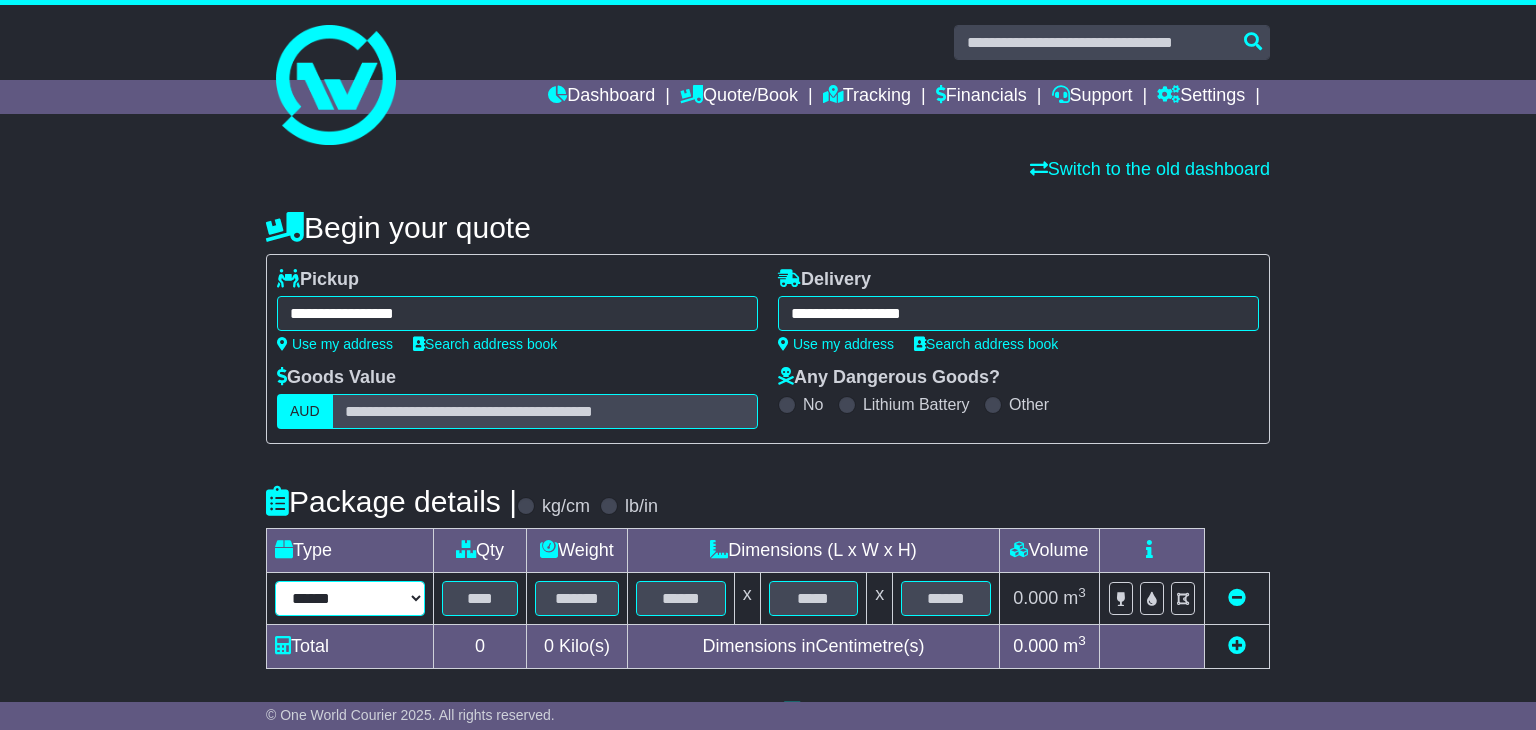 click on "****** ****** *** ******** ***** **** **** ****** *** *******" at bounding box center [350, 598] 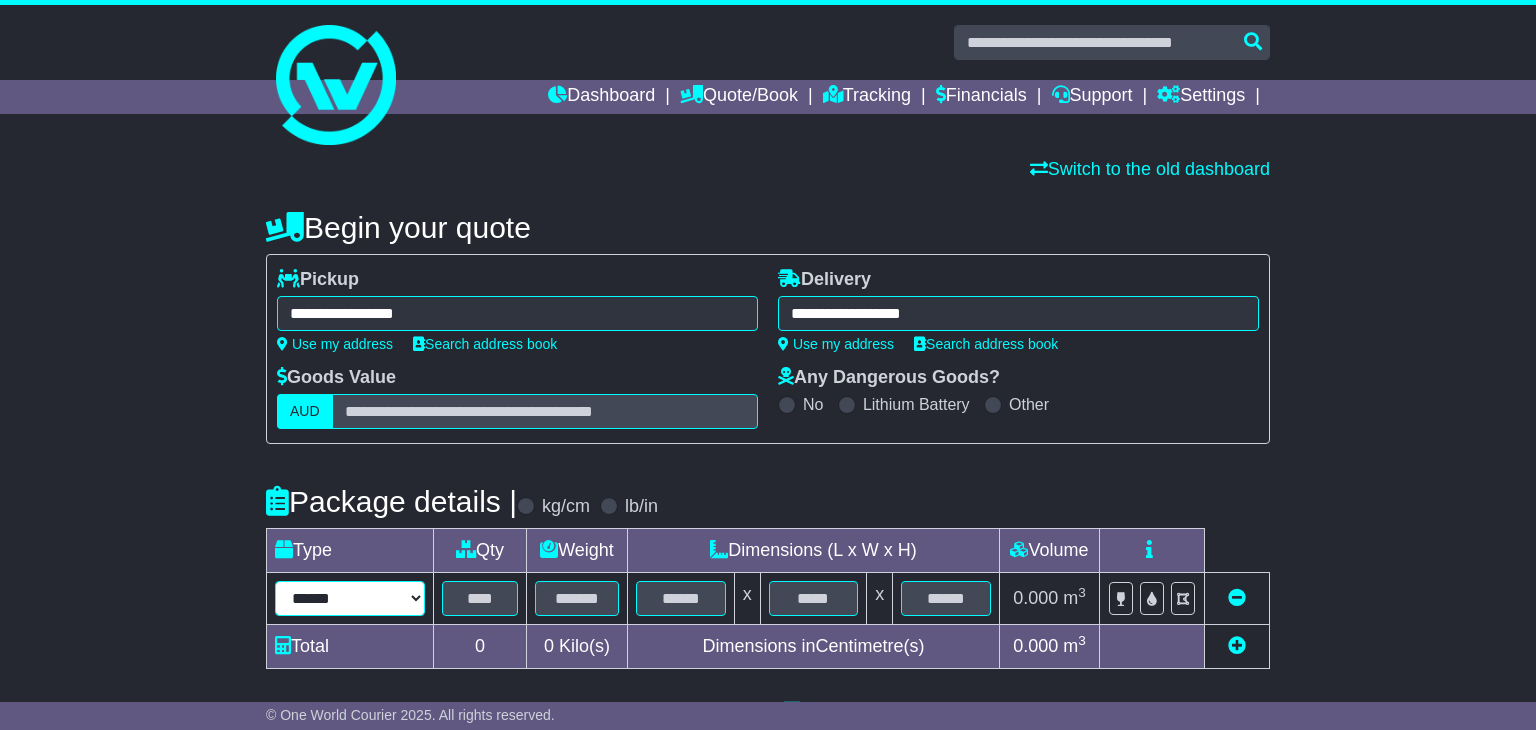 click on "****** ****** *** ******** ***** **** **** ****** *** *******" at bounding box center [350, 598] 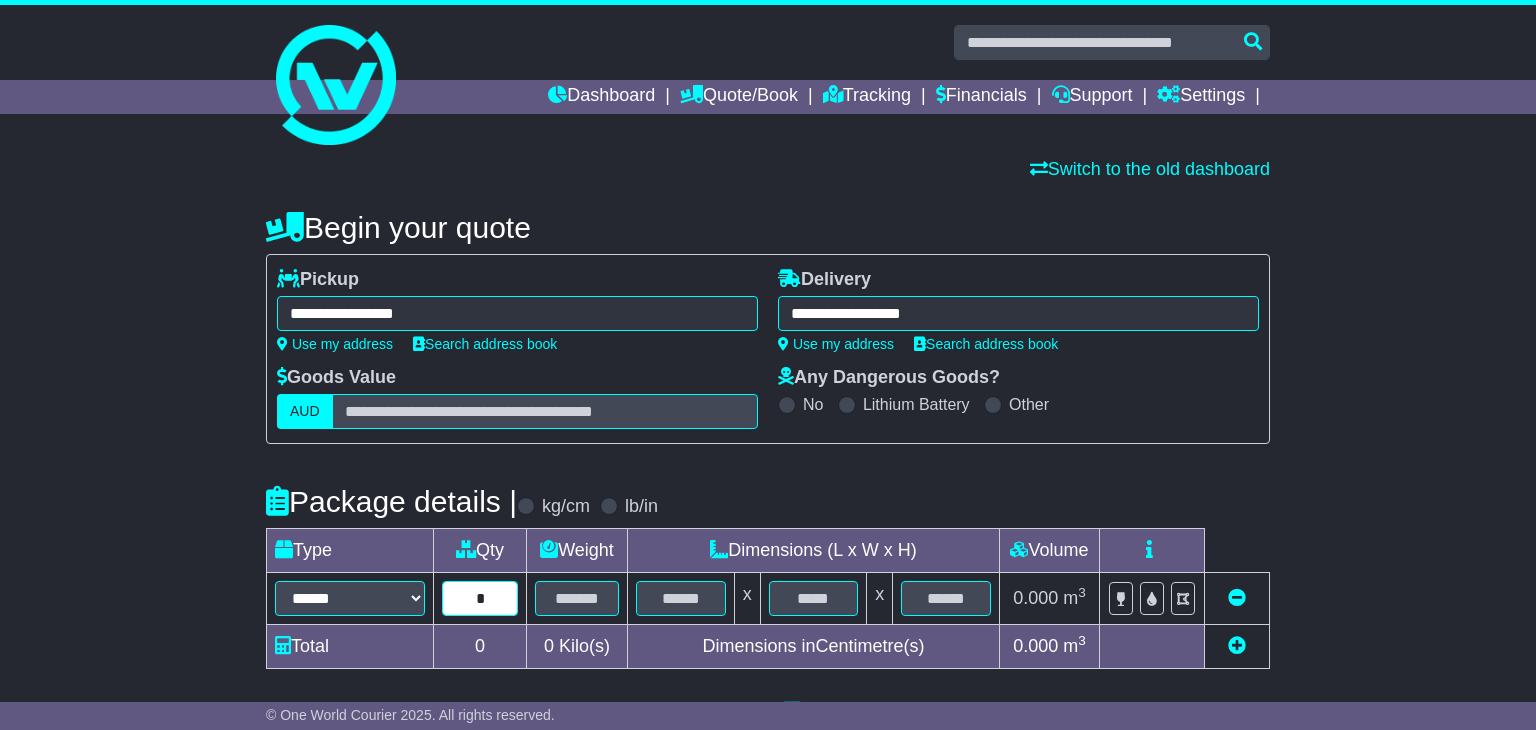 type on "*" 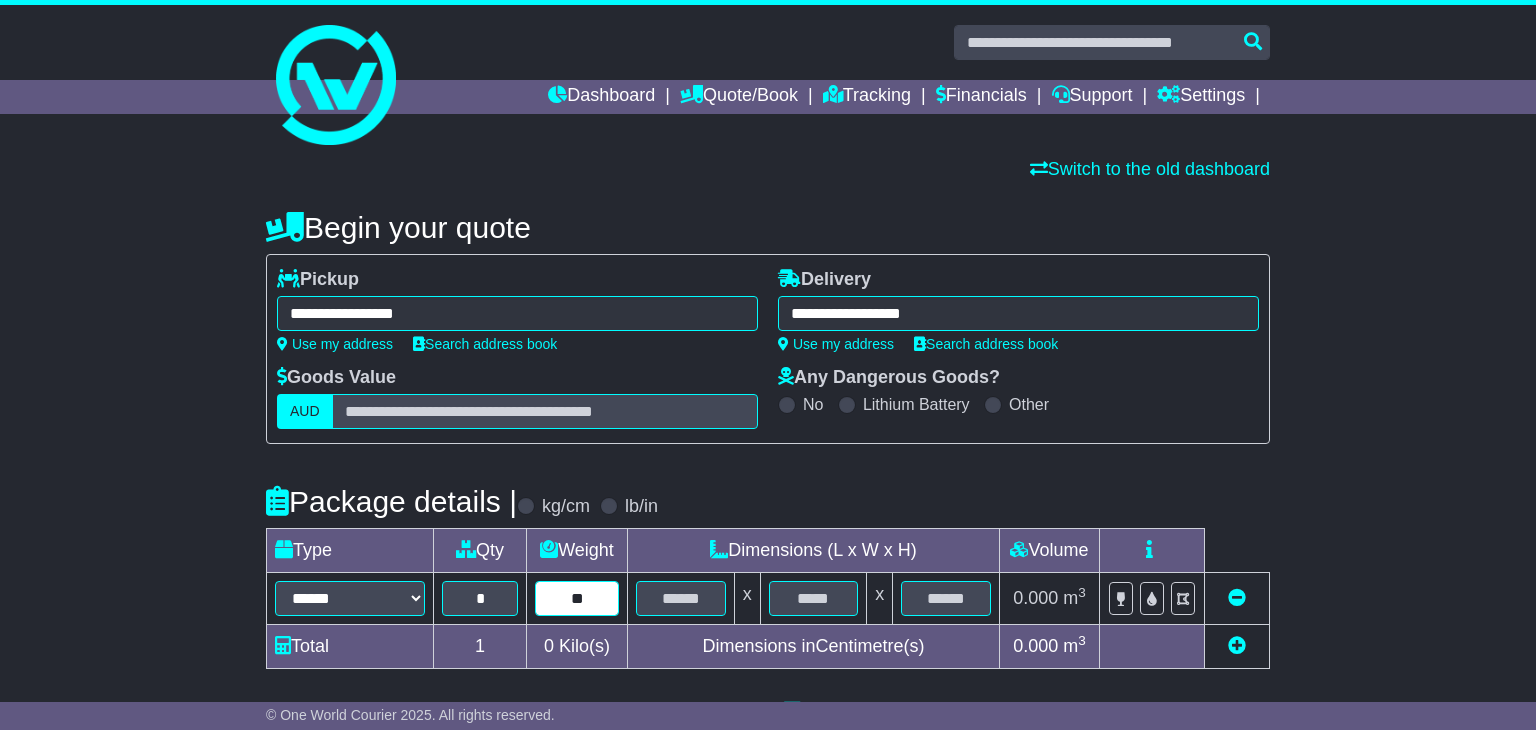 type on "**" 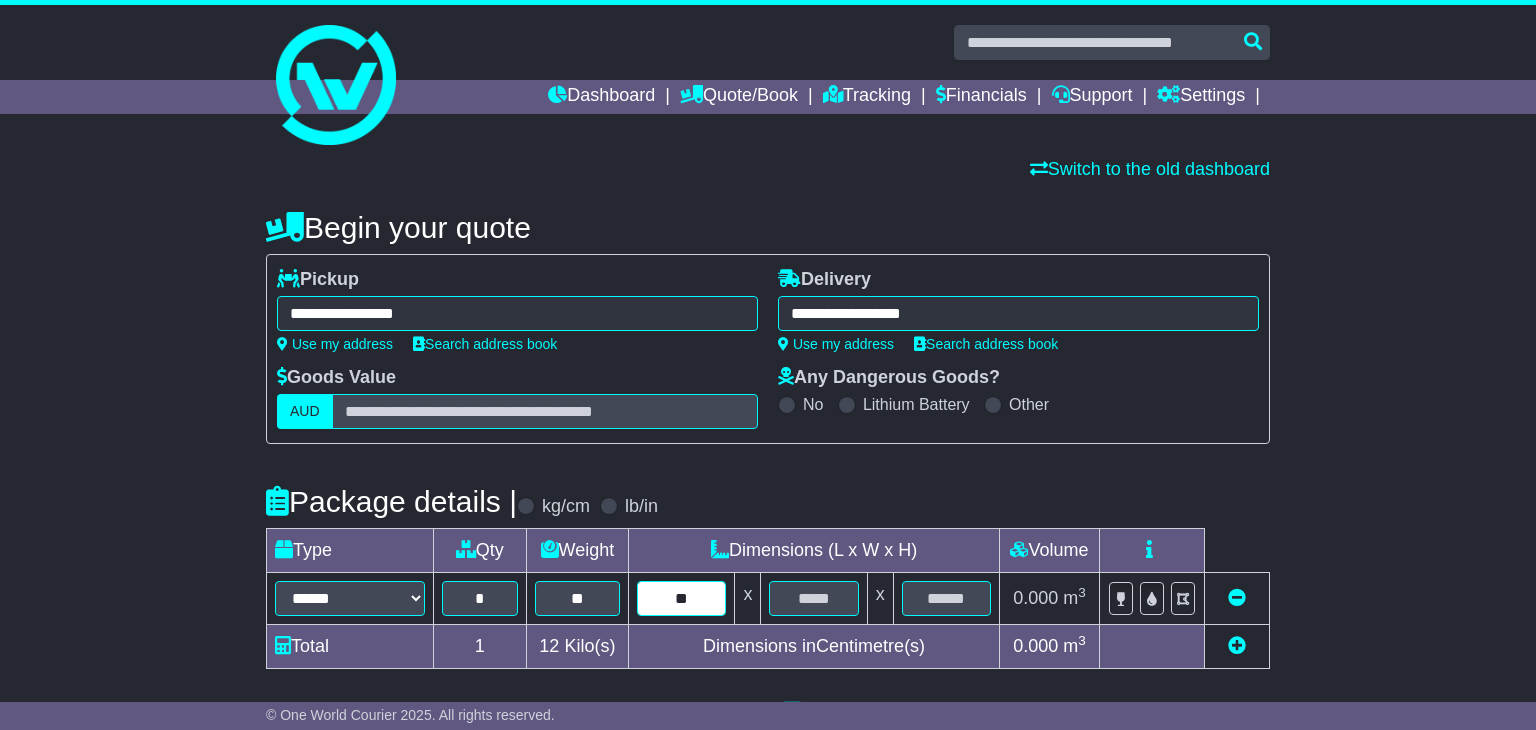 type on "**" 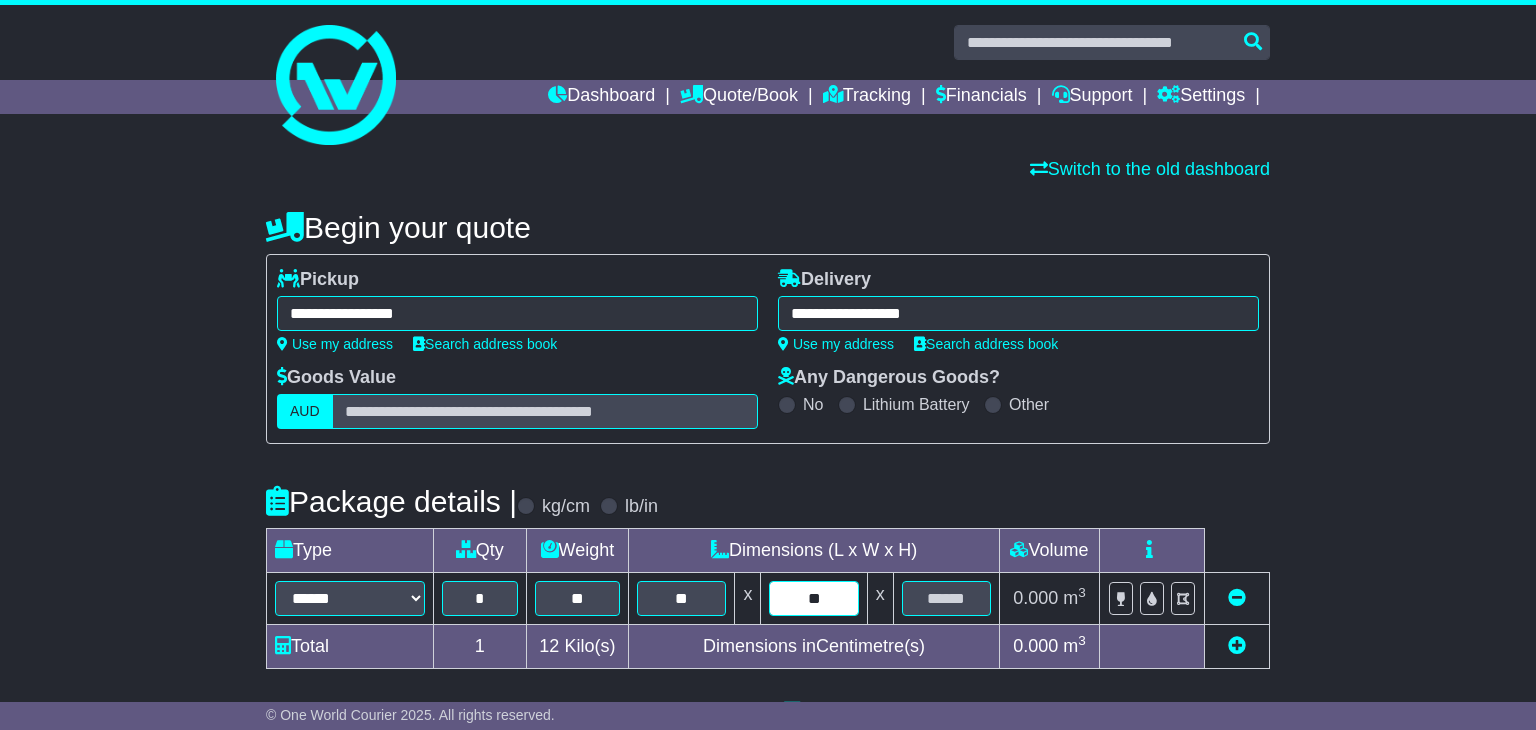 type on "*" 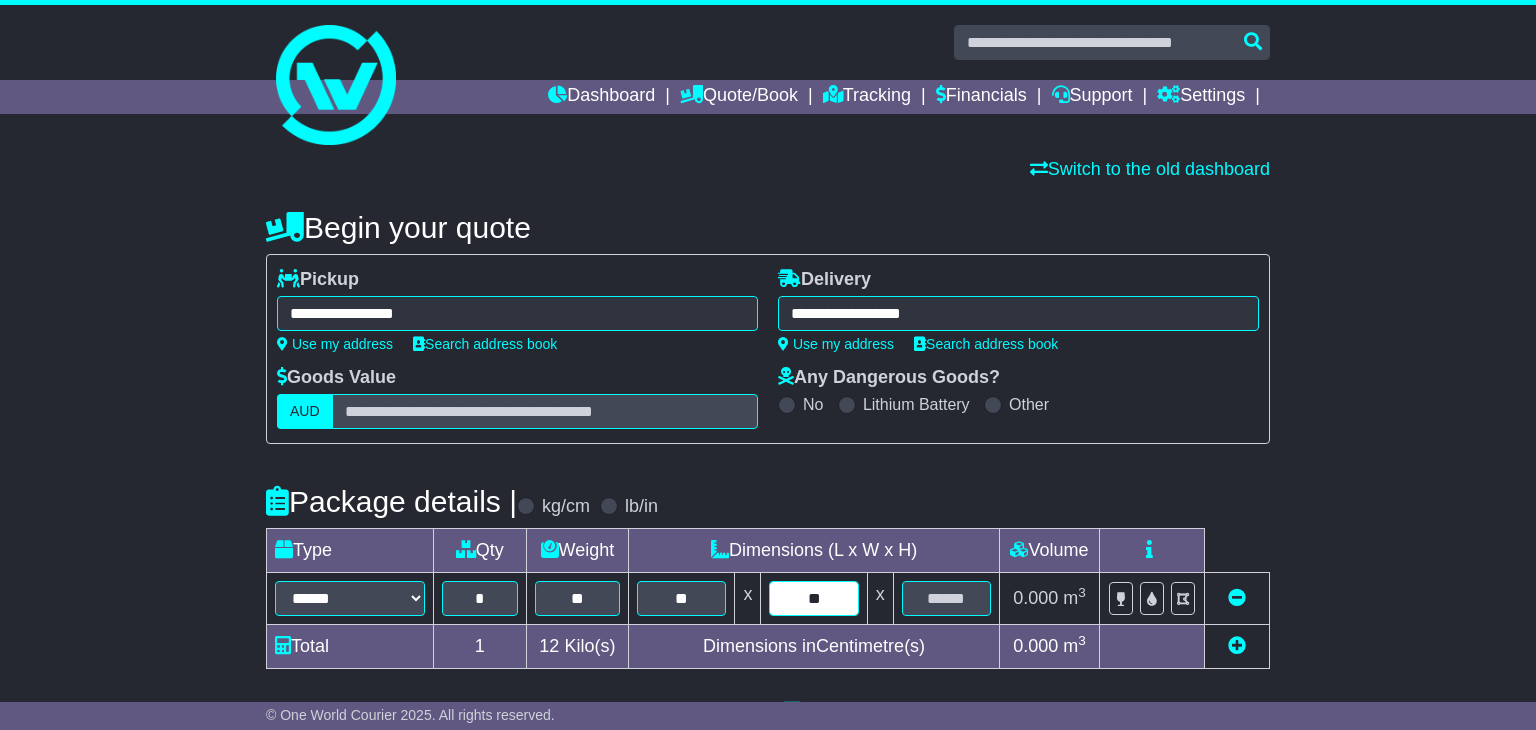type on "*" 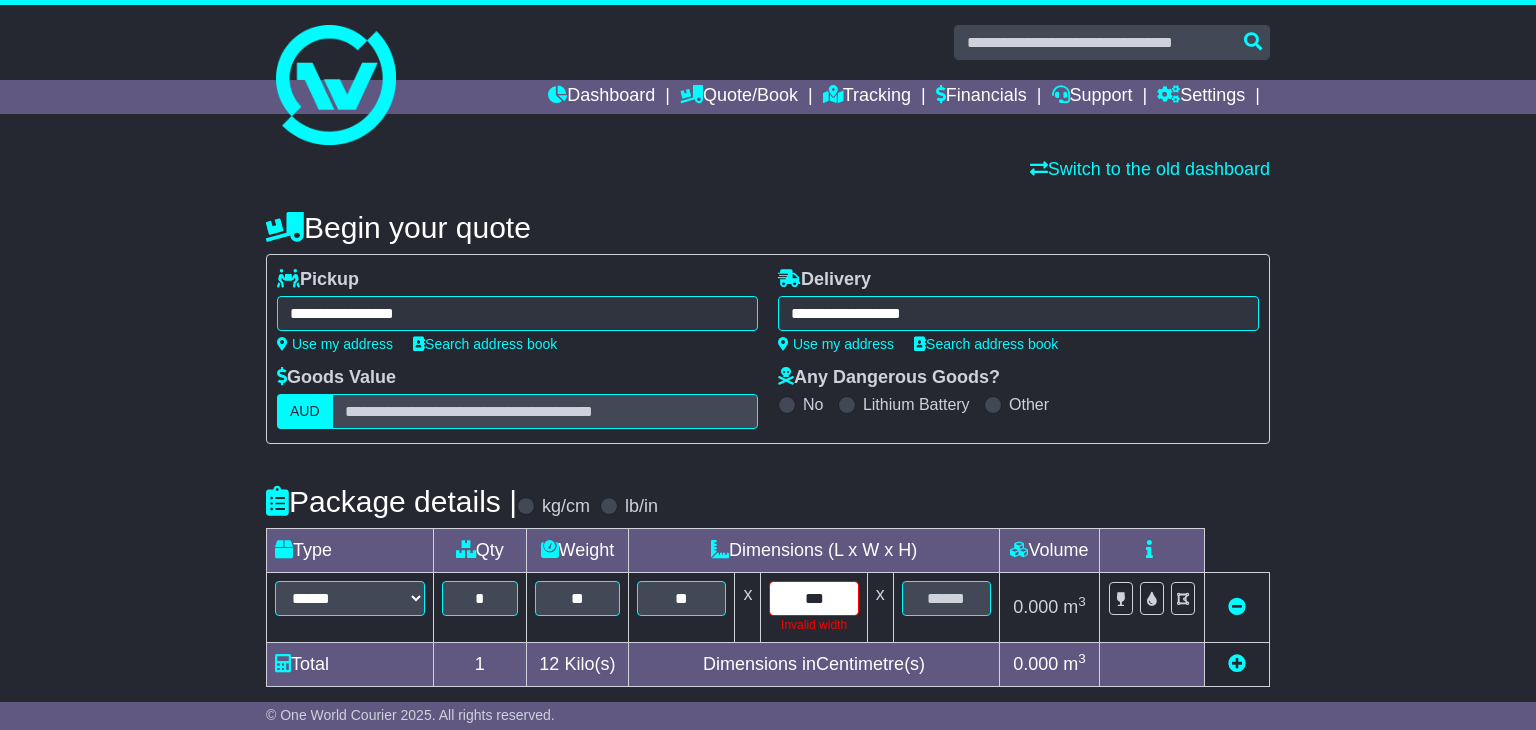 click on "**" at bounding box center (813, 598) 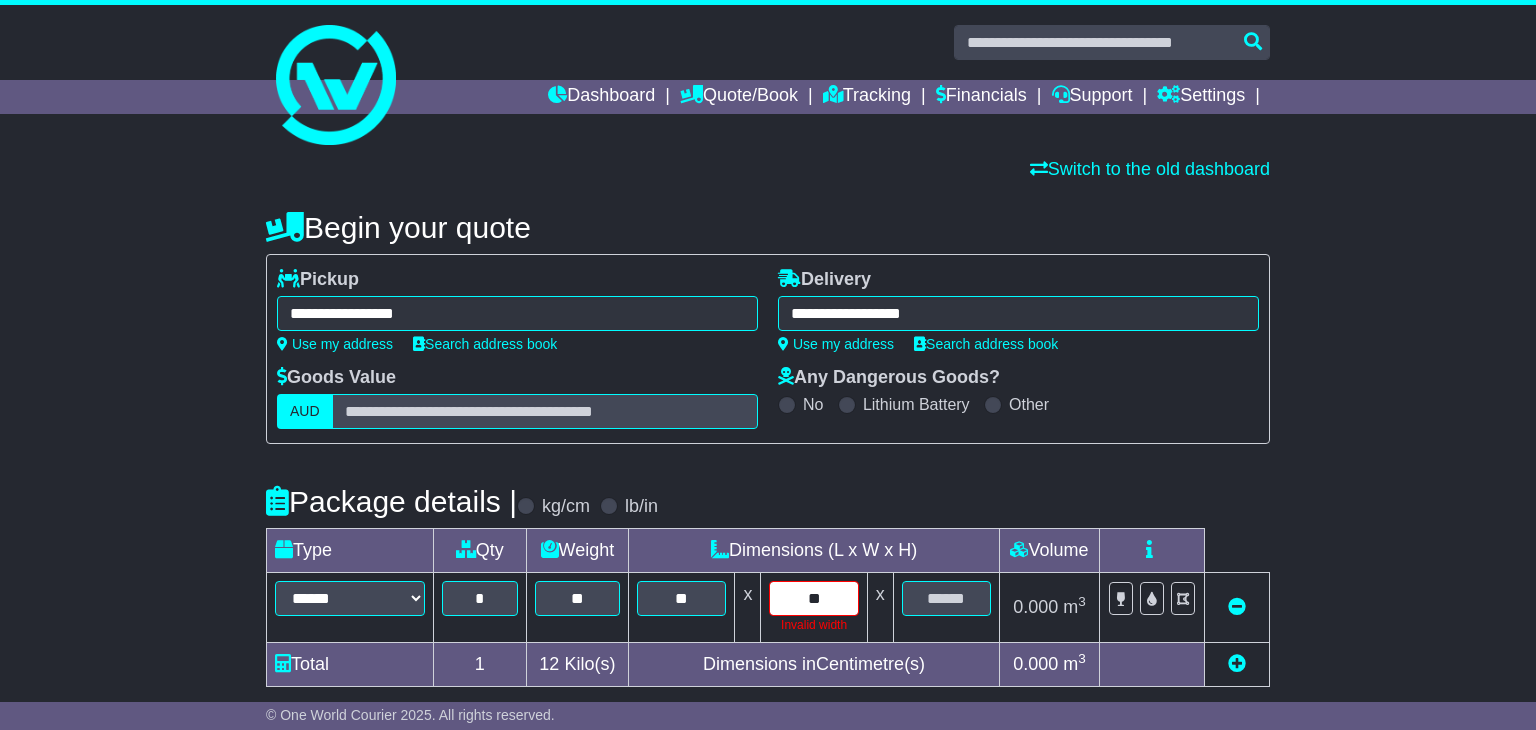 type on "**" 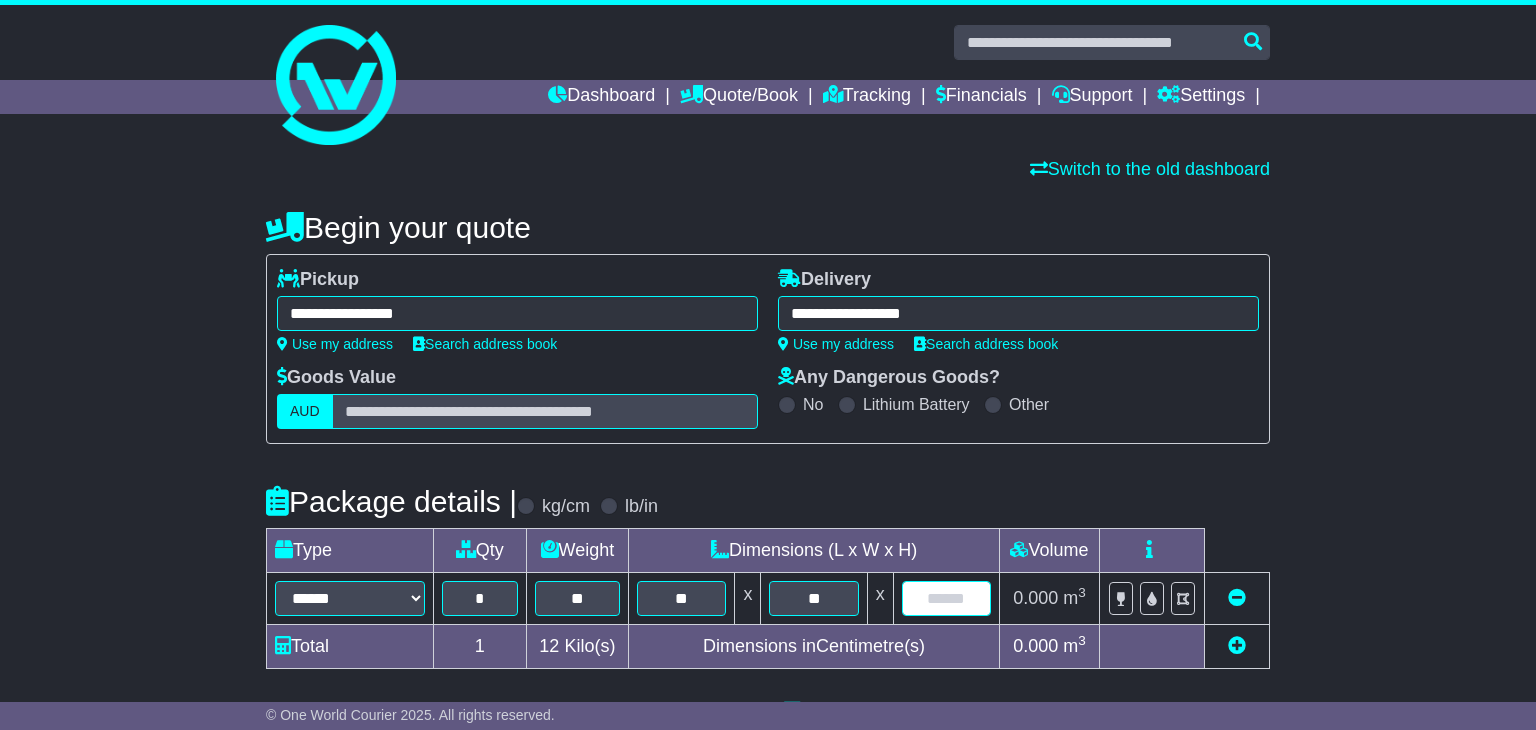 type on "*" 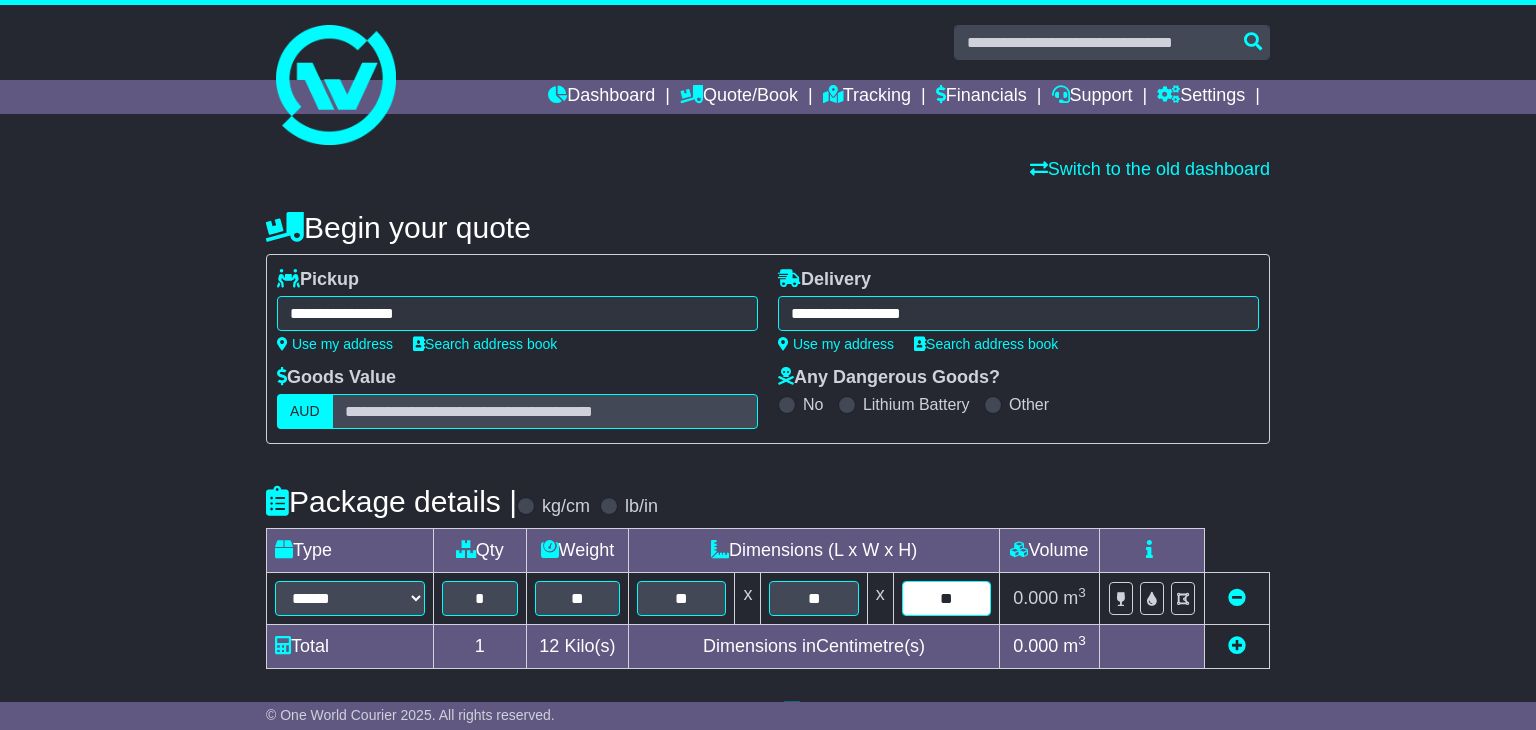 type on "**" 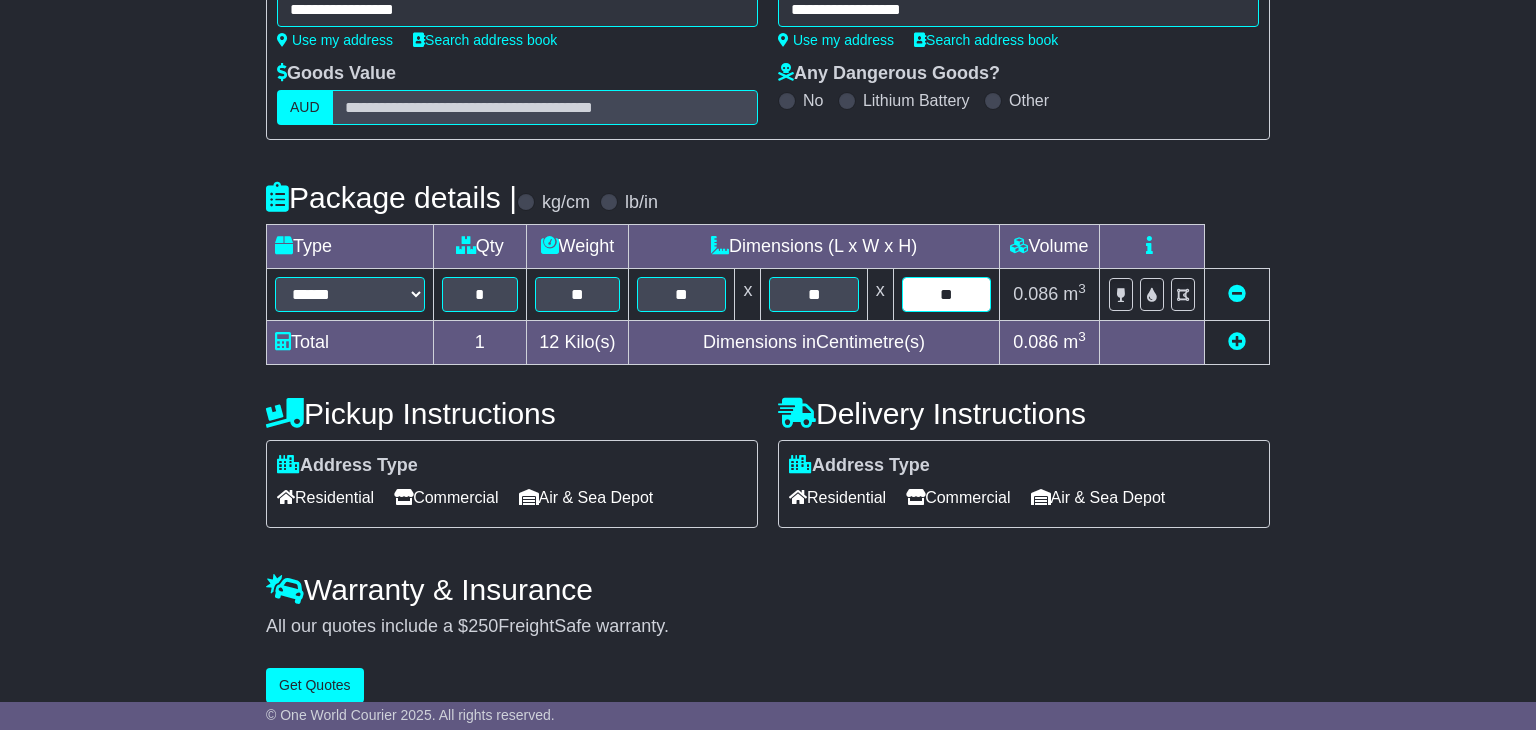 scroll, scrollTop: 297, scrollLeft: 0, axis: vertical 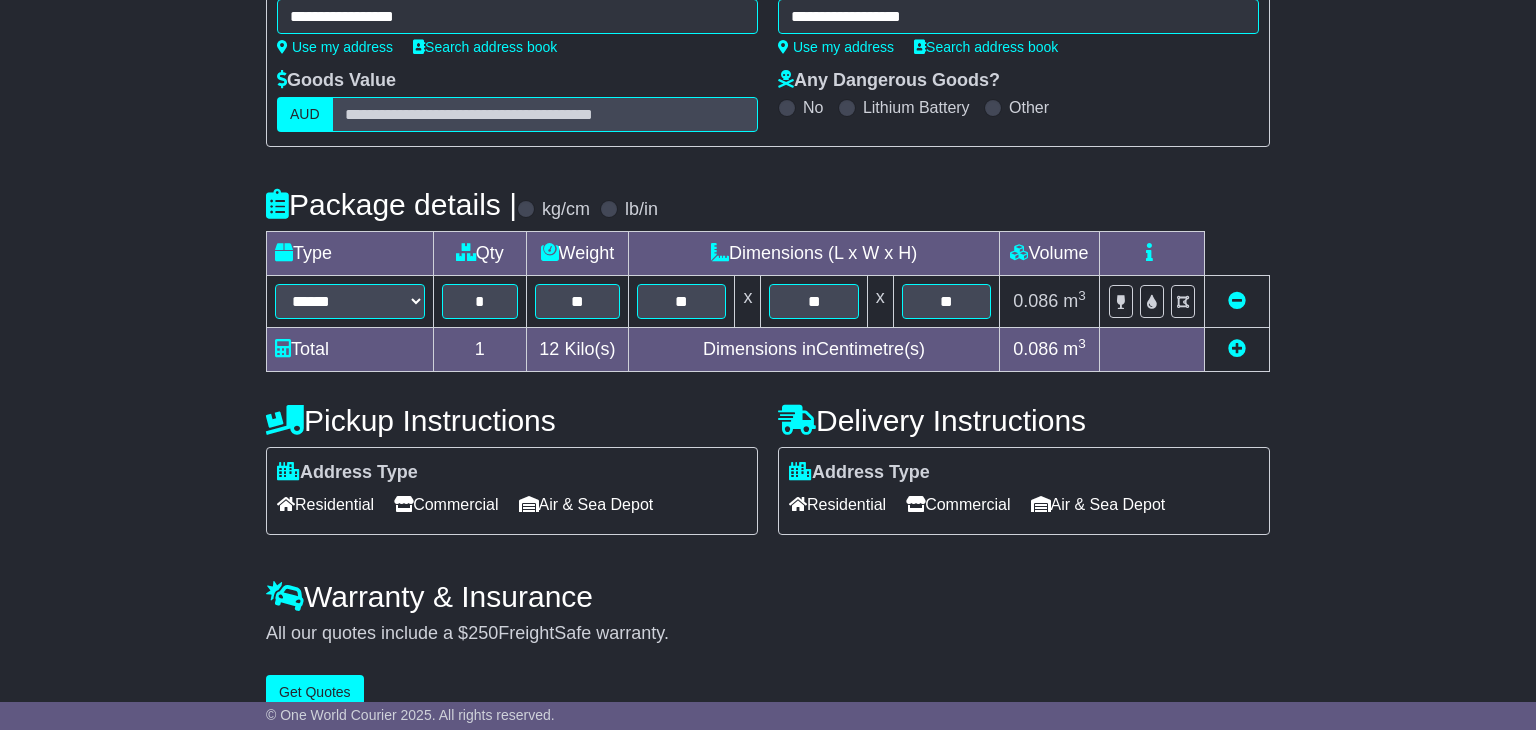 click on "Residential" at bounding box center [325, 504] 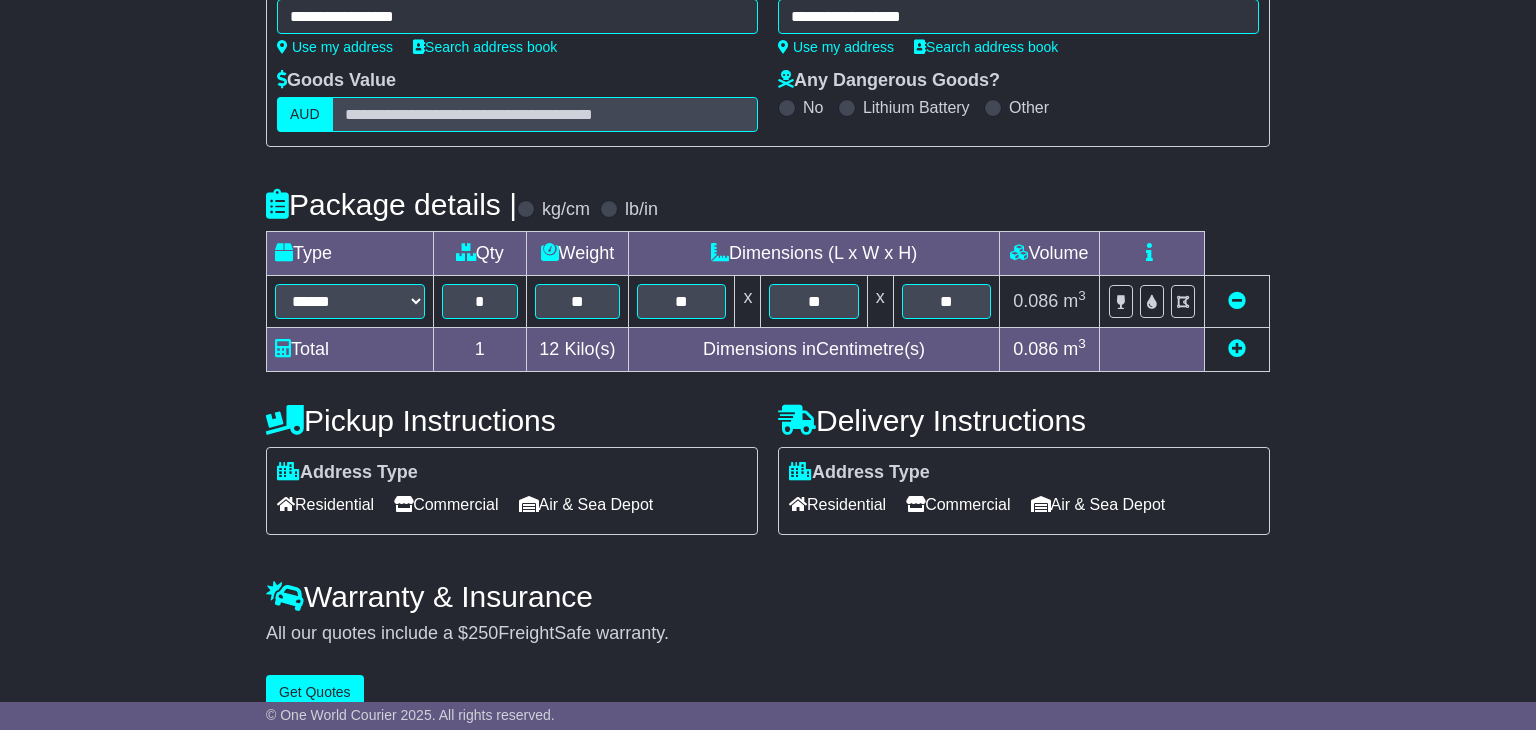 click on "Residential" at bounding box center (837, 504) 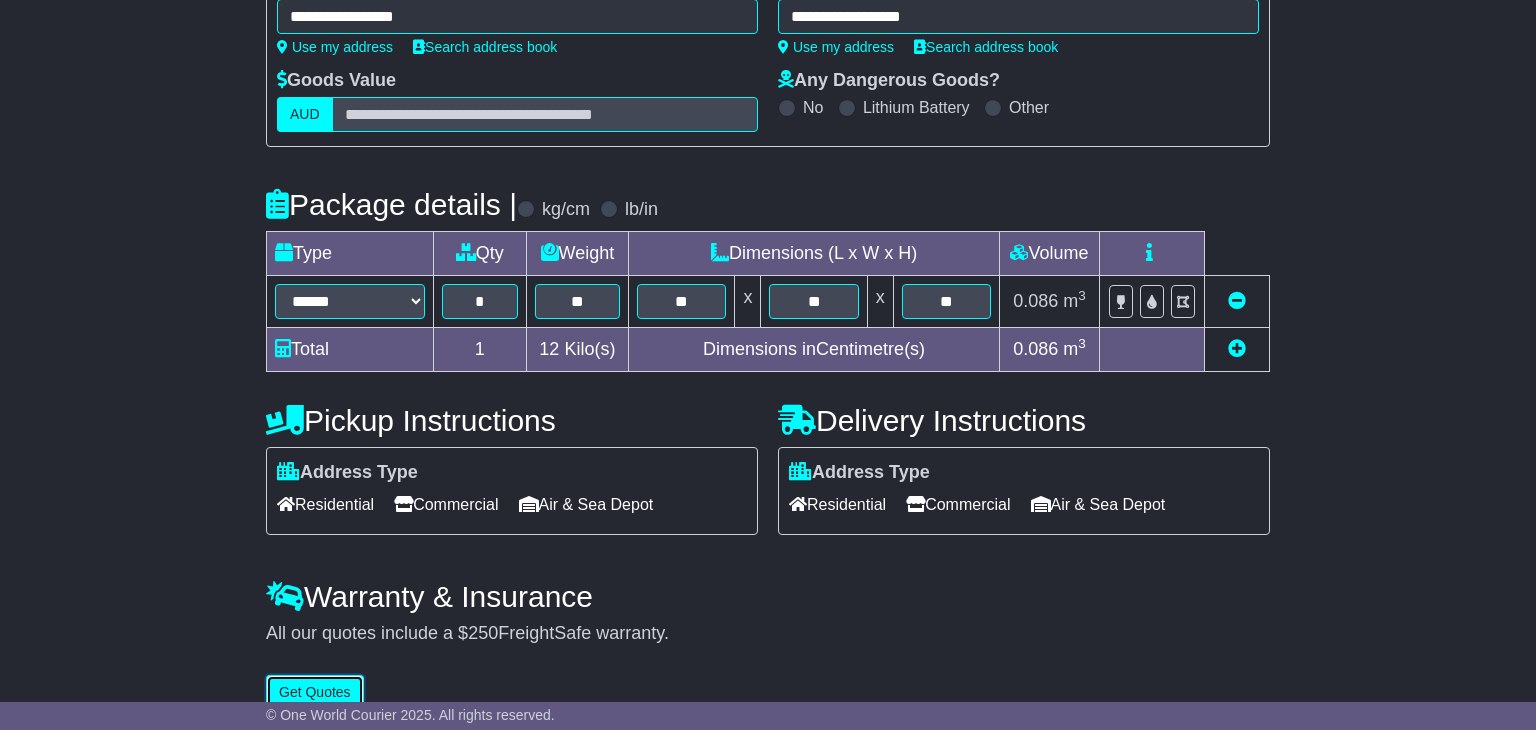 click on "Get Quotes" at bounding box center [315, 692] 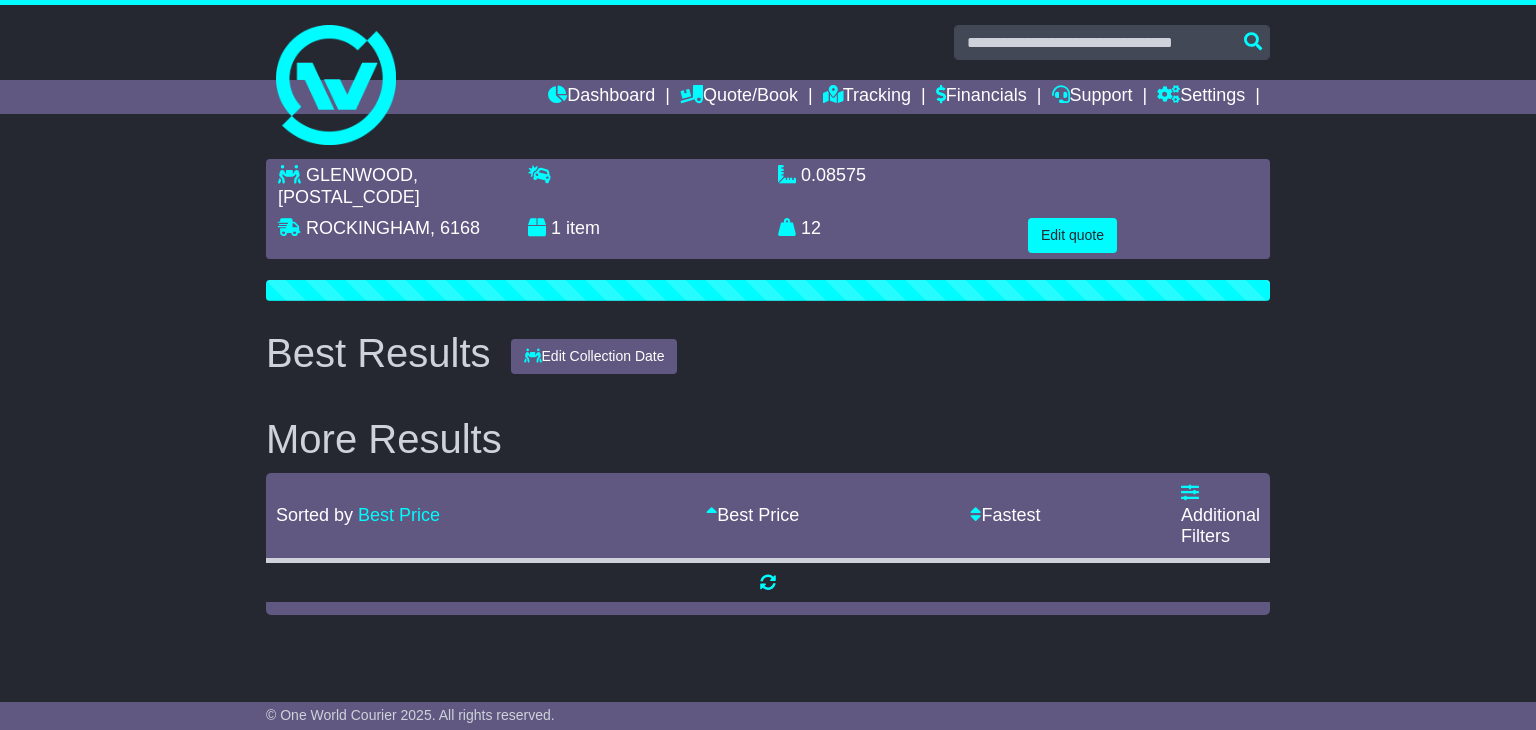 scroll, scrollTop: 0, scrollLeft: 0, axis: both 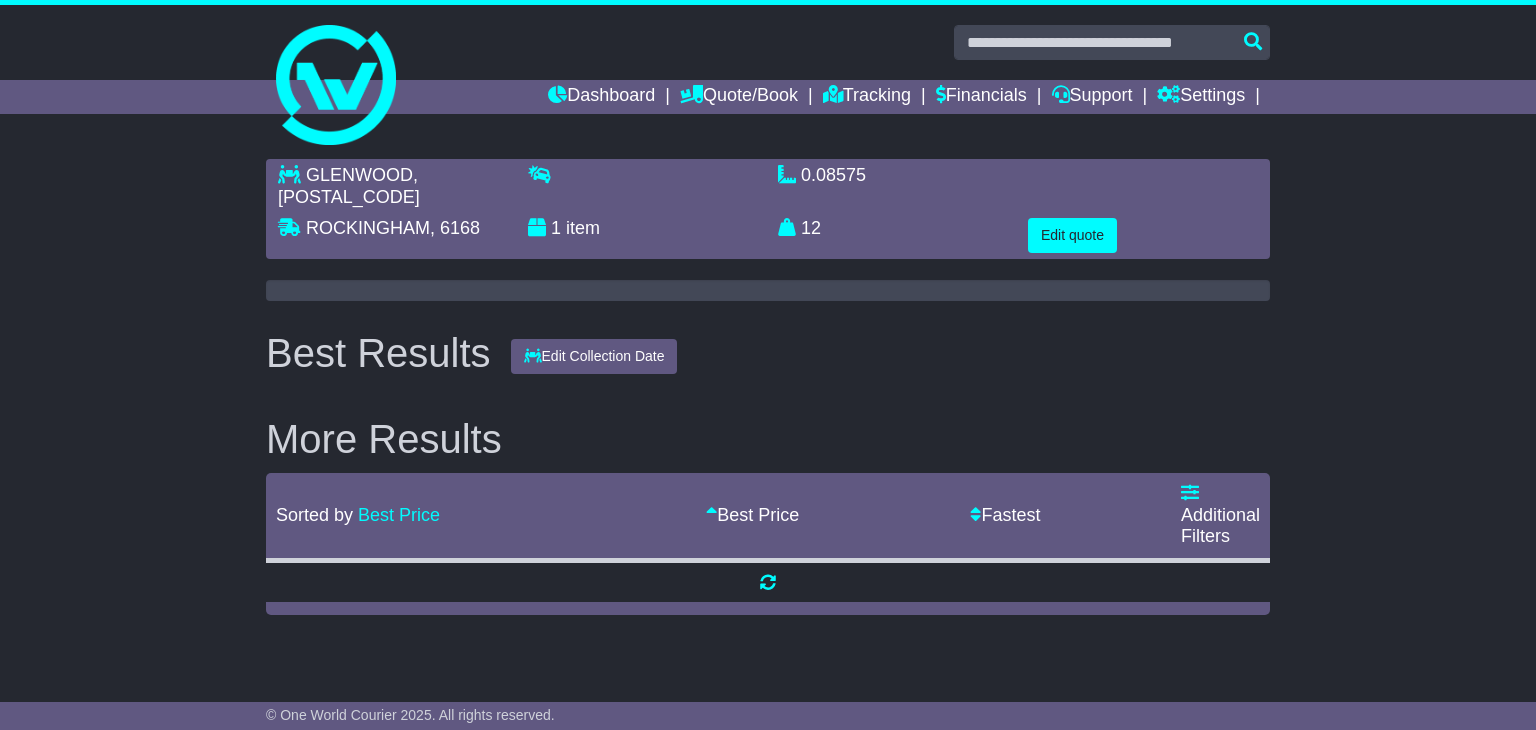 click on "Dashboard
Quote/Book
Domestic
International Saved Quotes" at bounding box center (768, 357) 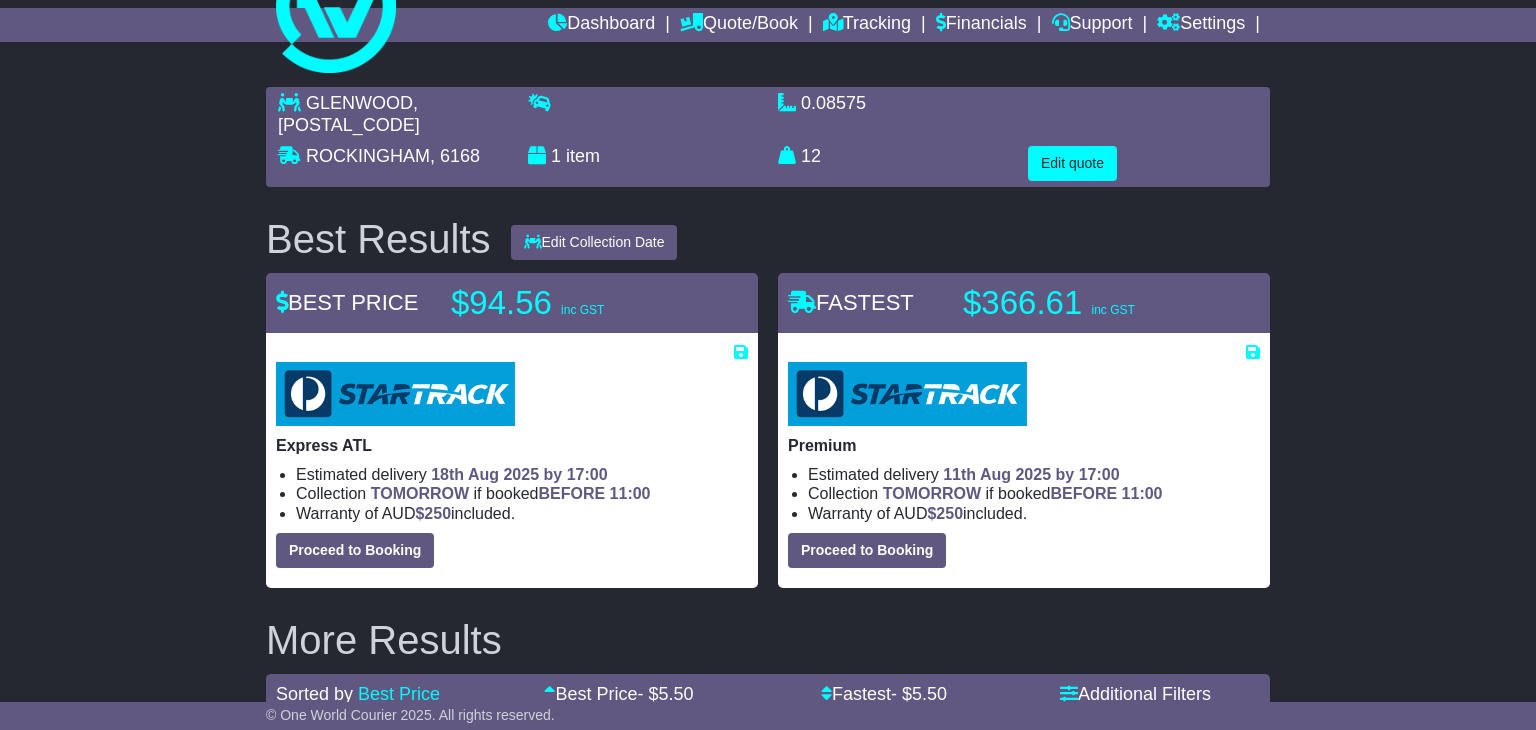 scroll, scrollTop: 68, scrollLeft: 0, axis: vertical 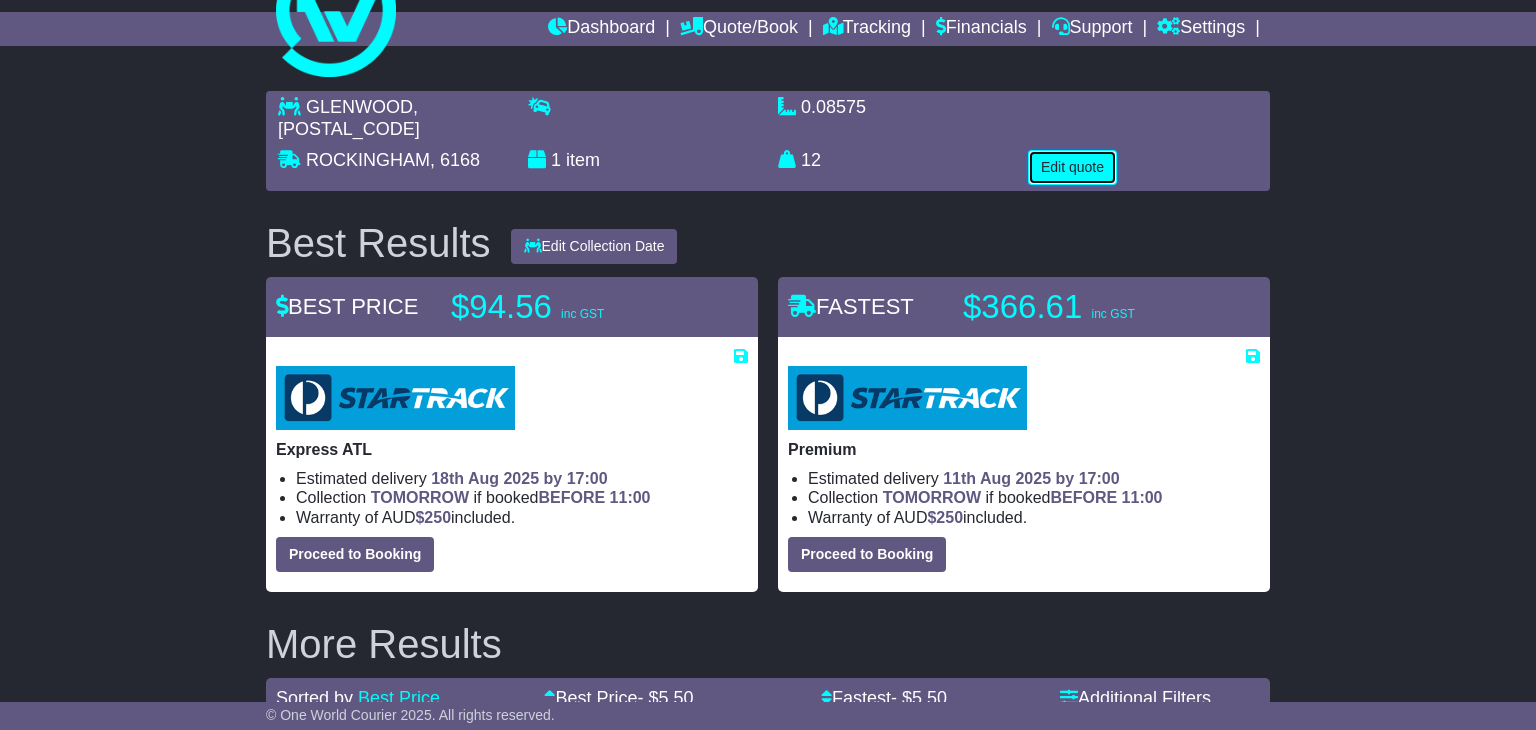 click on "Edit quote" at bounding box center (1072, 167) 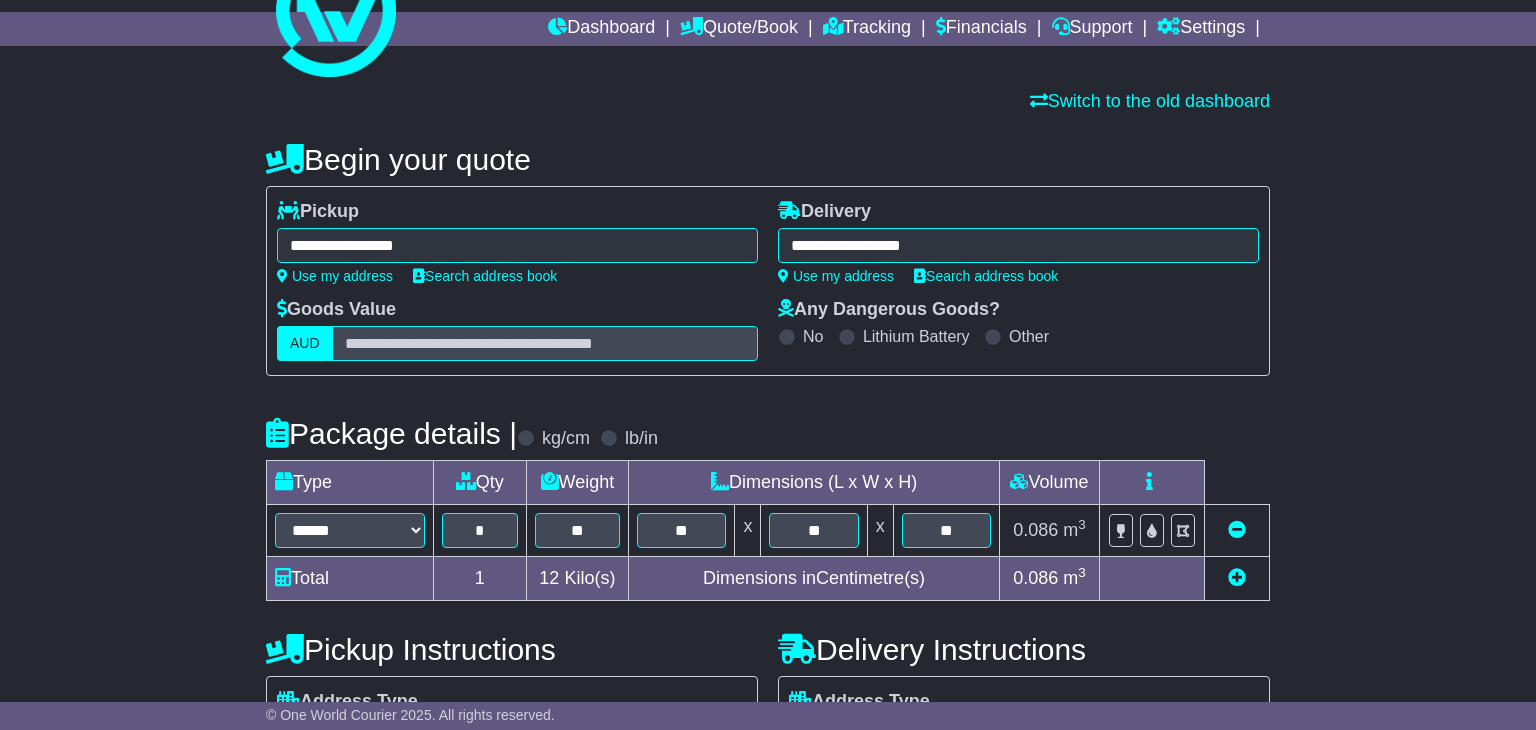 click on "**********" at bounding box center (517, 245) 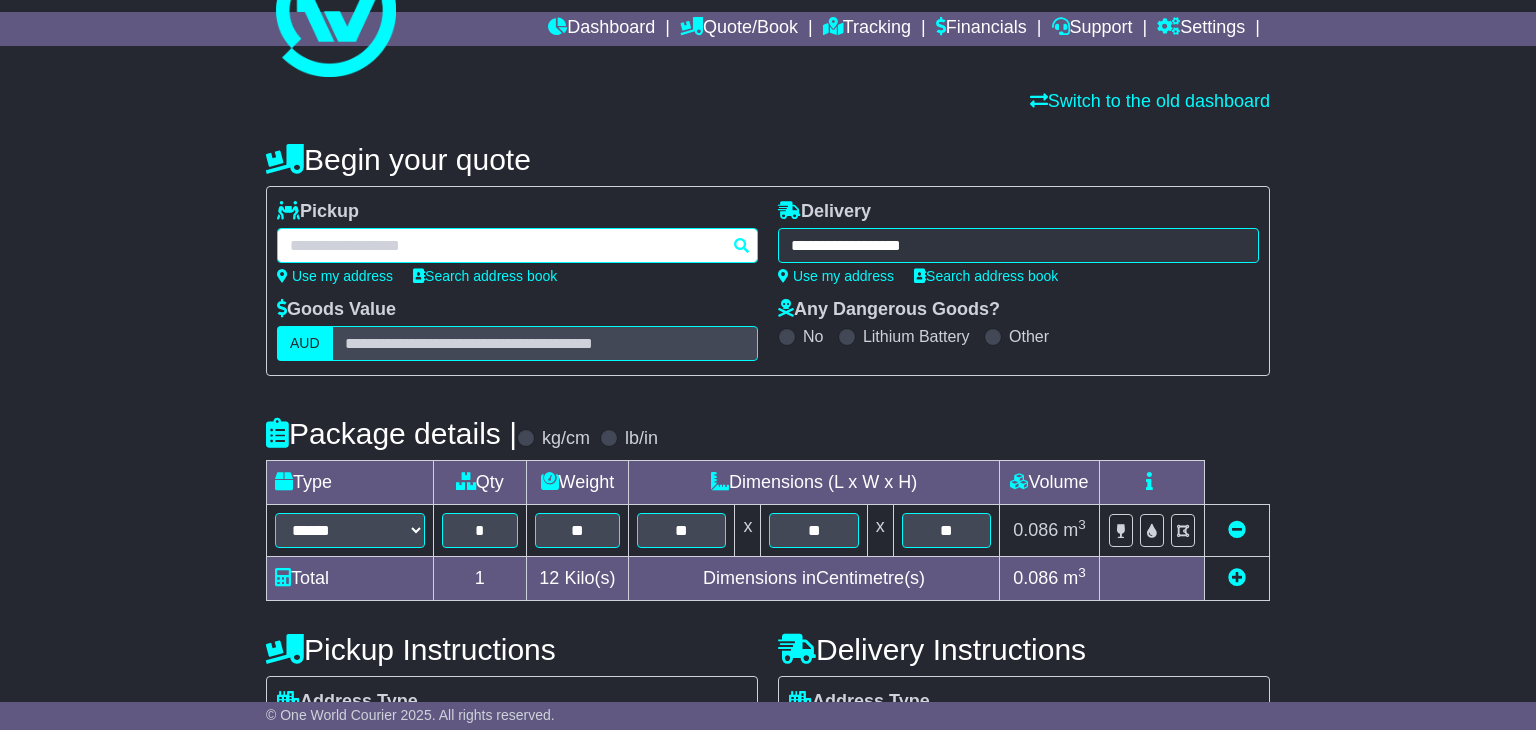 paste on "**********" 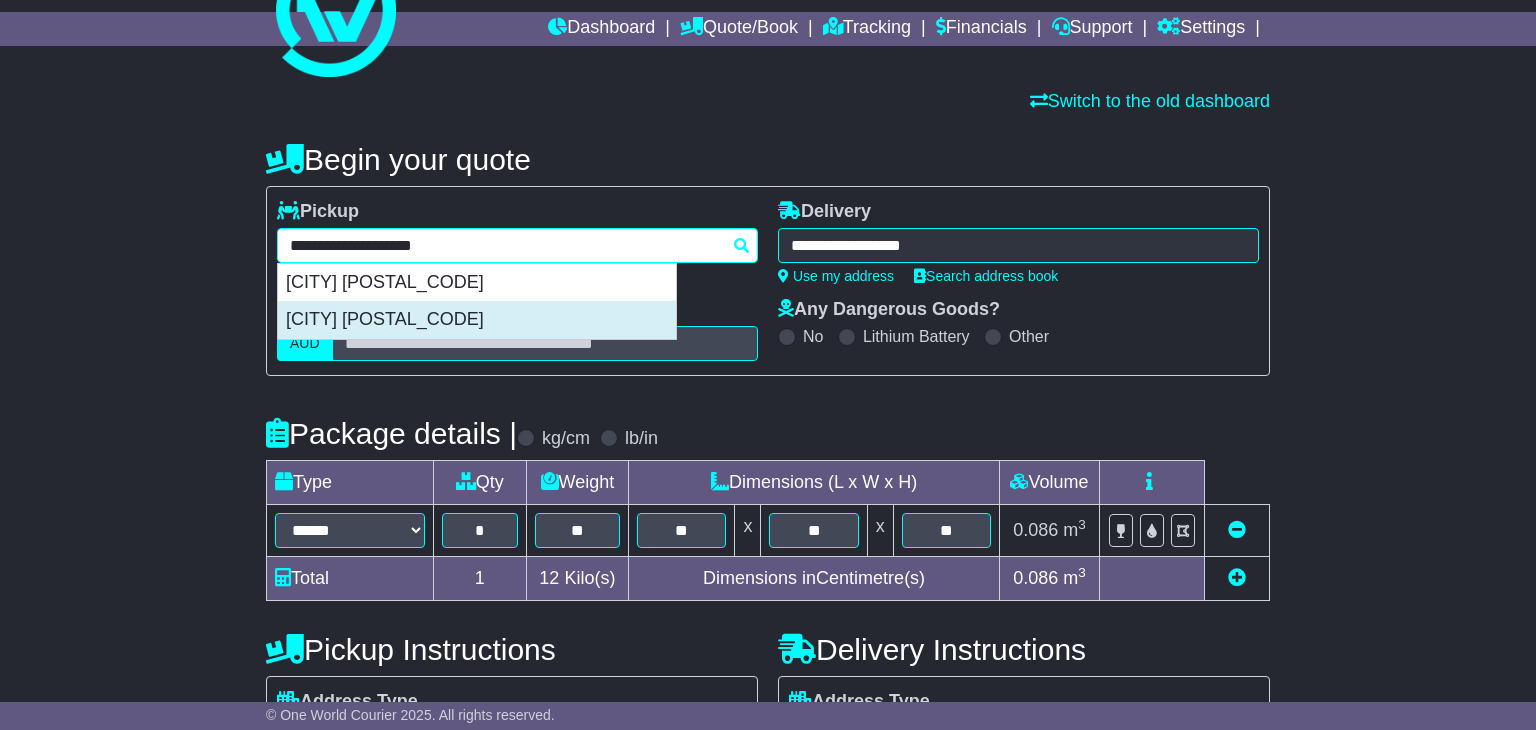 click on "RICHLANDS 4077" at bounding box center (477, 320) 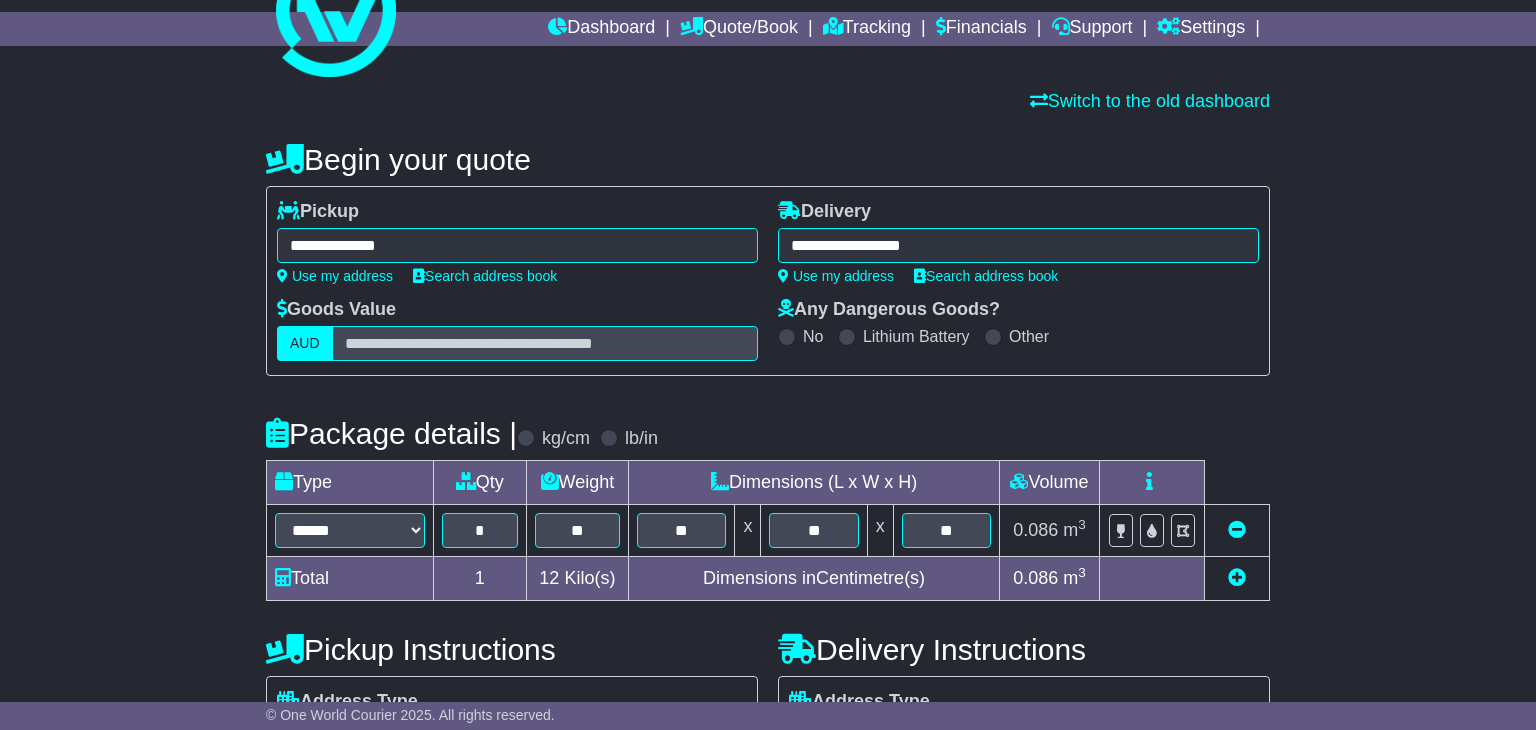 type on "**********" 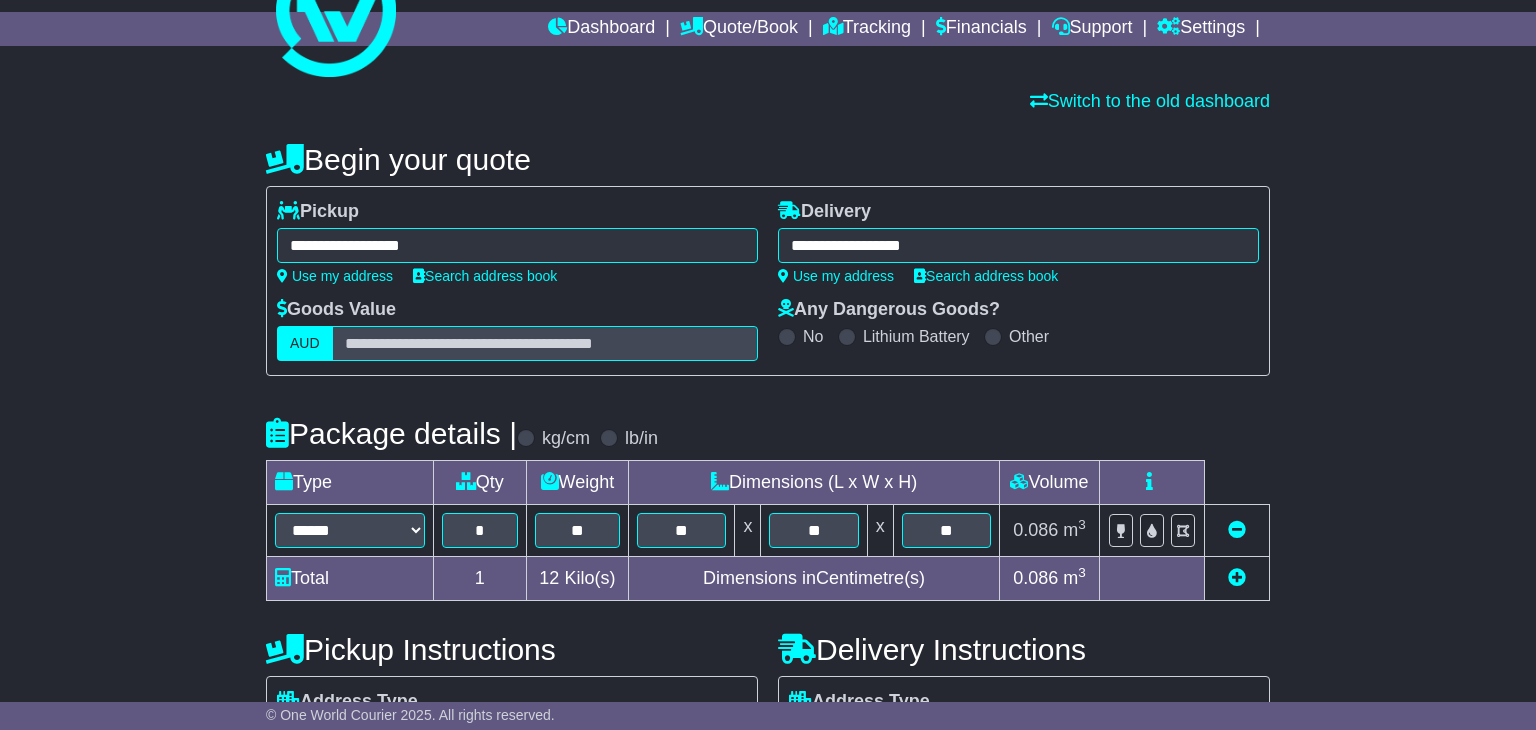 click on "**********" at bounding box center [1018, 245] 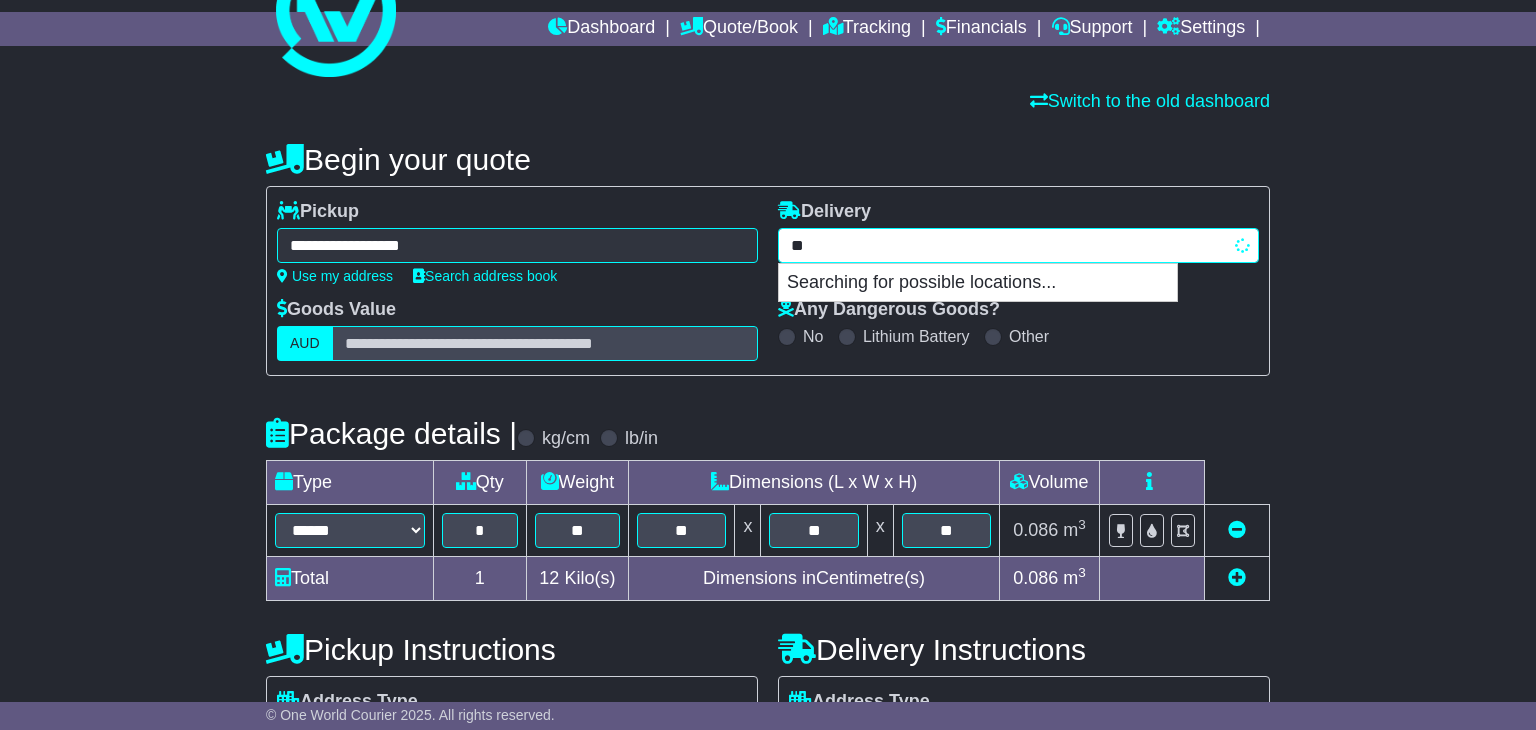 type on "*" 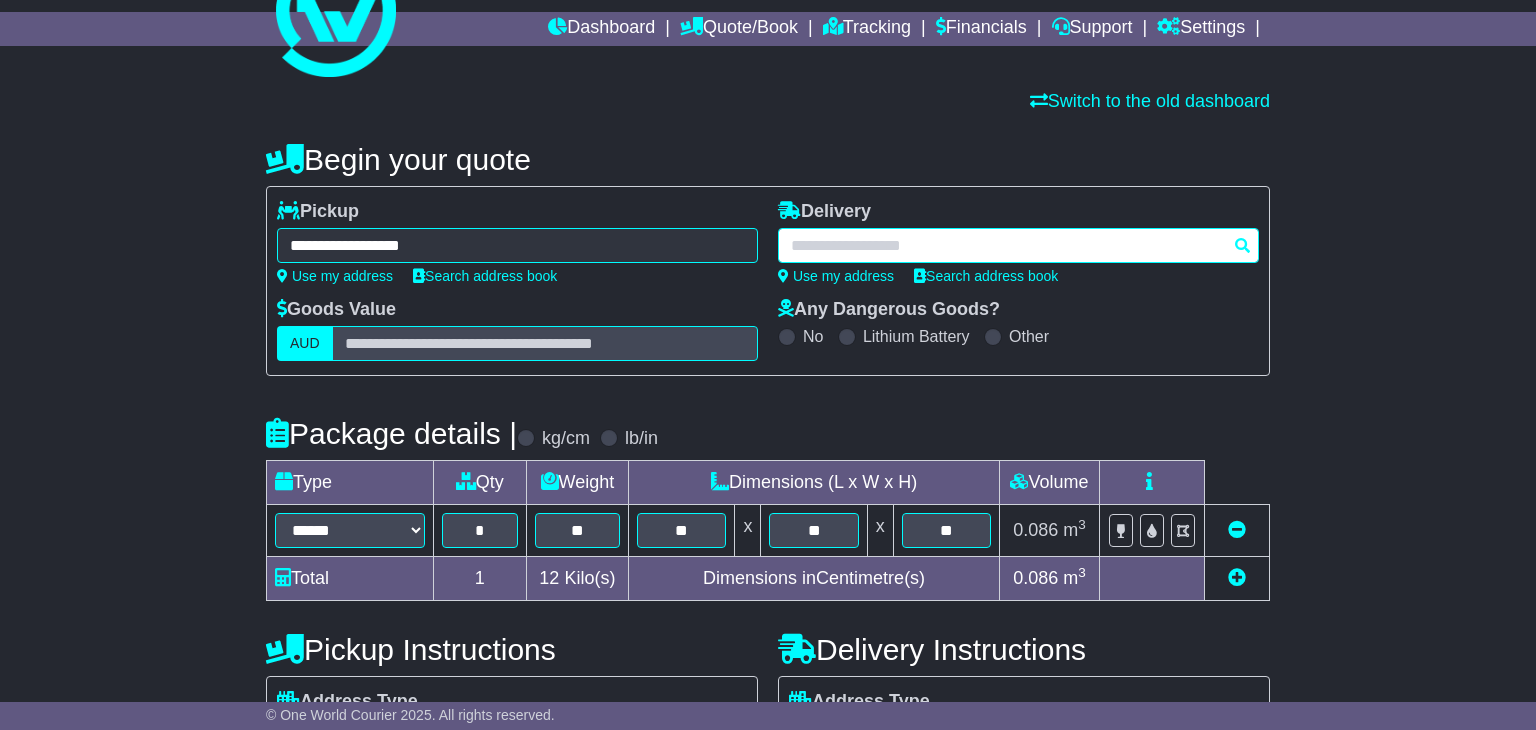 paste on "**********" 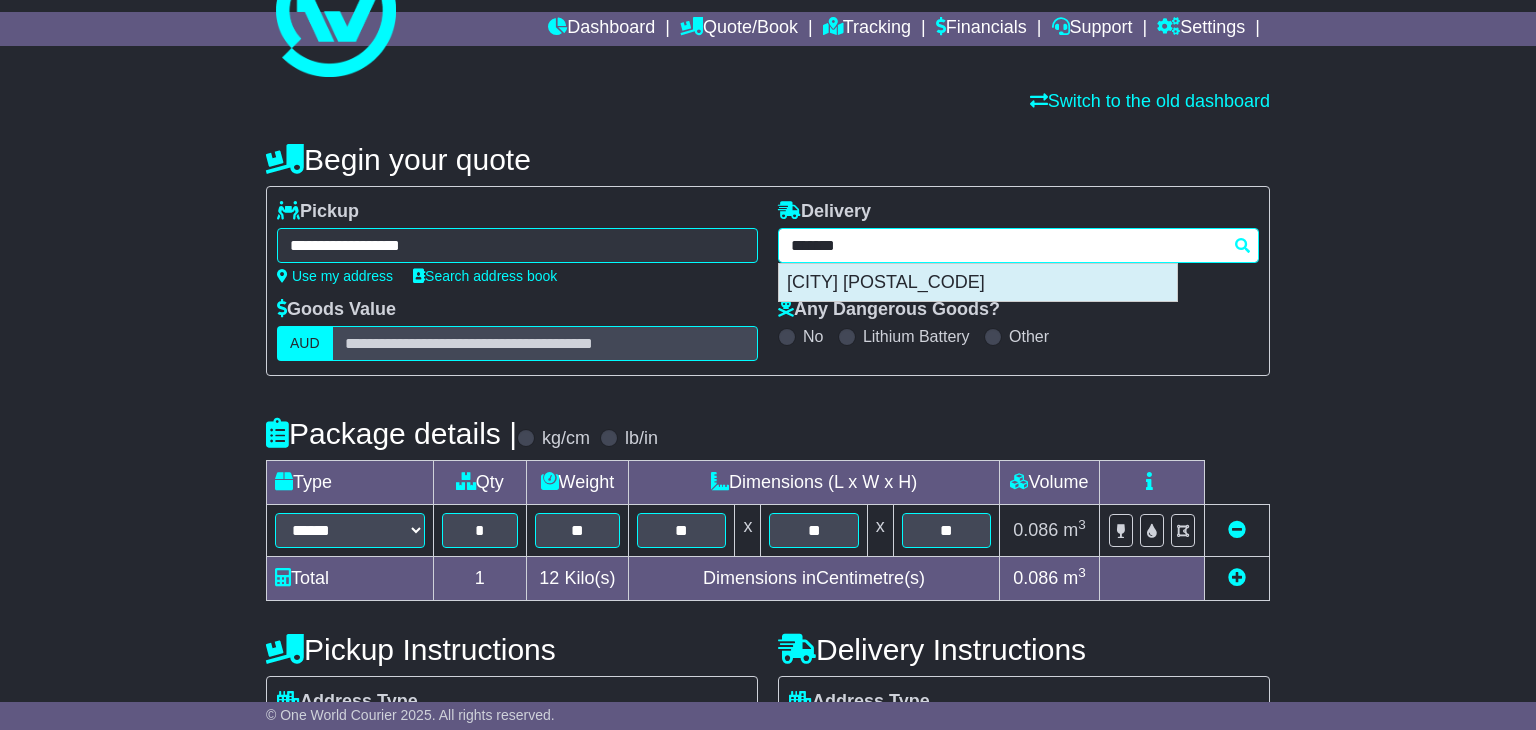 click on "IPSWICH 4305" at bounding box center [978, 283] 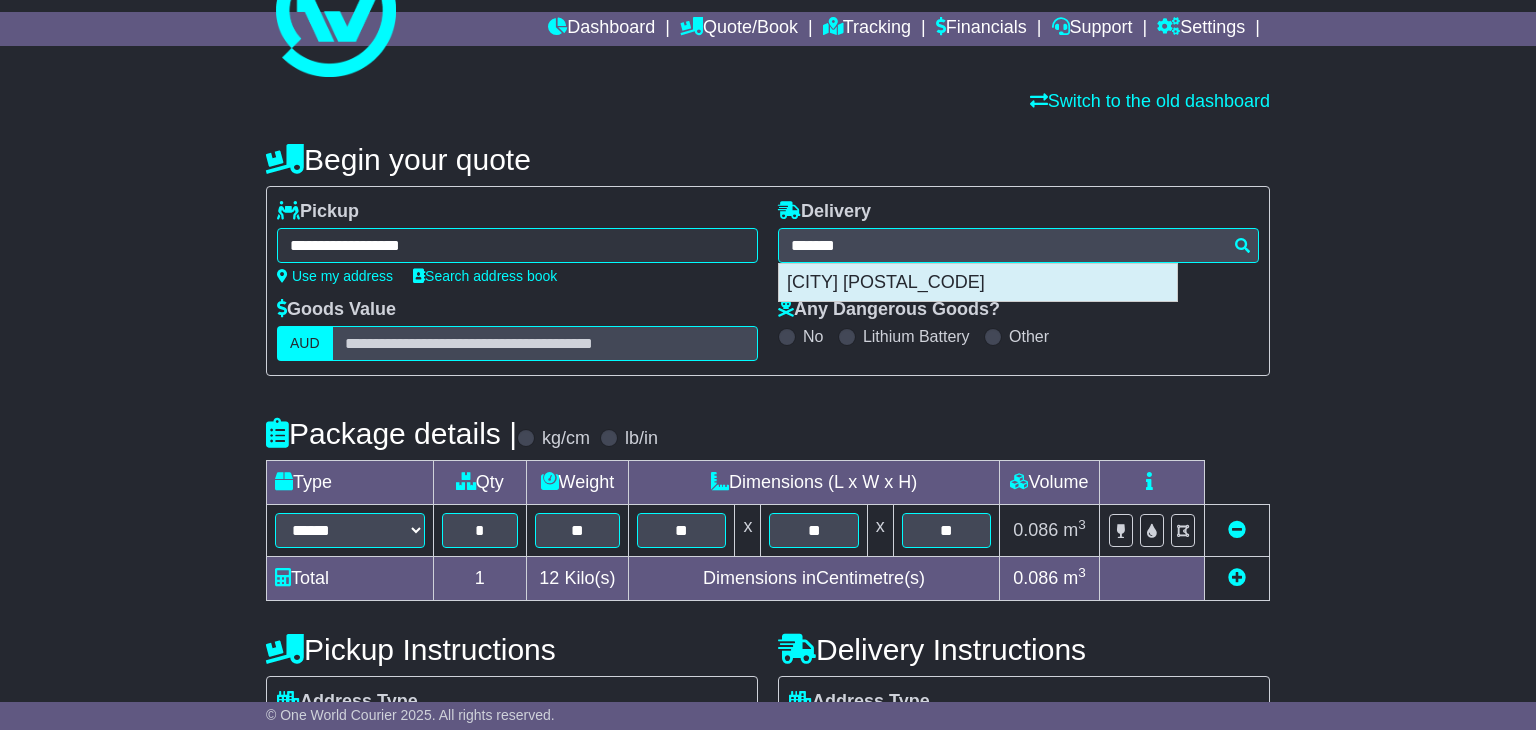 type on "**********" 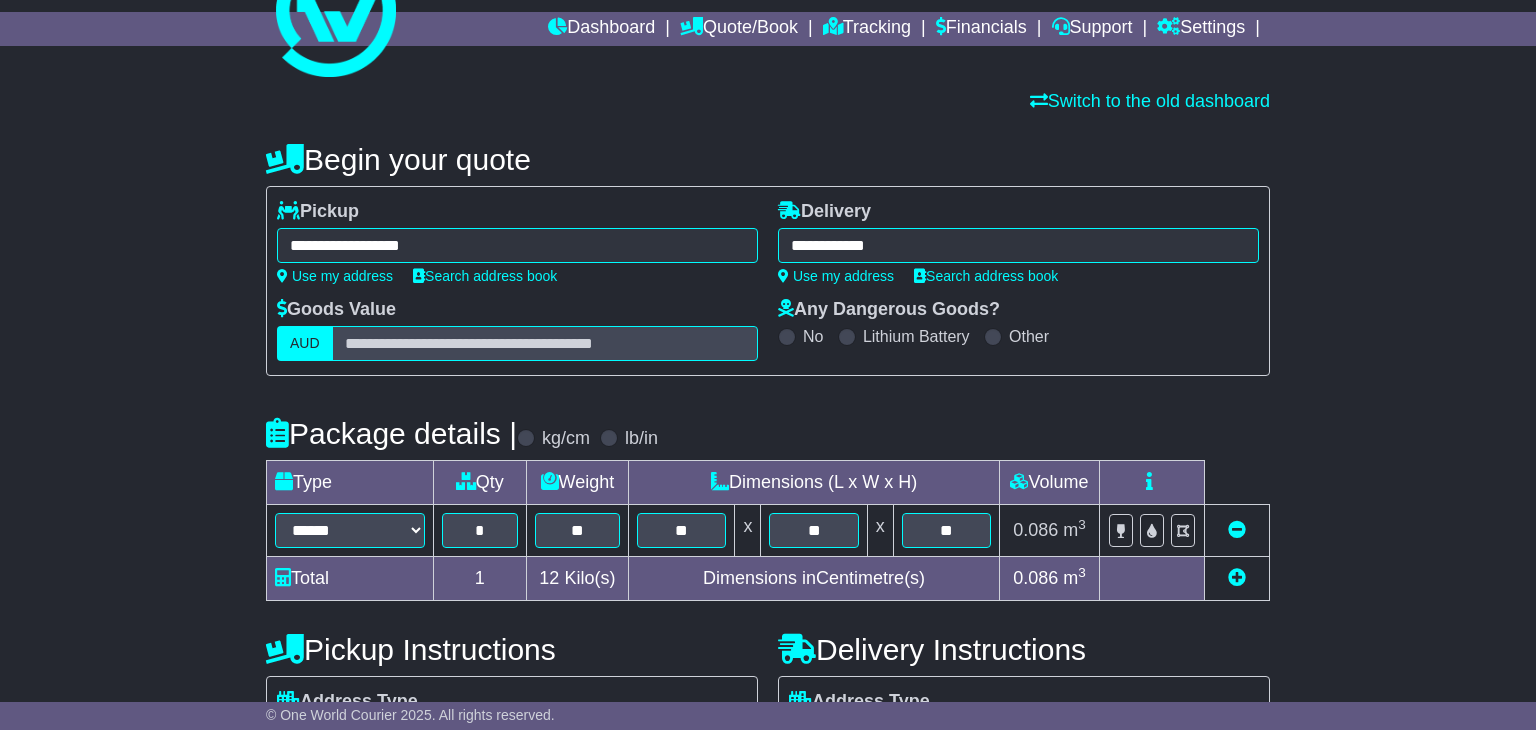 type on "**********" 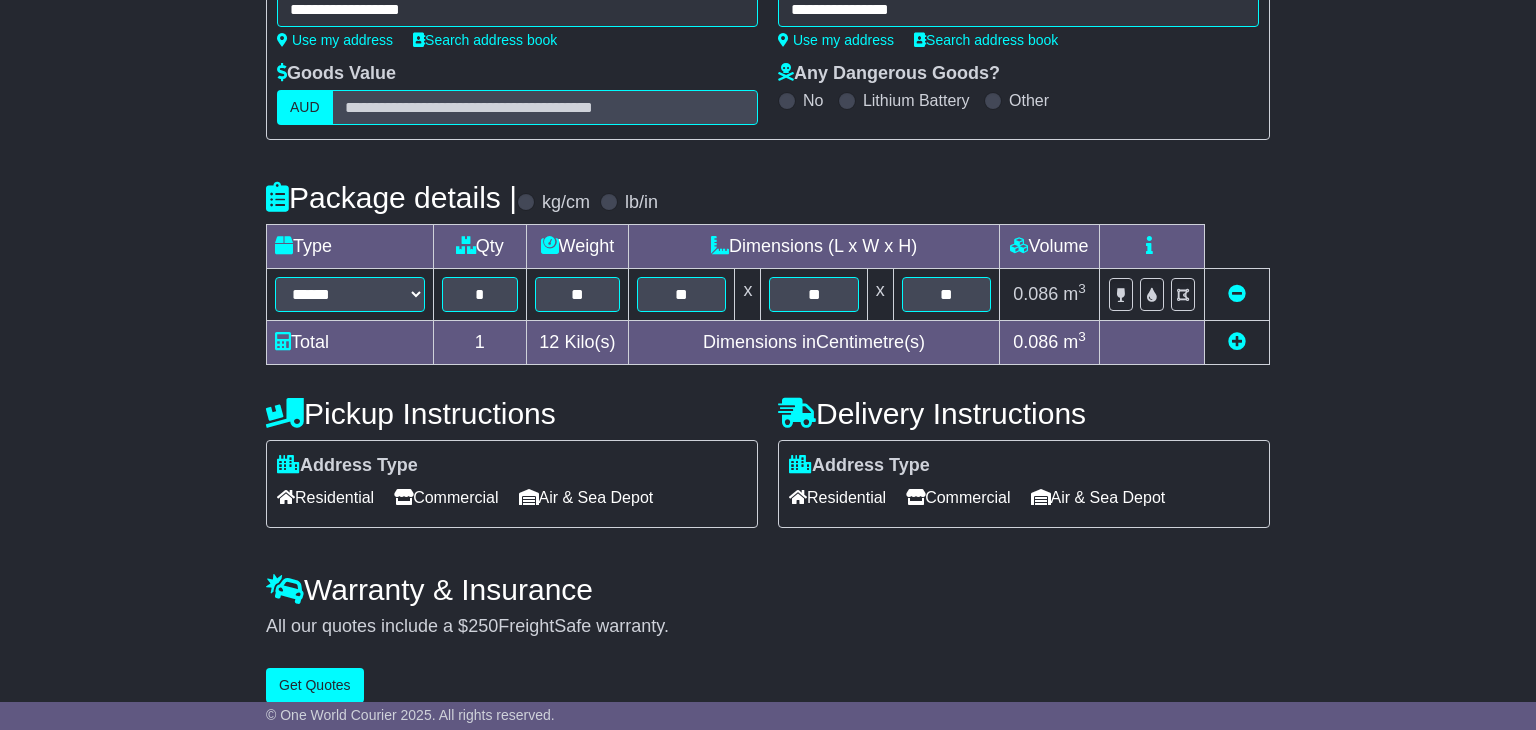 scroll, scrollTop: 295, scrollLeft: 0, axis: vertical 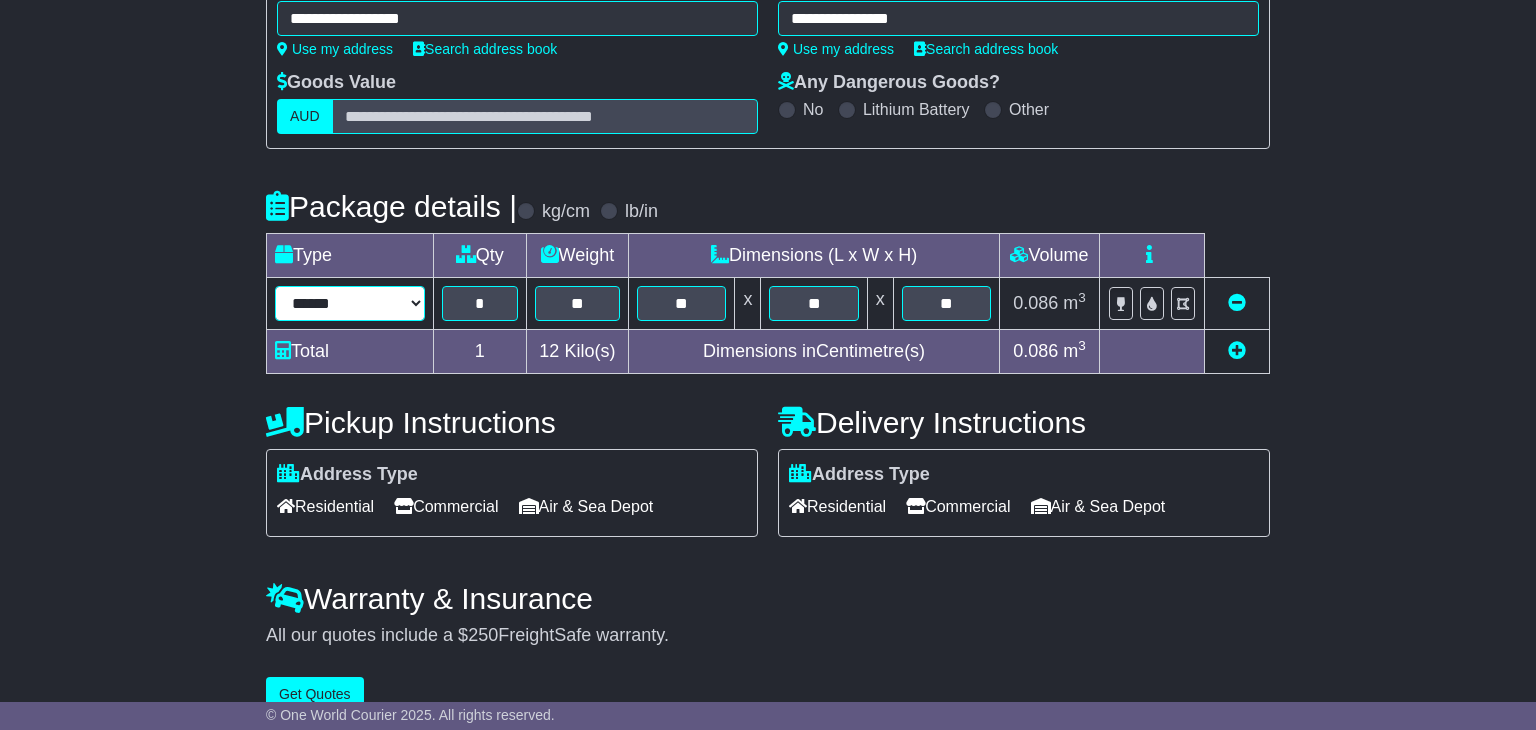 click on "****** ****** *** ******** ***** **** **** ****** *** *******" at bounding box center (350, 303) 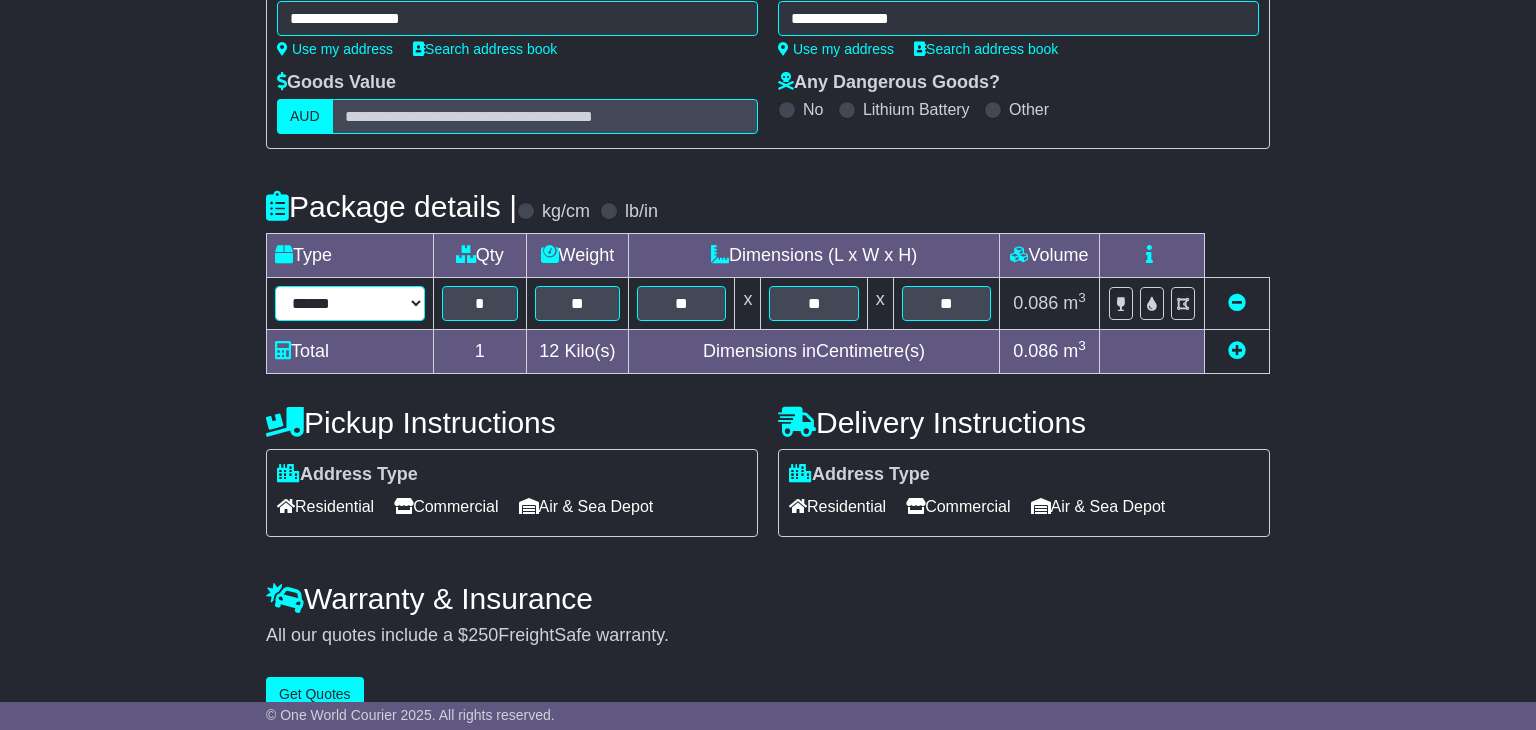 select on "*****" 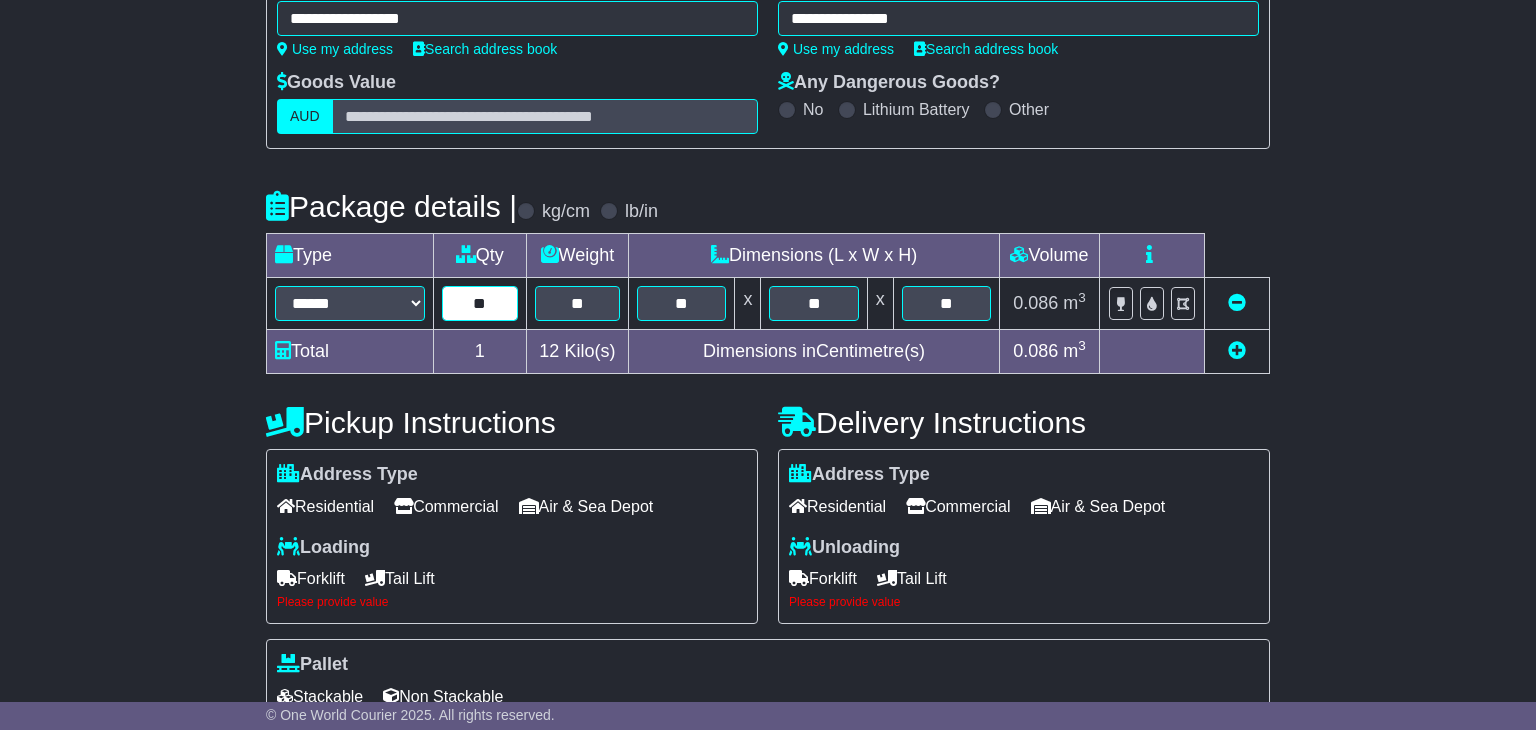 type on "**" 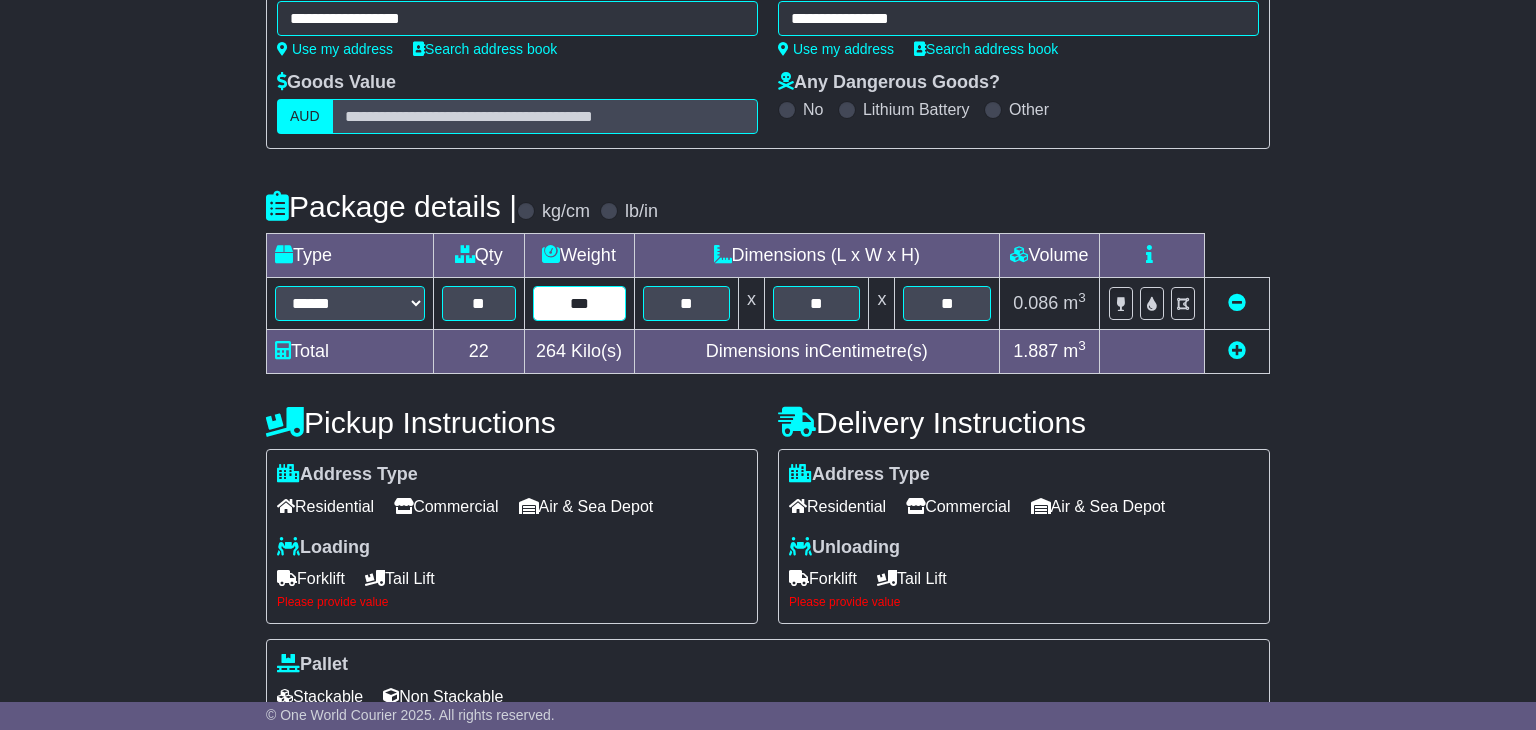 type on "***" 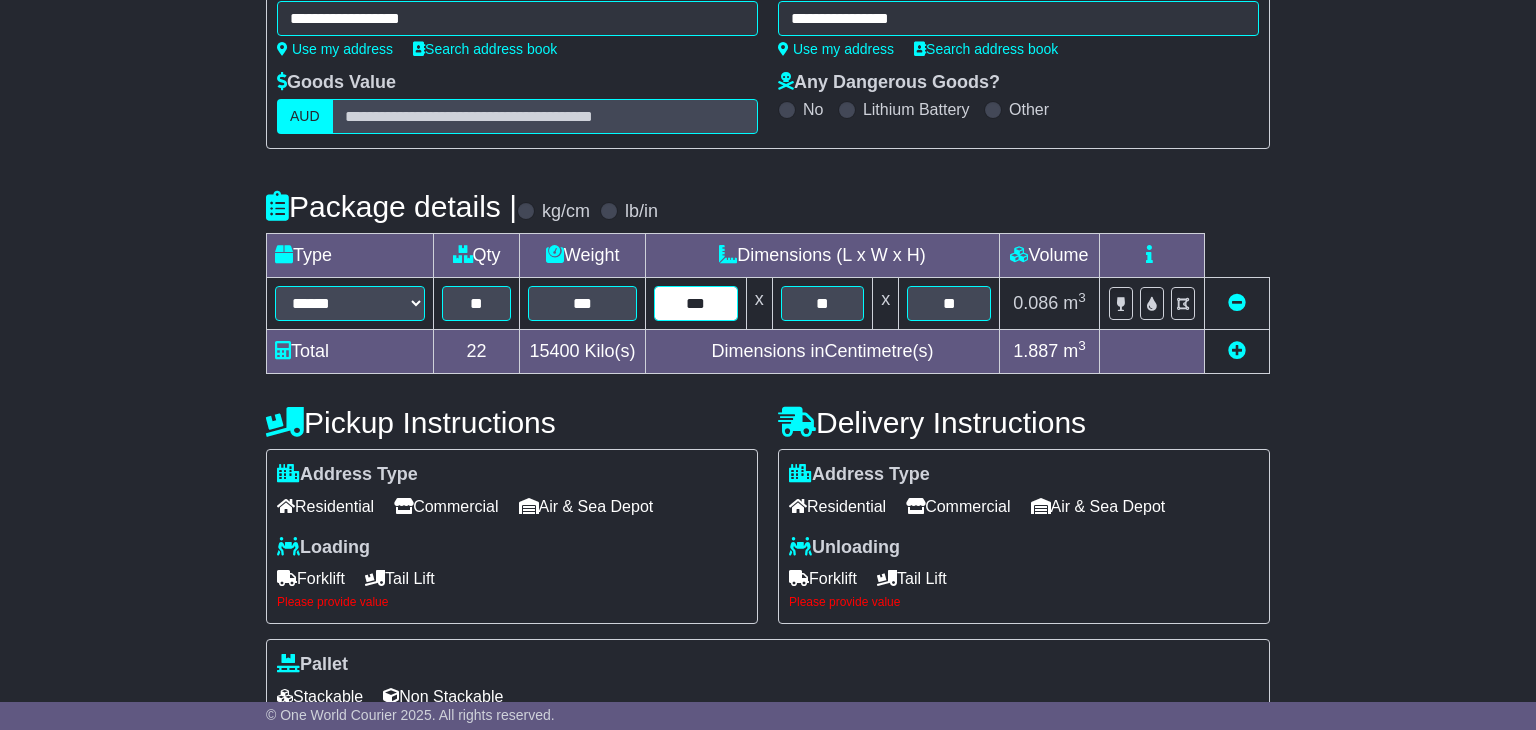 type on "***" 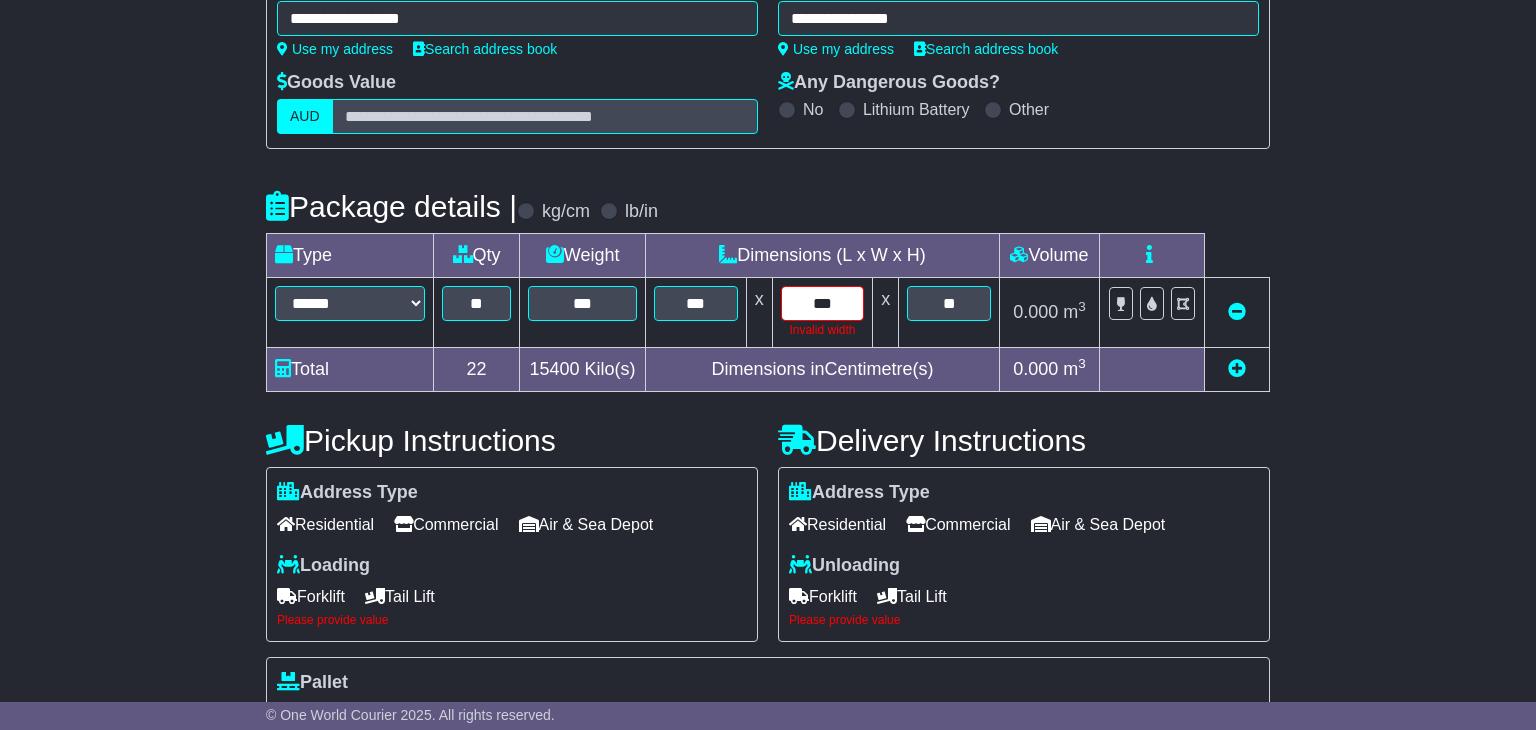 type on "***" 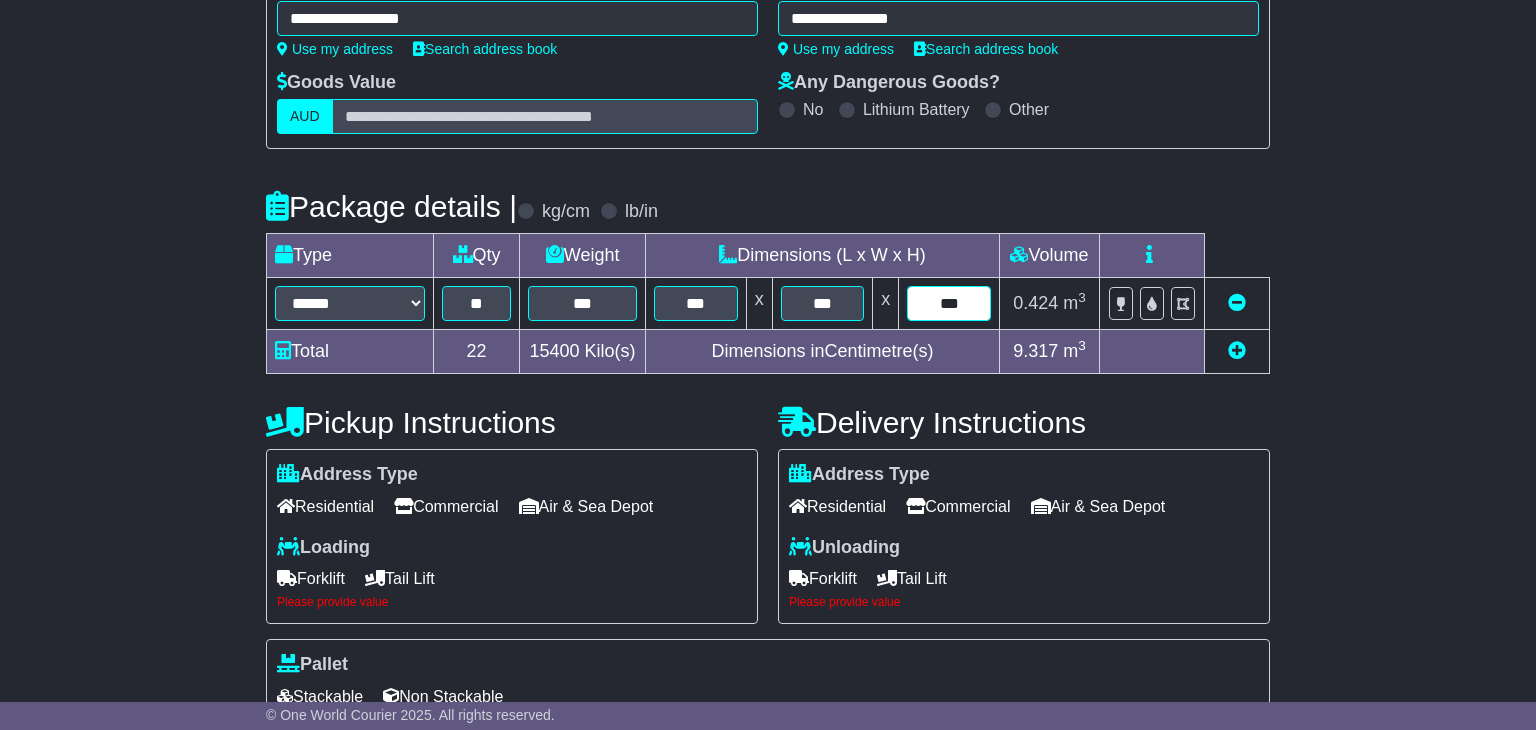 type on "***" 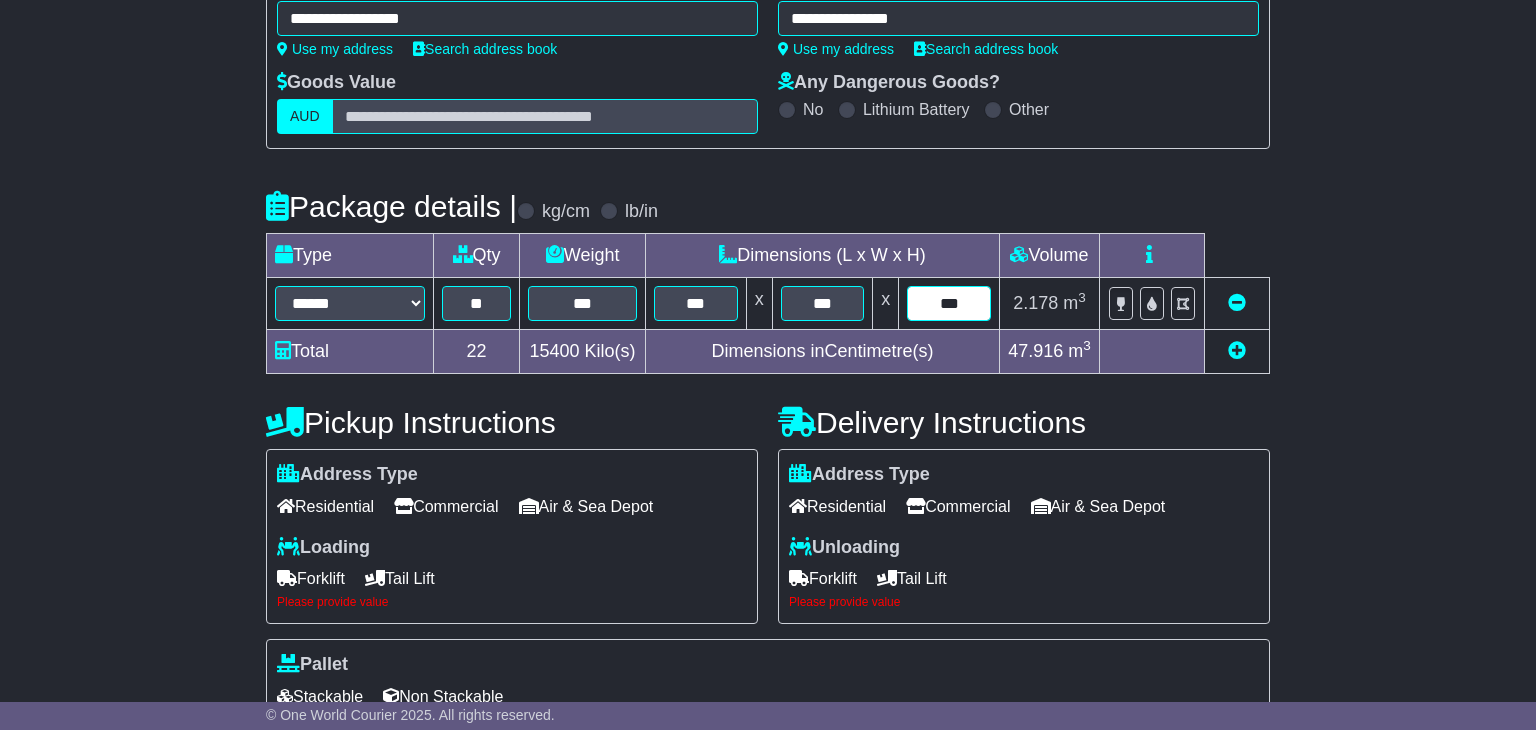 scroll, scrollTop: 531, scrollLeft: 0, axis: vertical 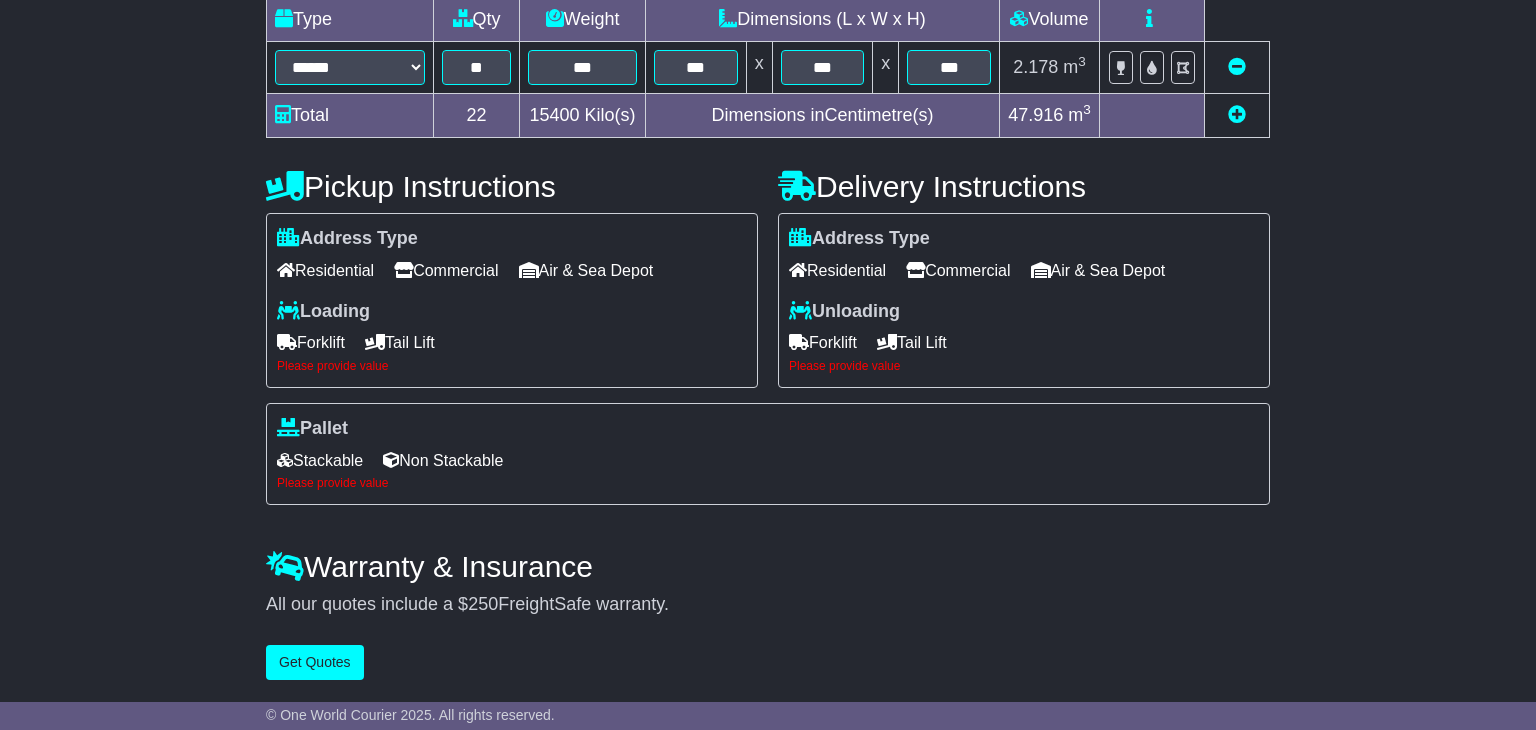 click on "Commercial" at bounding box center [446, 270] 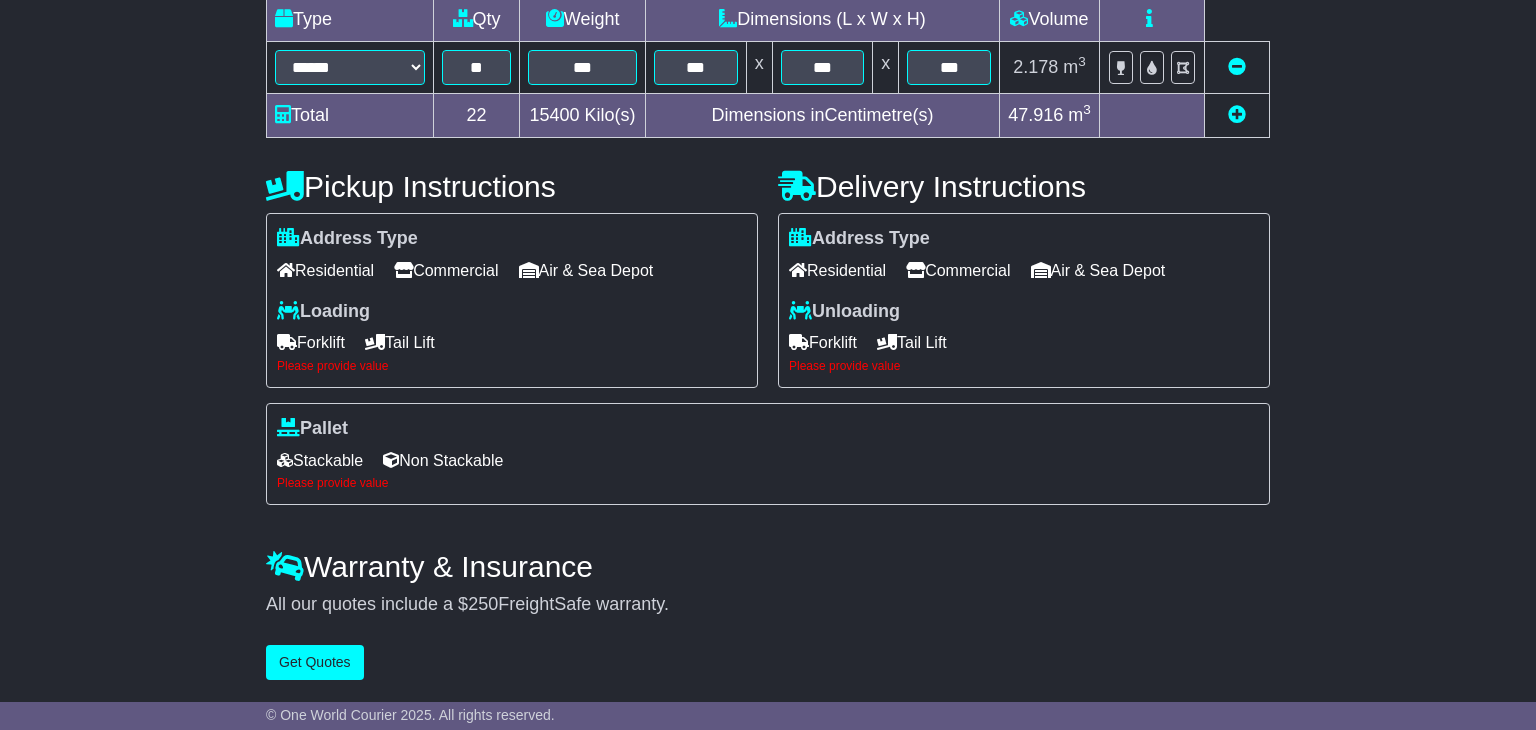 click on "Forklift" at bounding box center (311, 342) 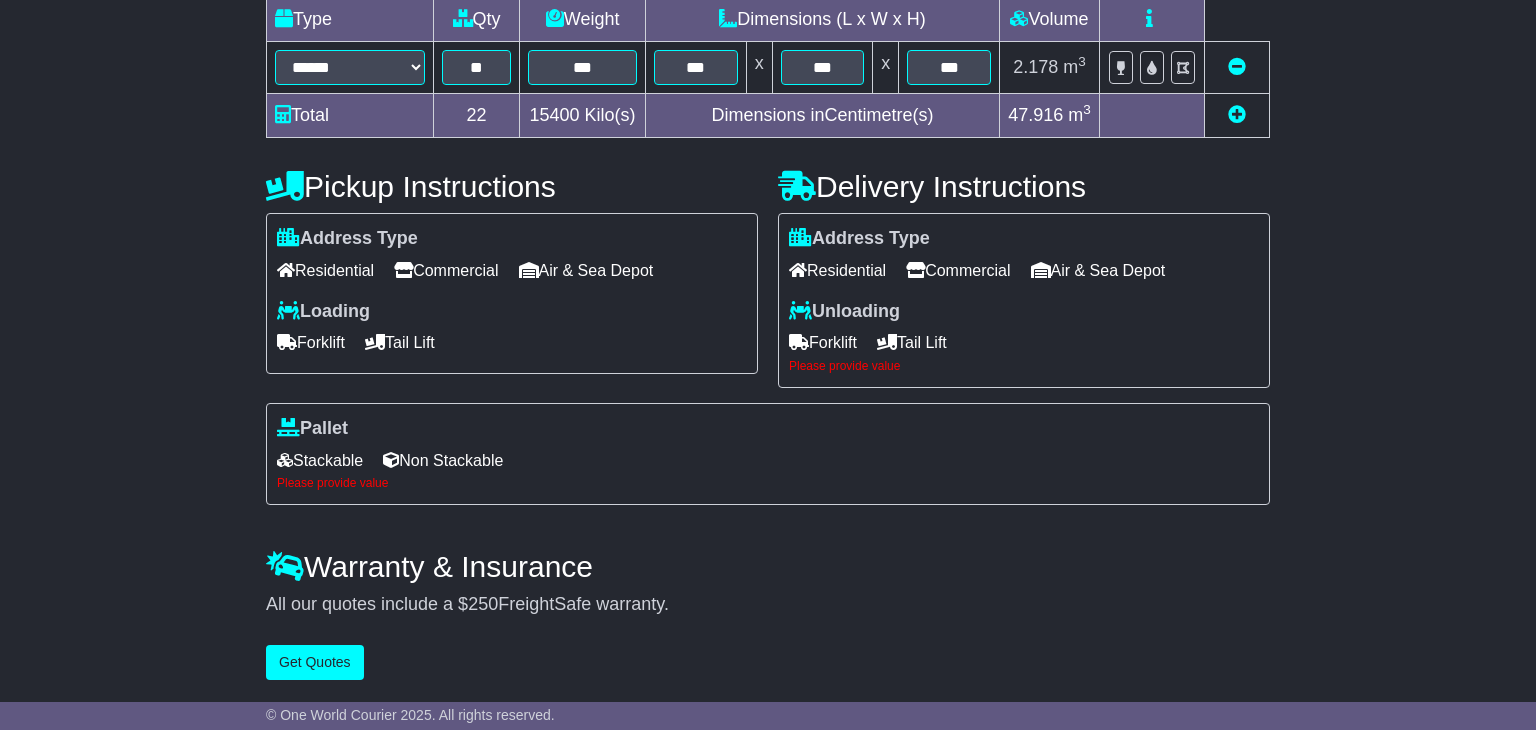 click on "Commercial" at bounding box center [958, 270] 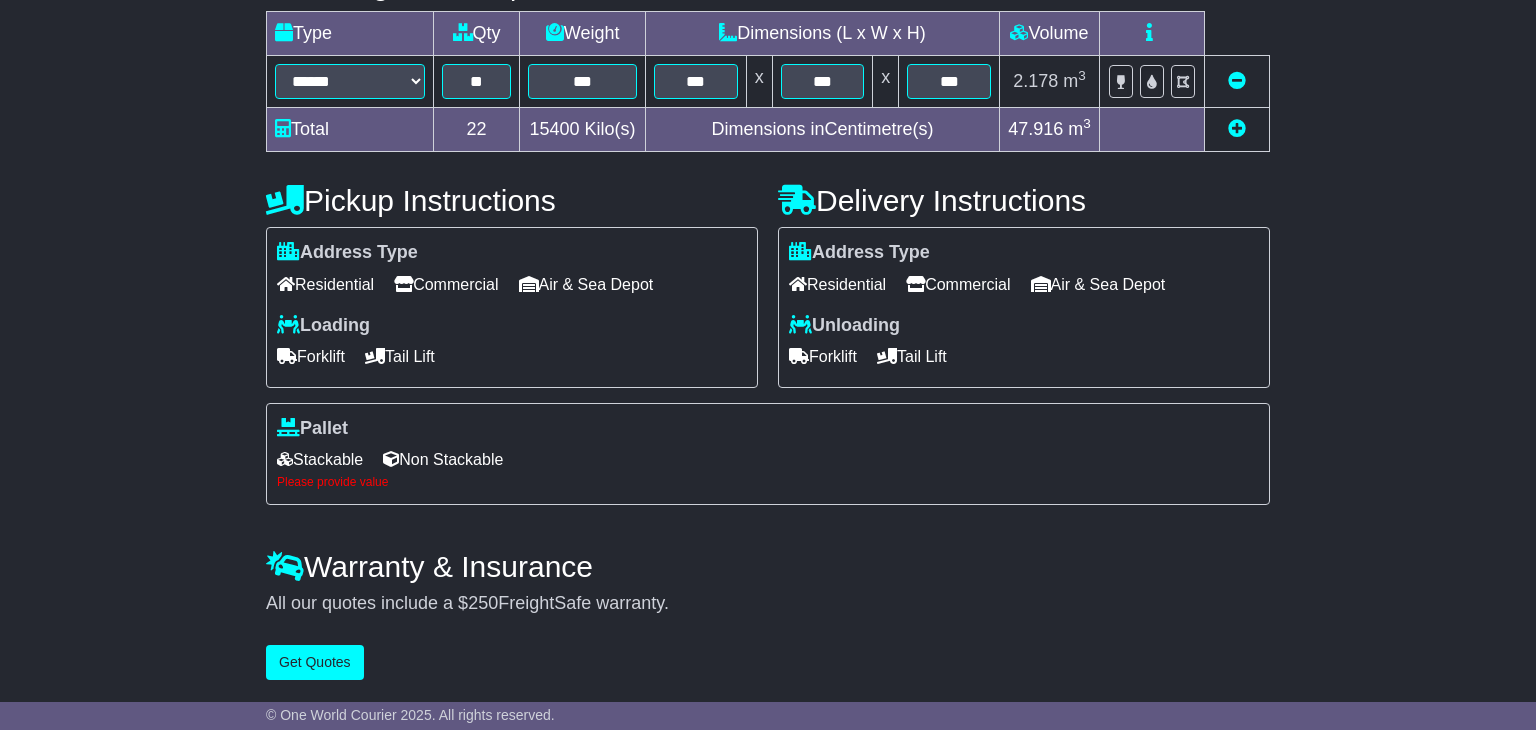 scroll, scrollTop: 518, scrollLeft: 0, axis: vertical 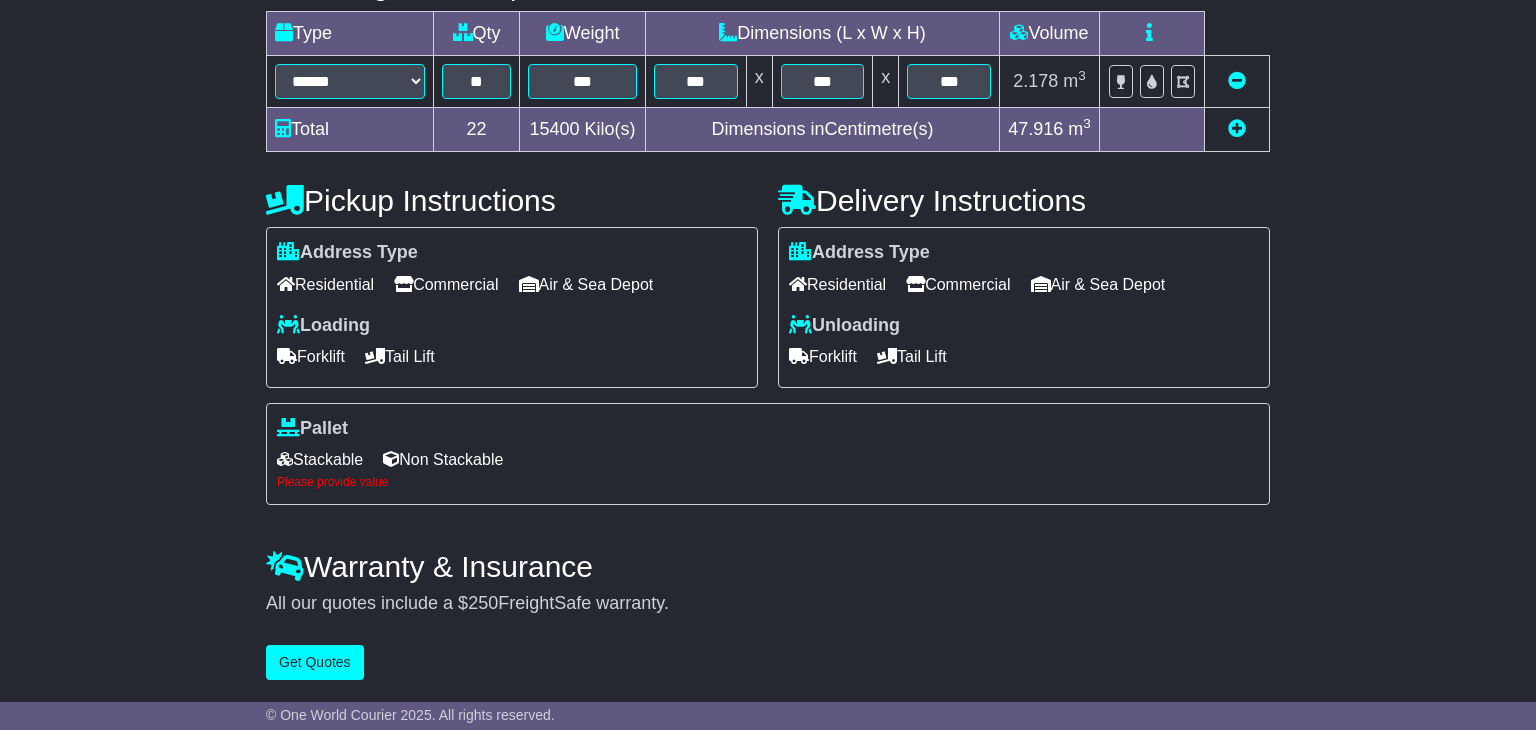 click on "Stackable" at bounding box center (320, 459) 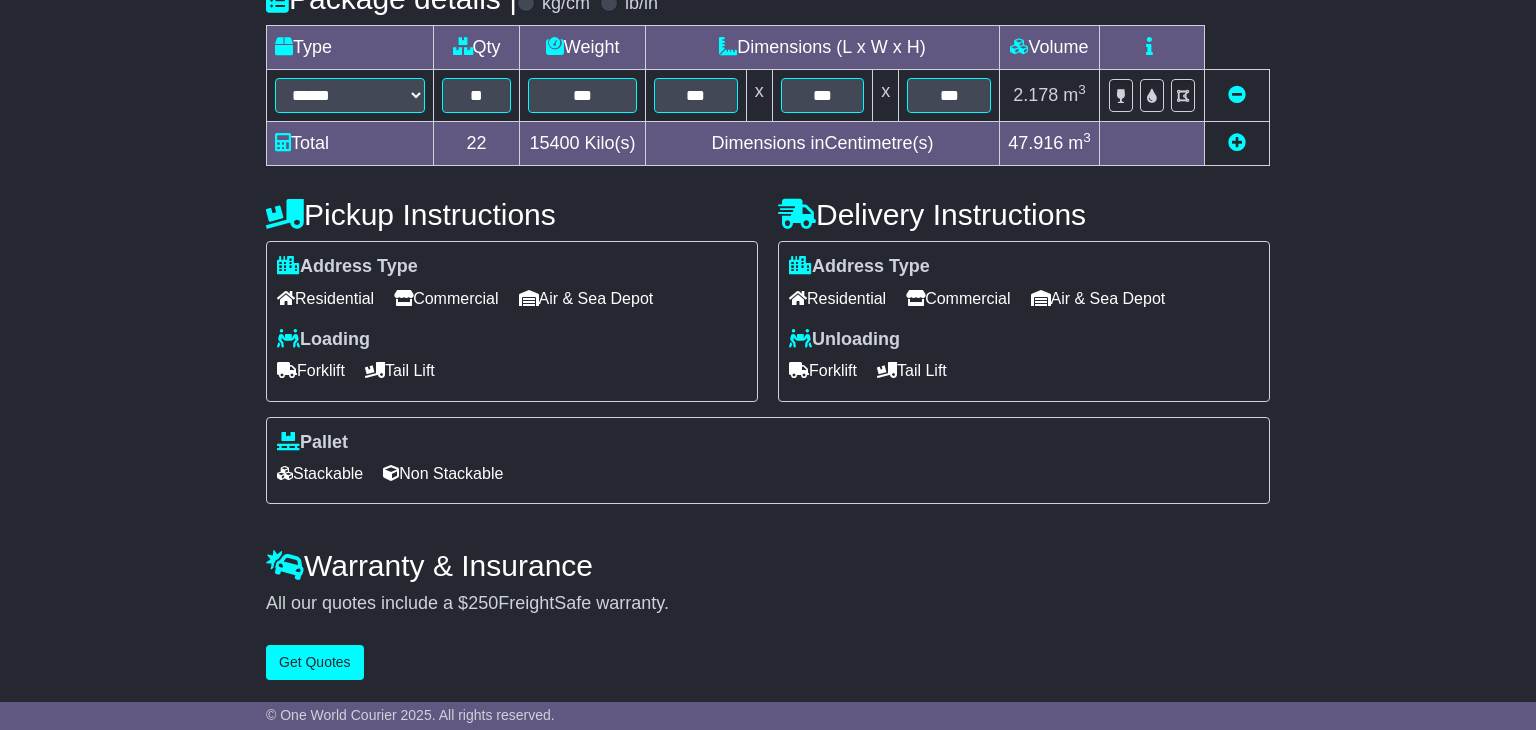 scroll, scrollTop: 505, scrollLeft: 0, axis: vertical 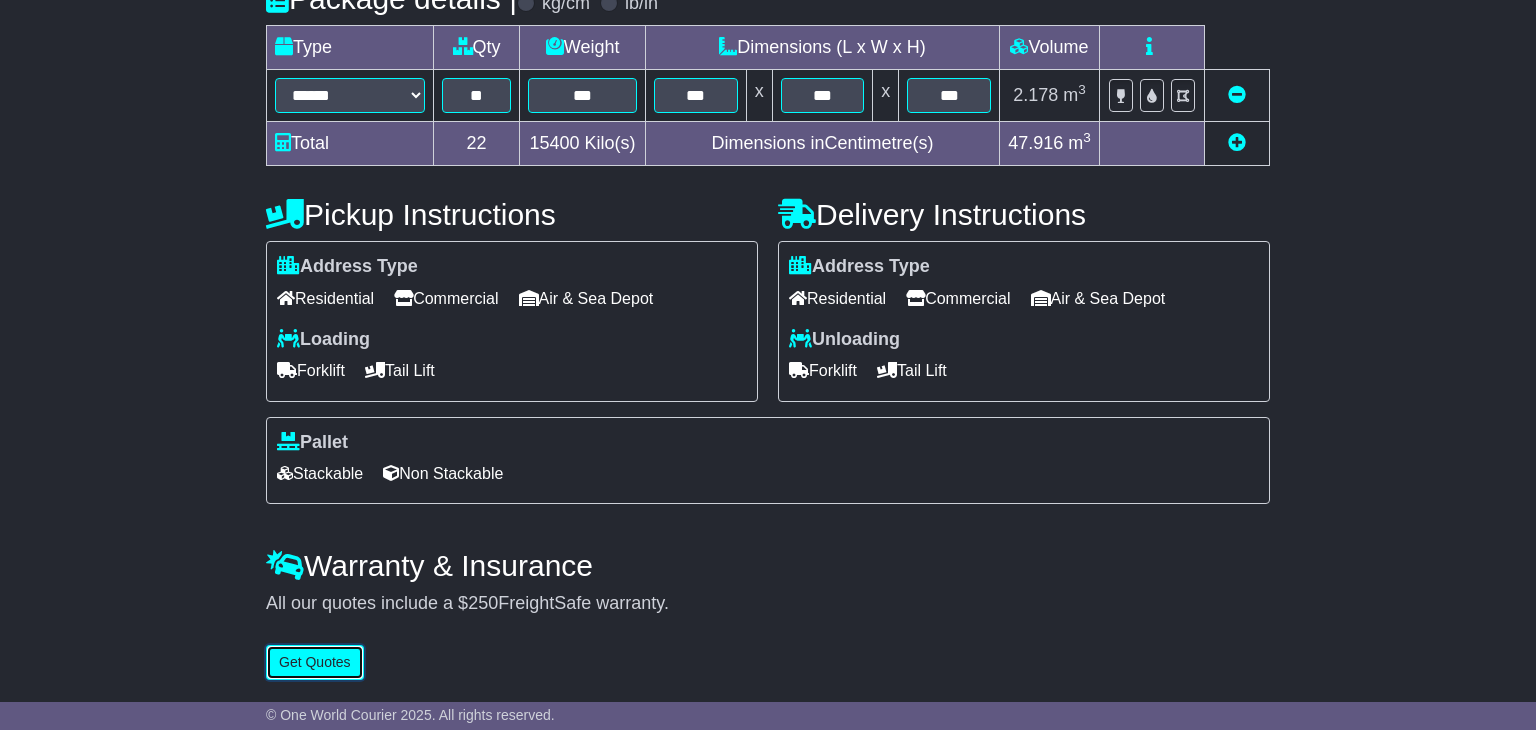 click on "Get Quotes" at bounding box center [315, 662] 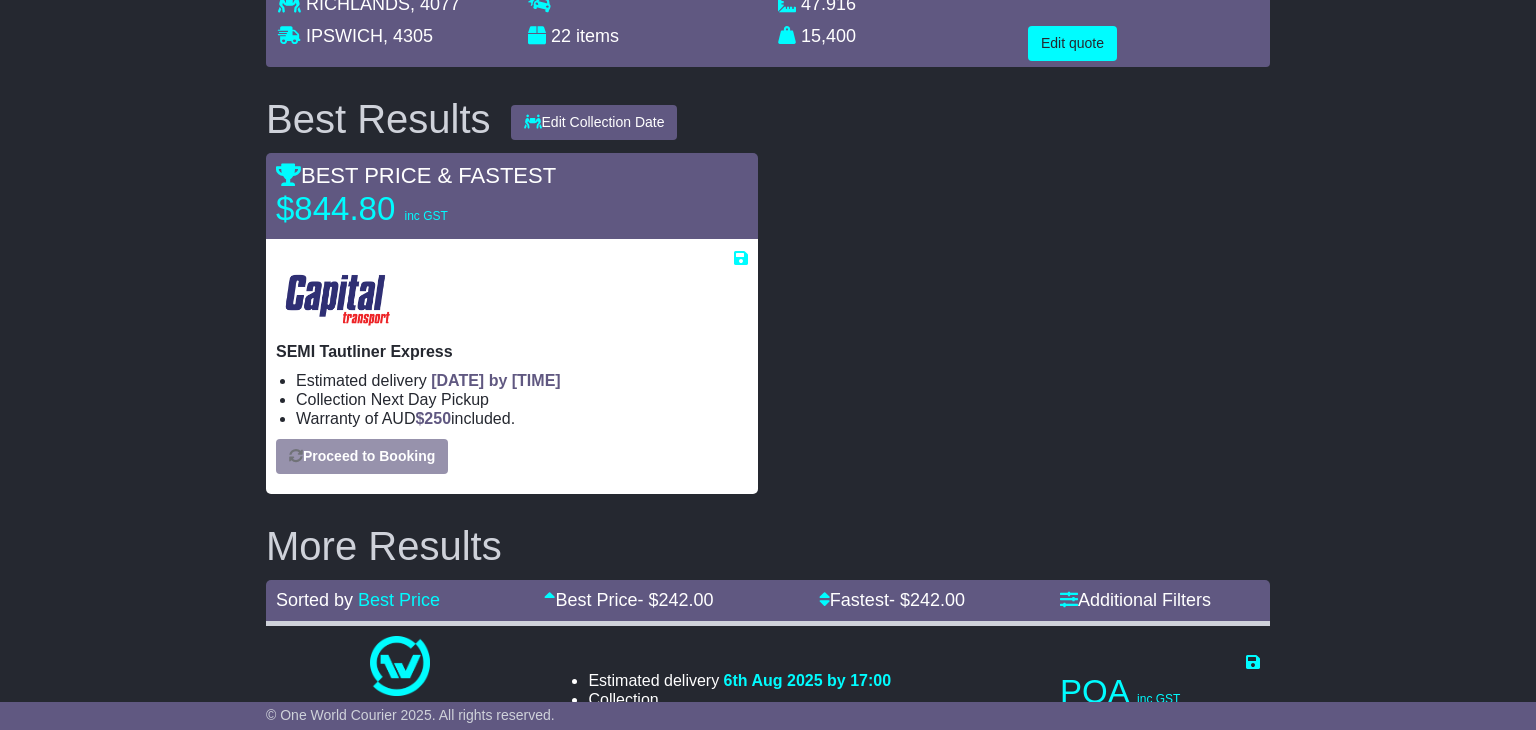 scroll, scrollTop: 0, scrollLeft: 0, axis: both 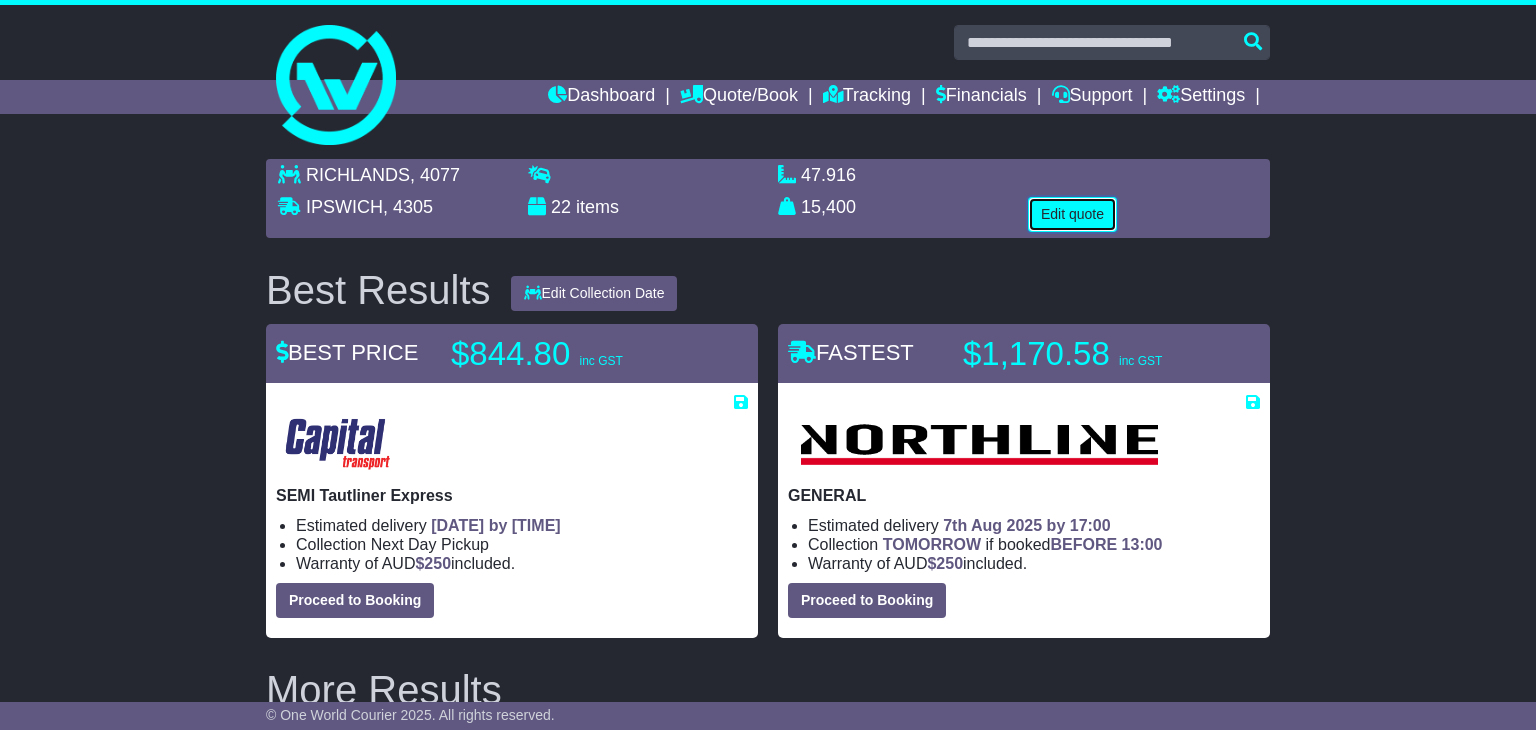 click on "Edit quote" at bounding box center [1072, 214] 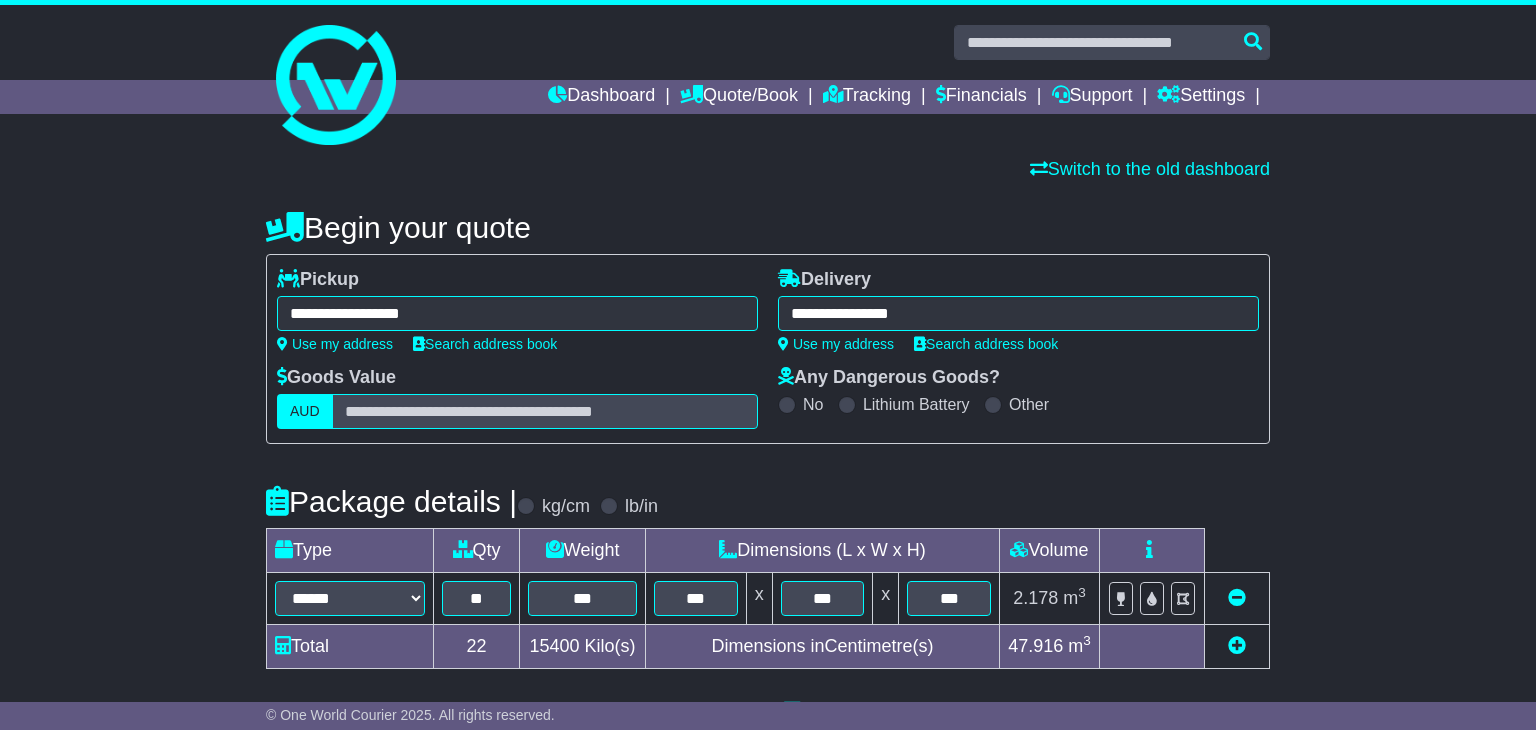 click on "**********" at bounding box center (517, 313) 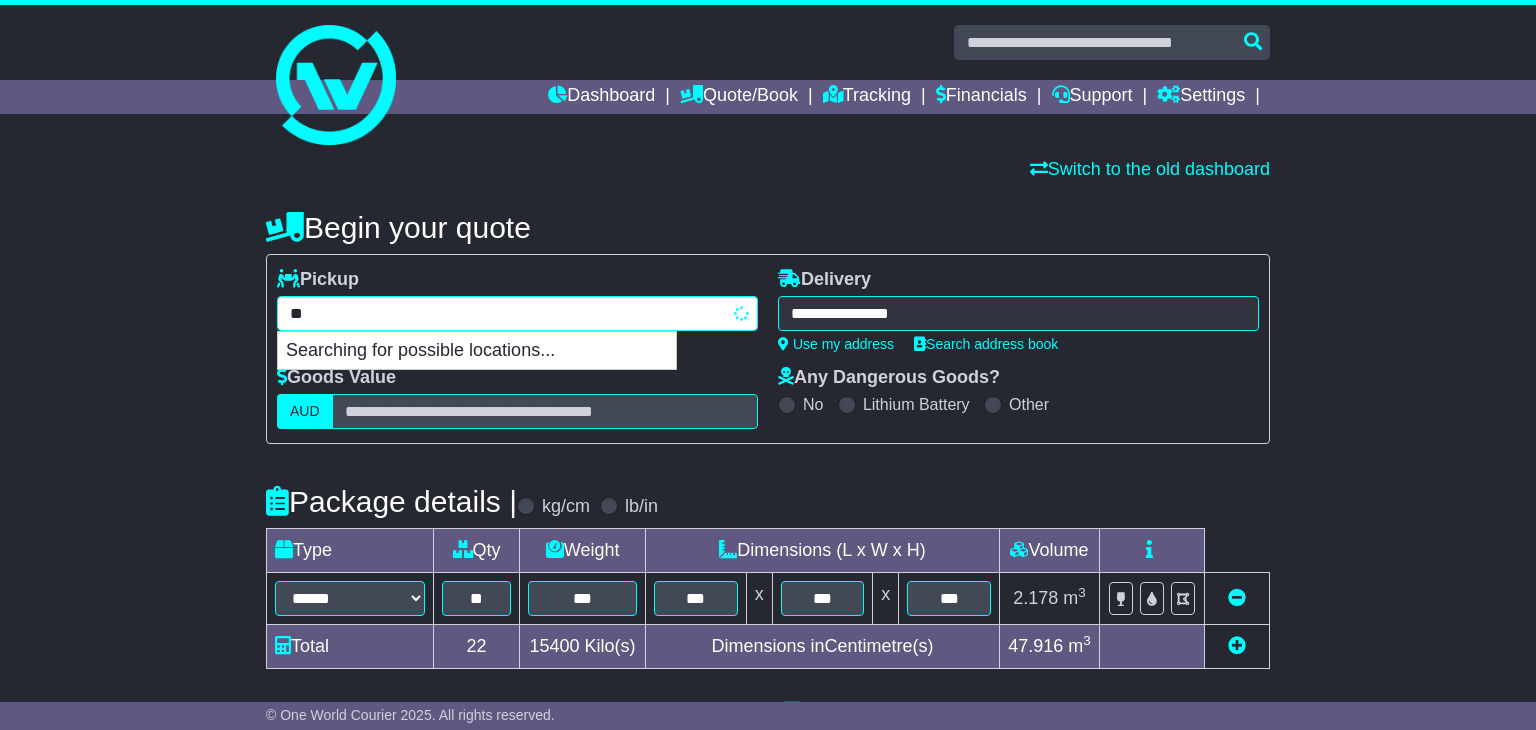 type on "*" 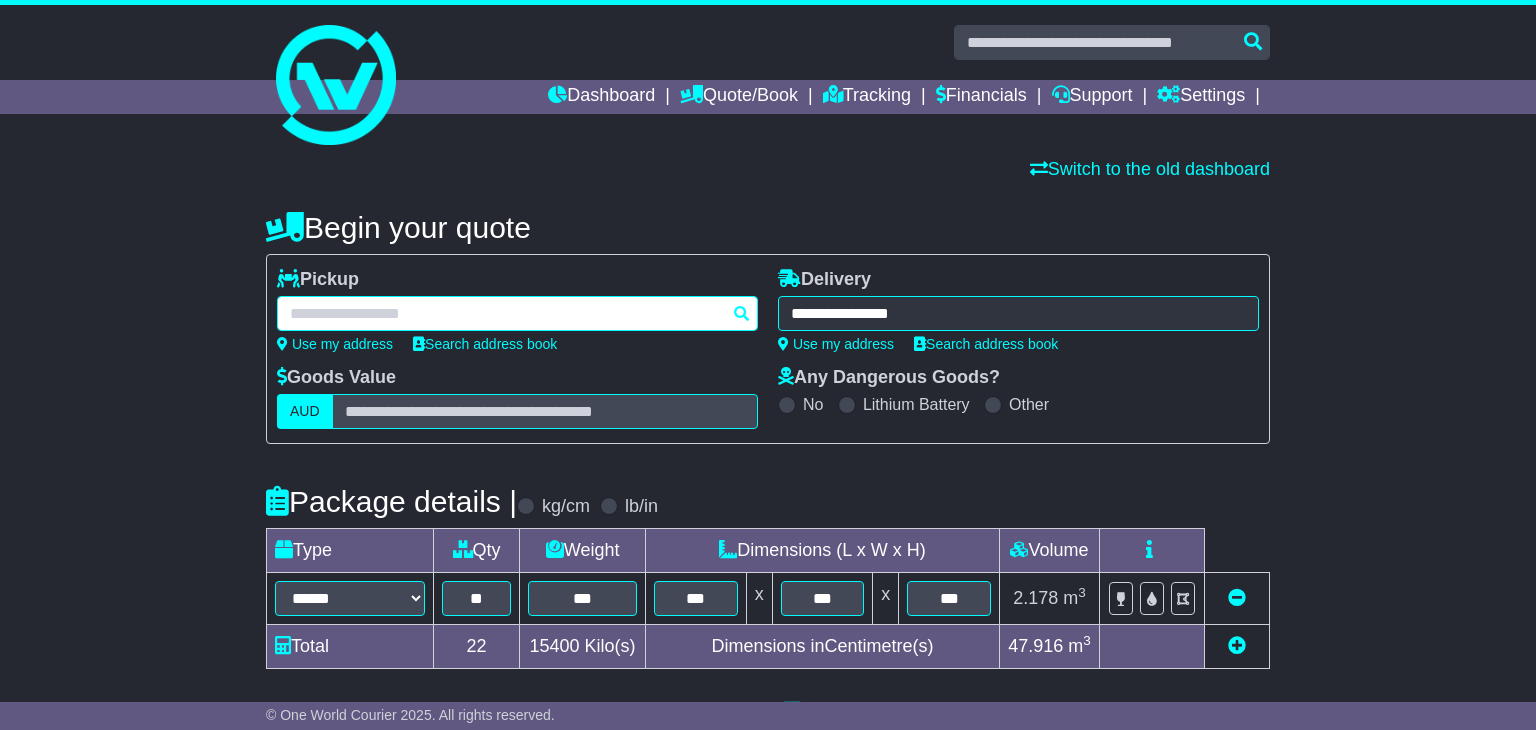 paste on "**********" 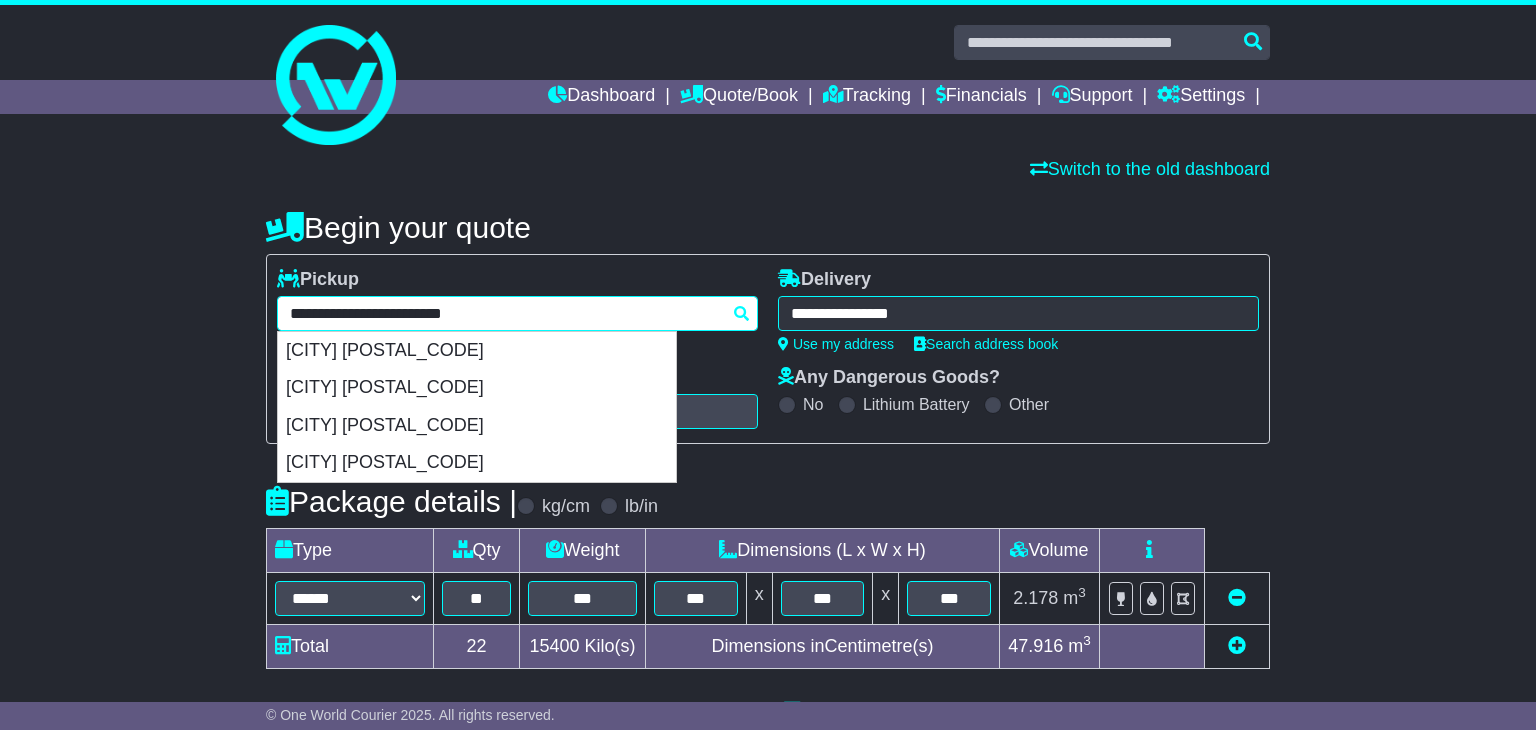 click on "COFFS HARBOUR 2450" at bounding box center (477, 351) 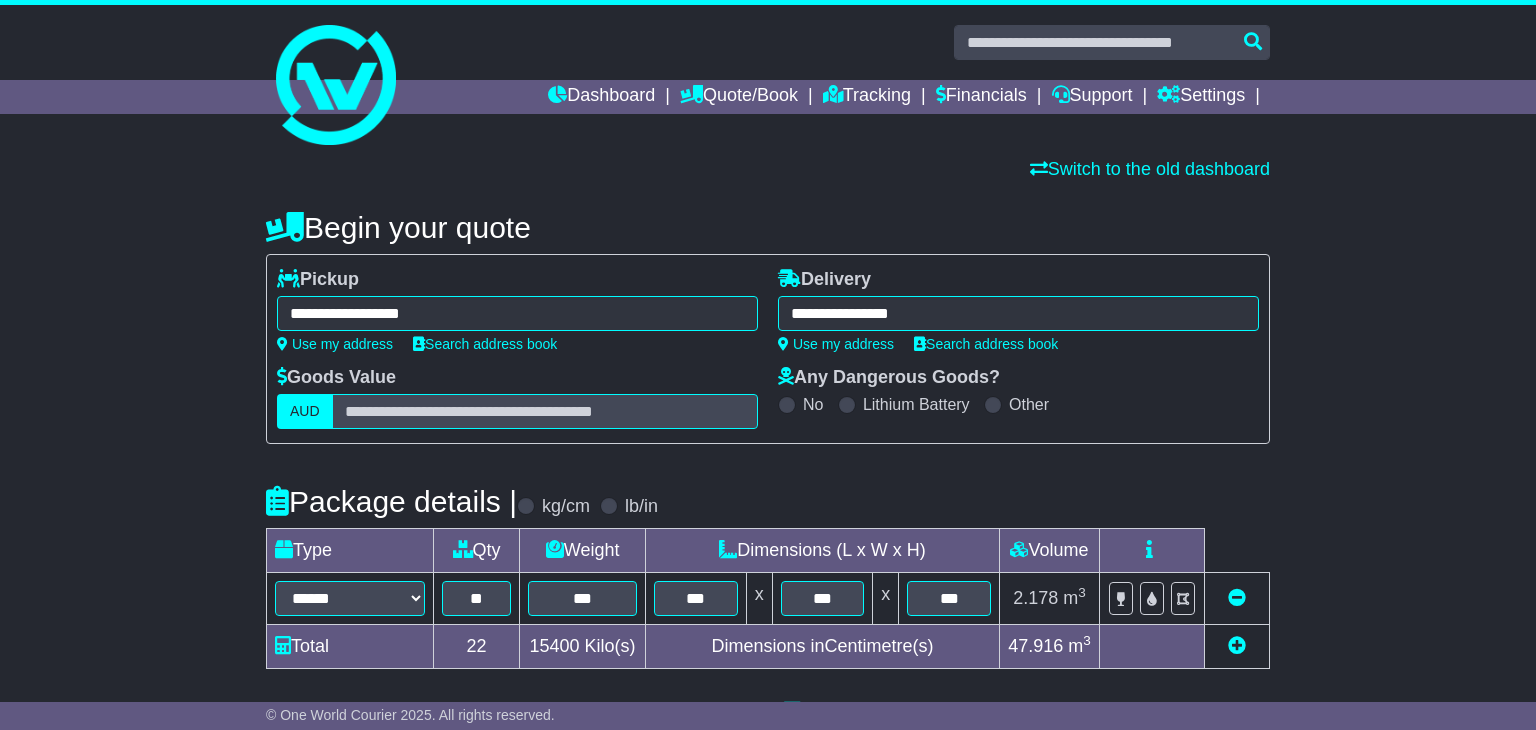 type on "**********" 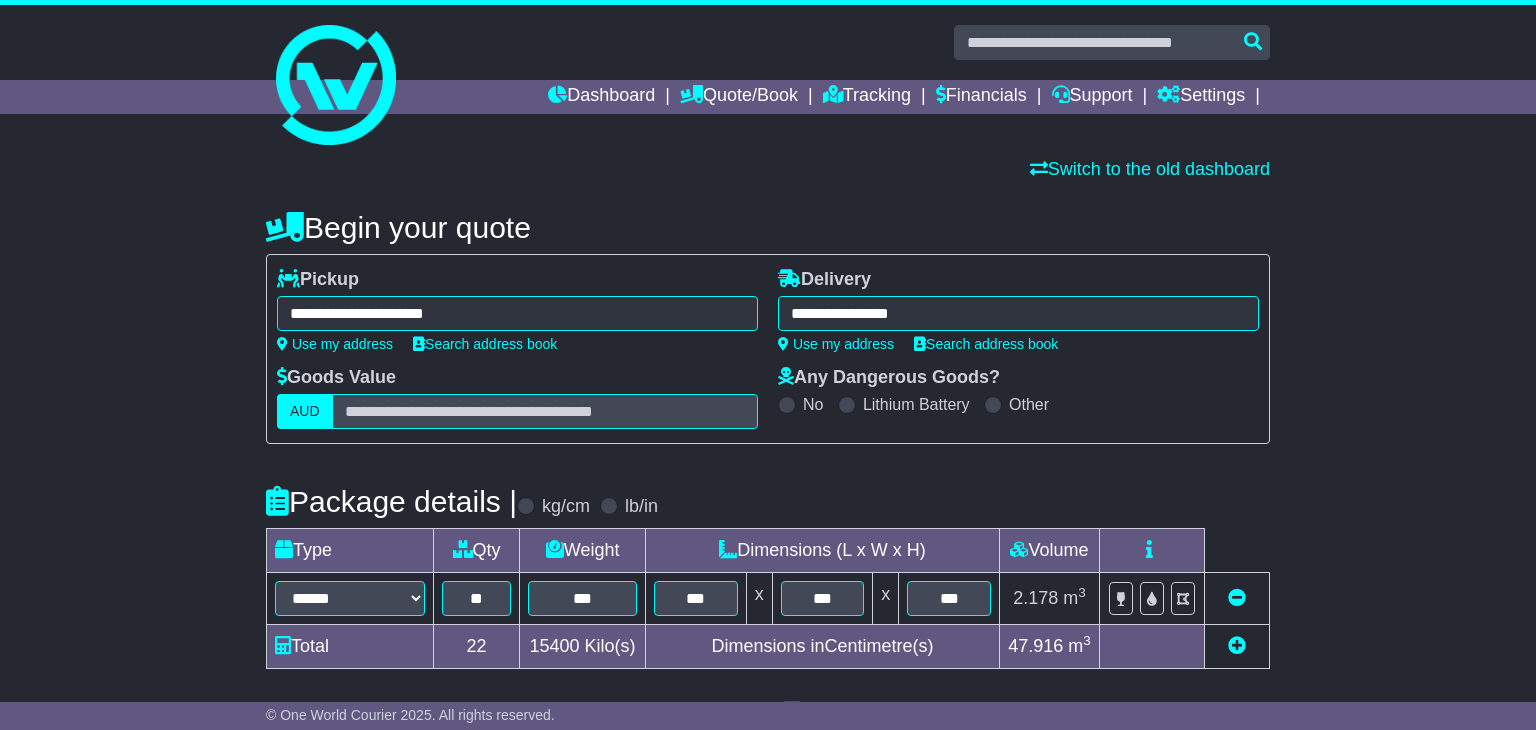 click on "**********" at bounding box center [1018, 313] 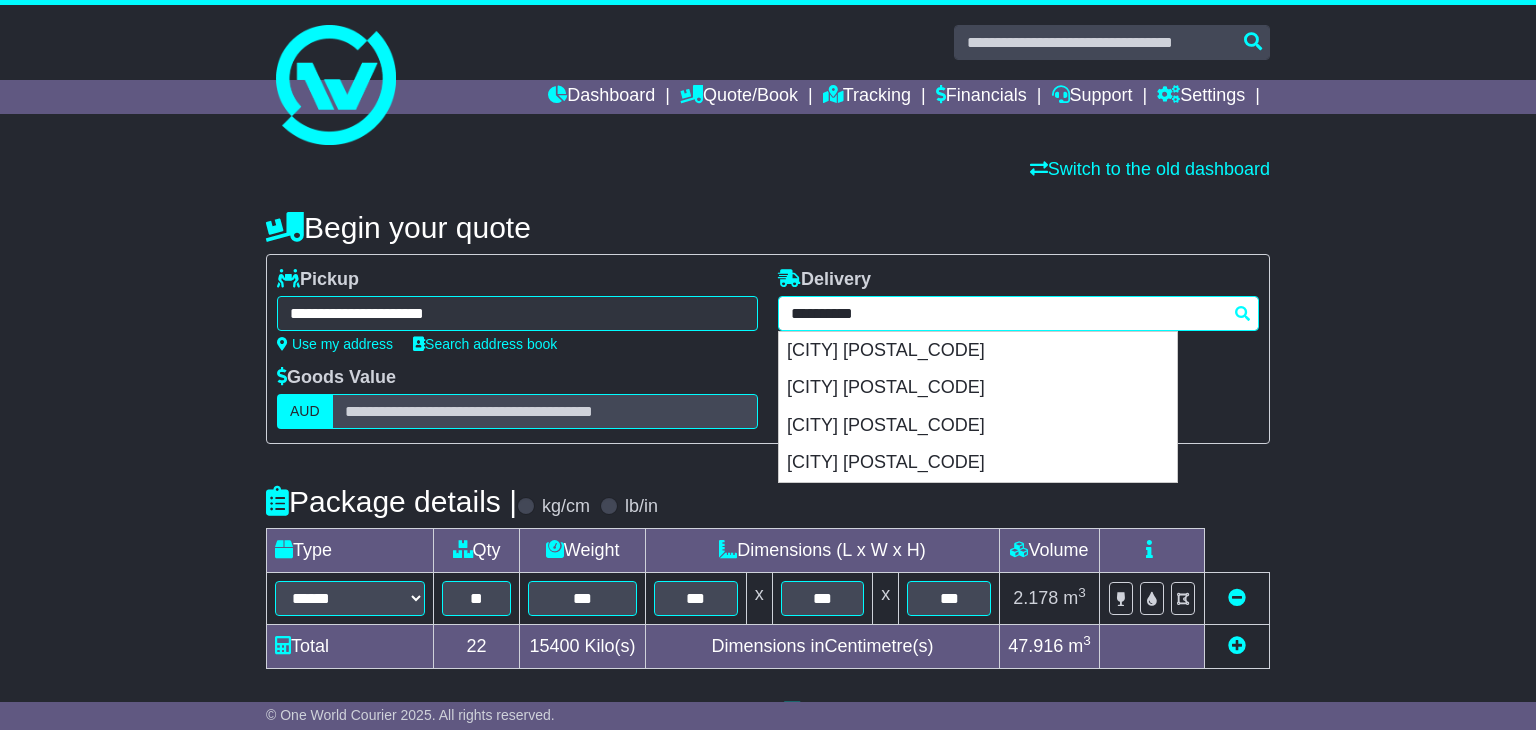 click on "**********" at bounding box center (1018, 313) 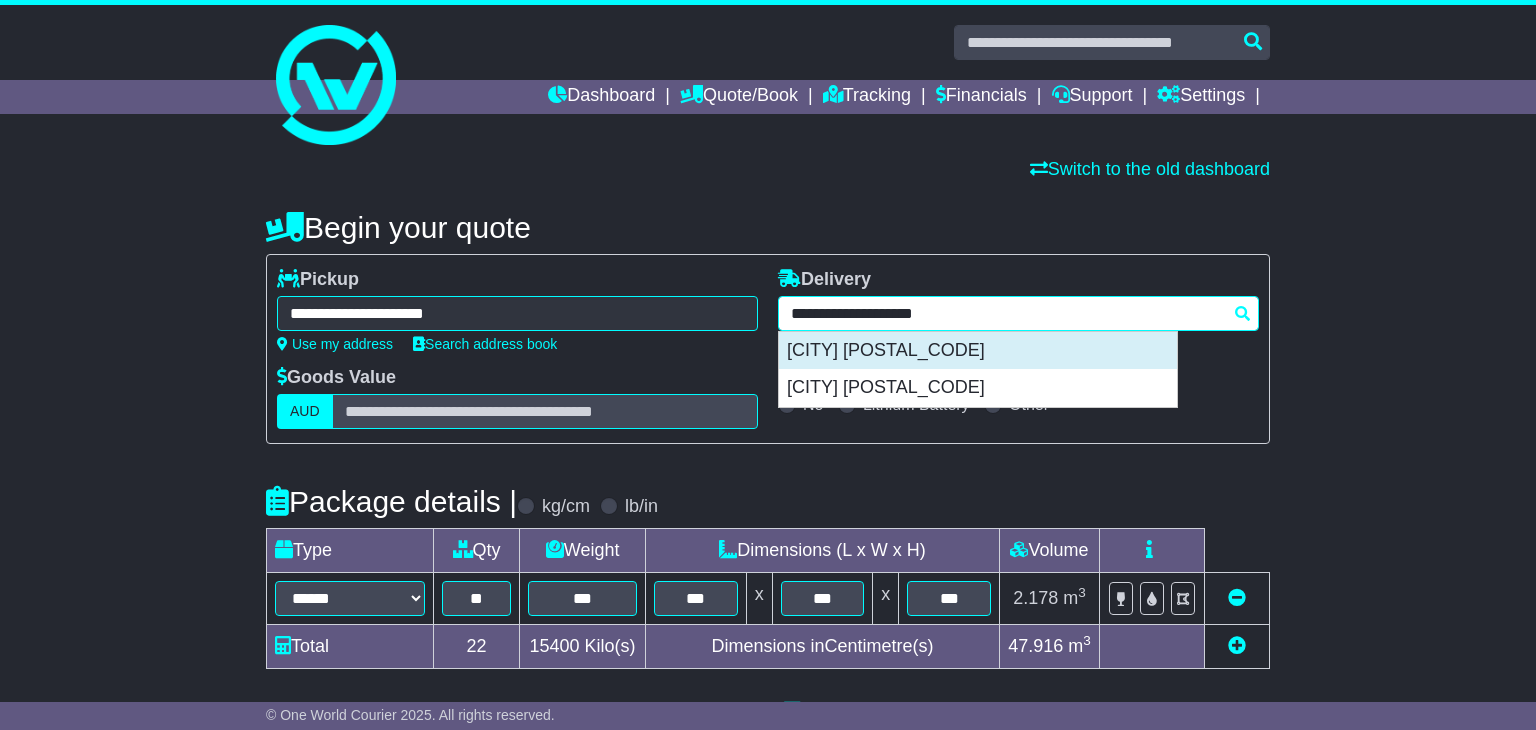click on "UNDERWOOD 4119" at bounding box center (978, 351) 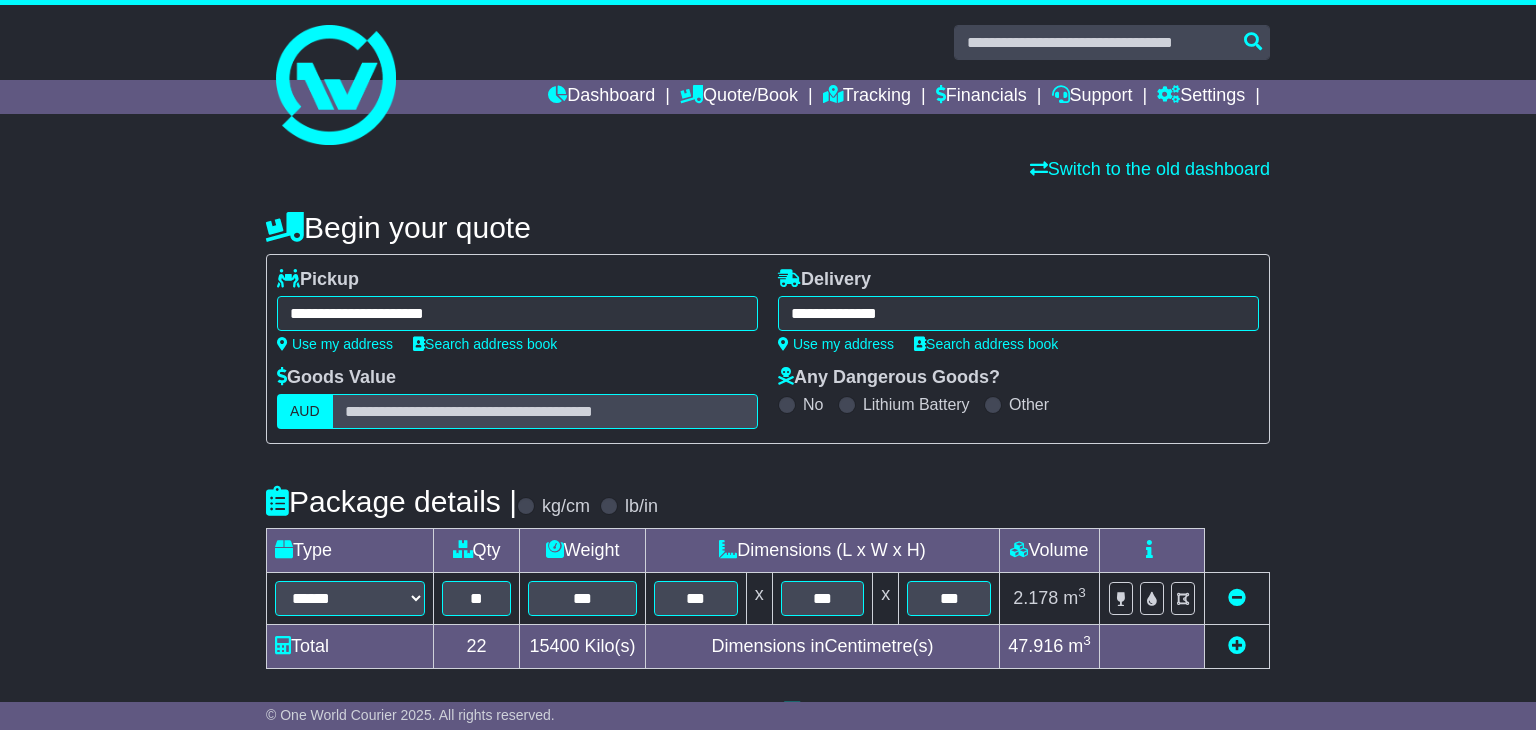 type on "**********" 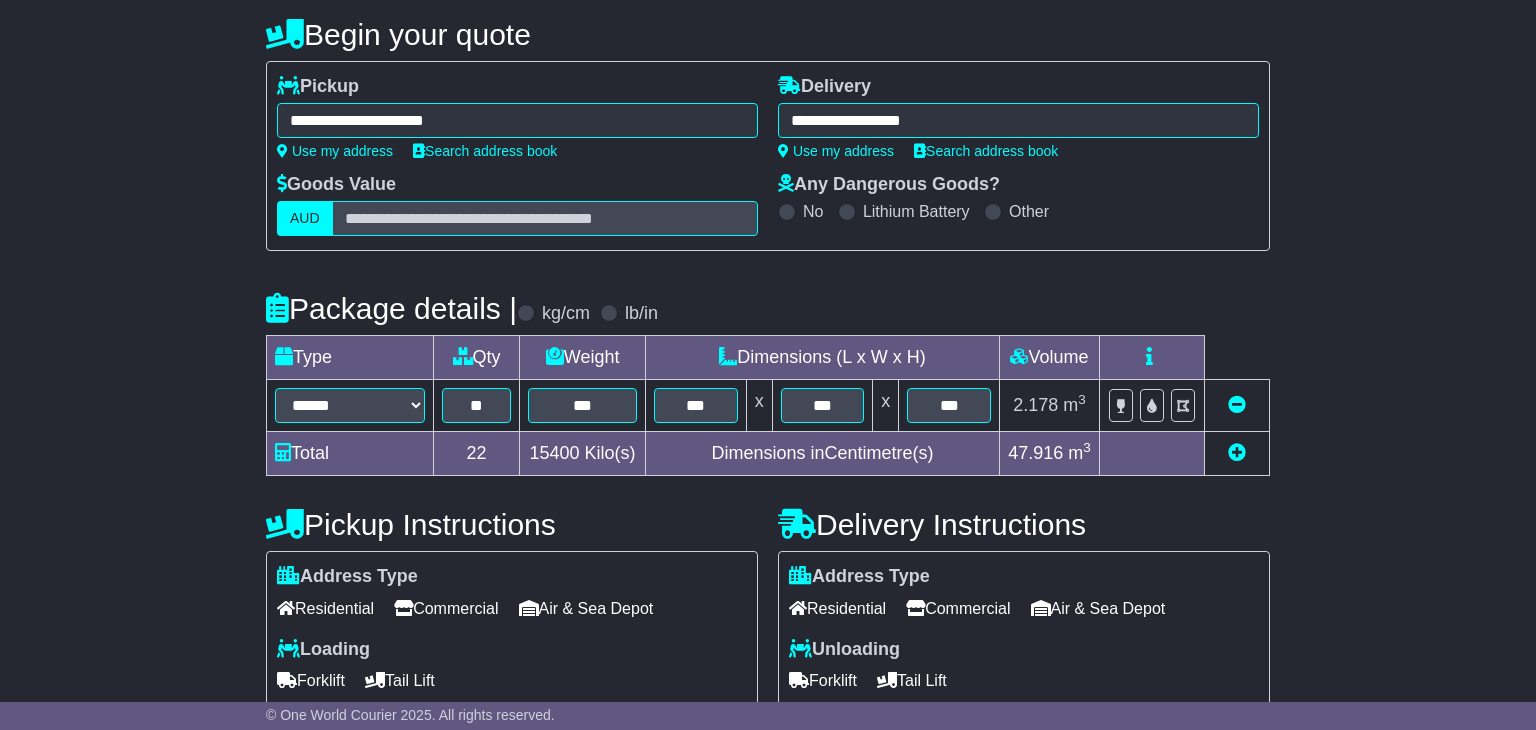 scroll, scrollTop: 210, scrollLeft: 0, axis: vertical 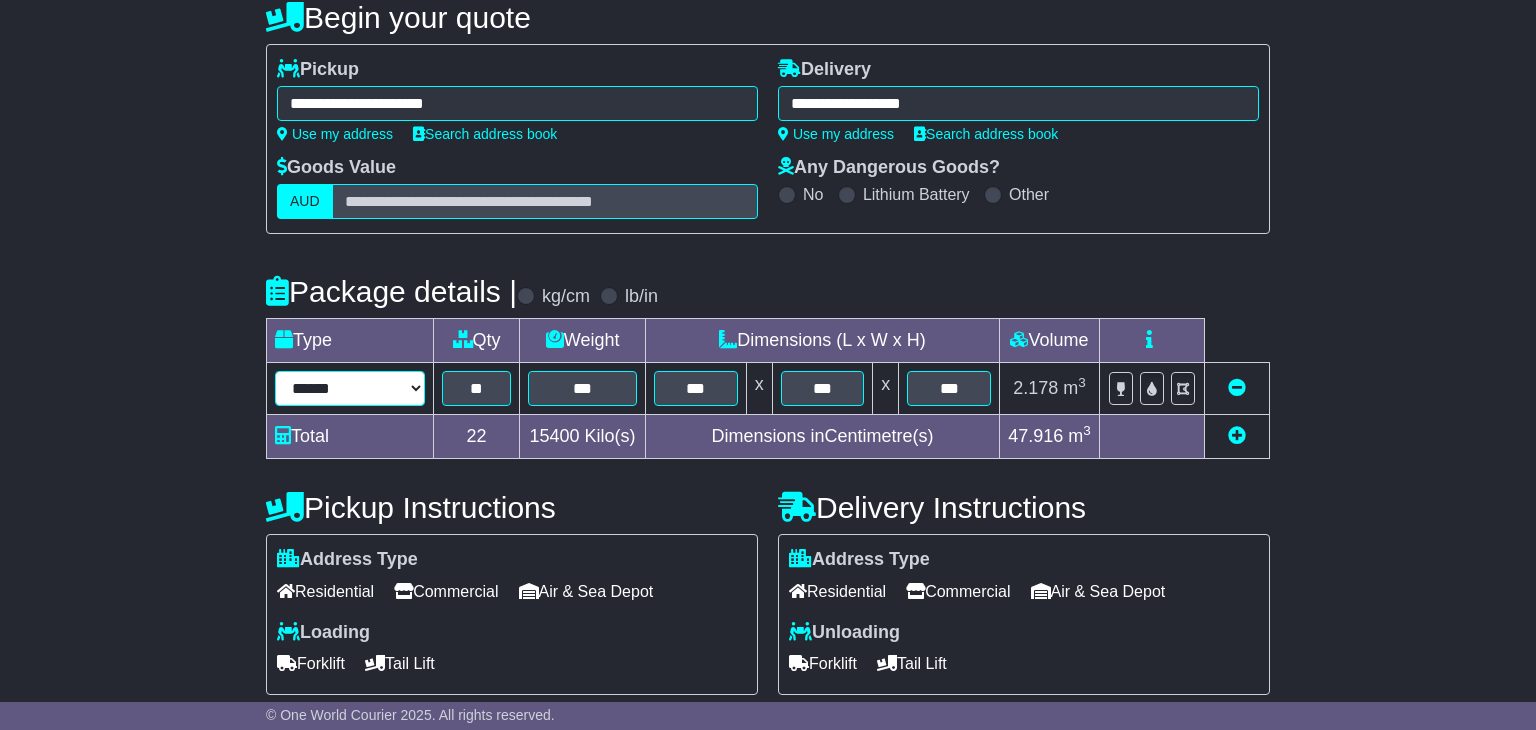click on "****** ****** *** ******** ***** **** **** ****** *** *******" at bounding box center (350, 388) 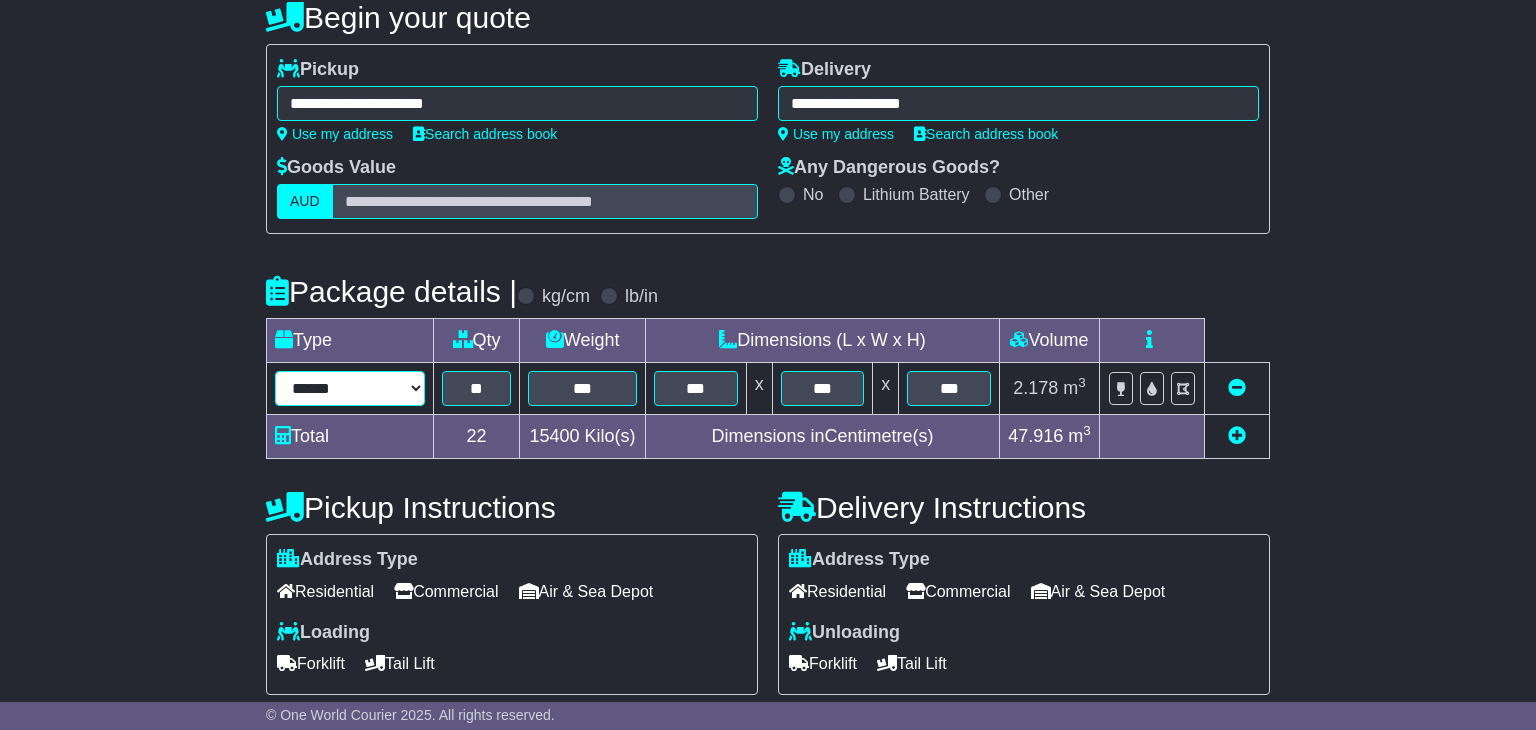 select on "*****" 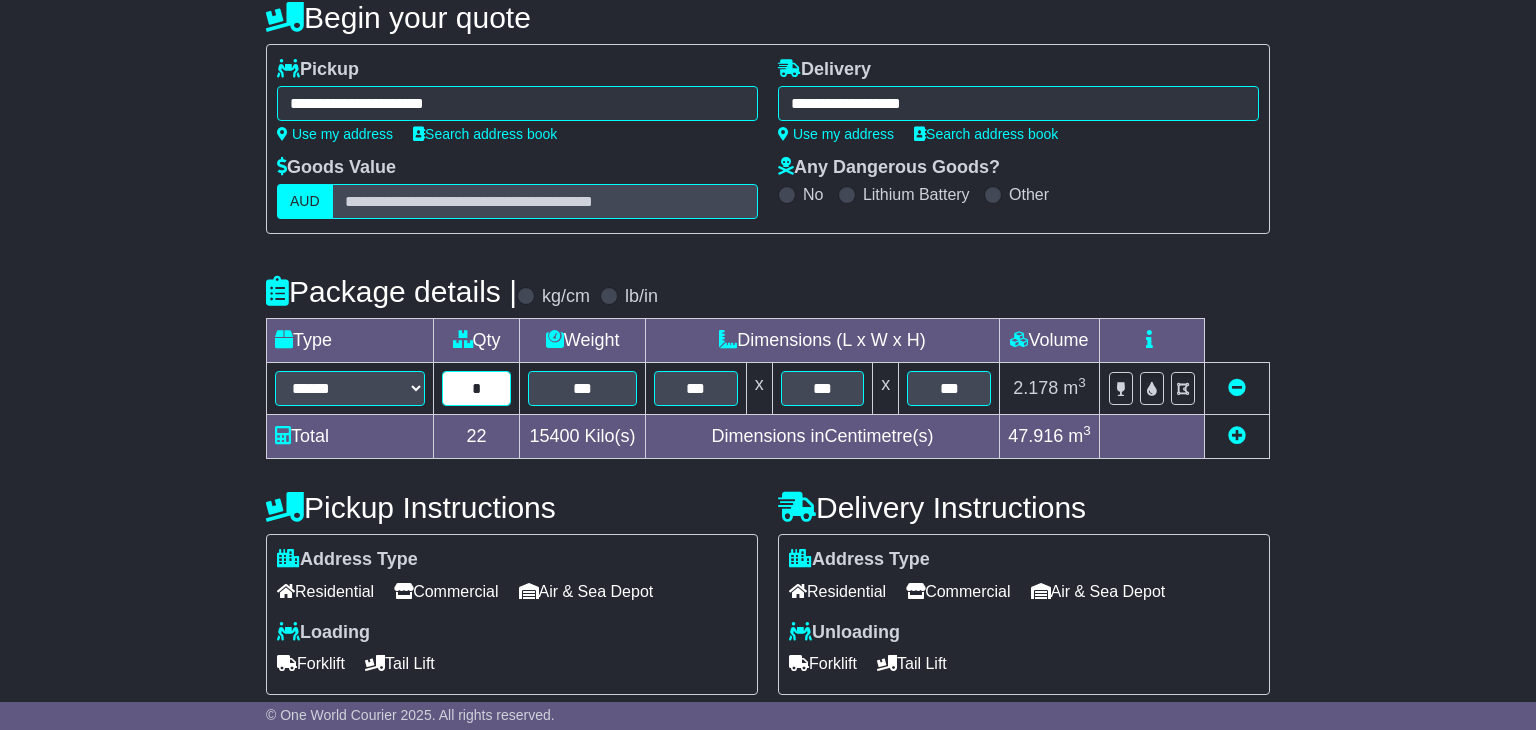 type on "*" 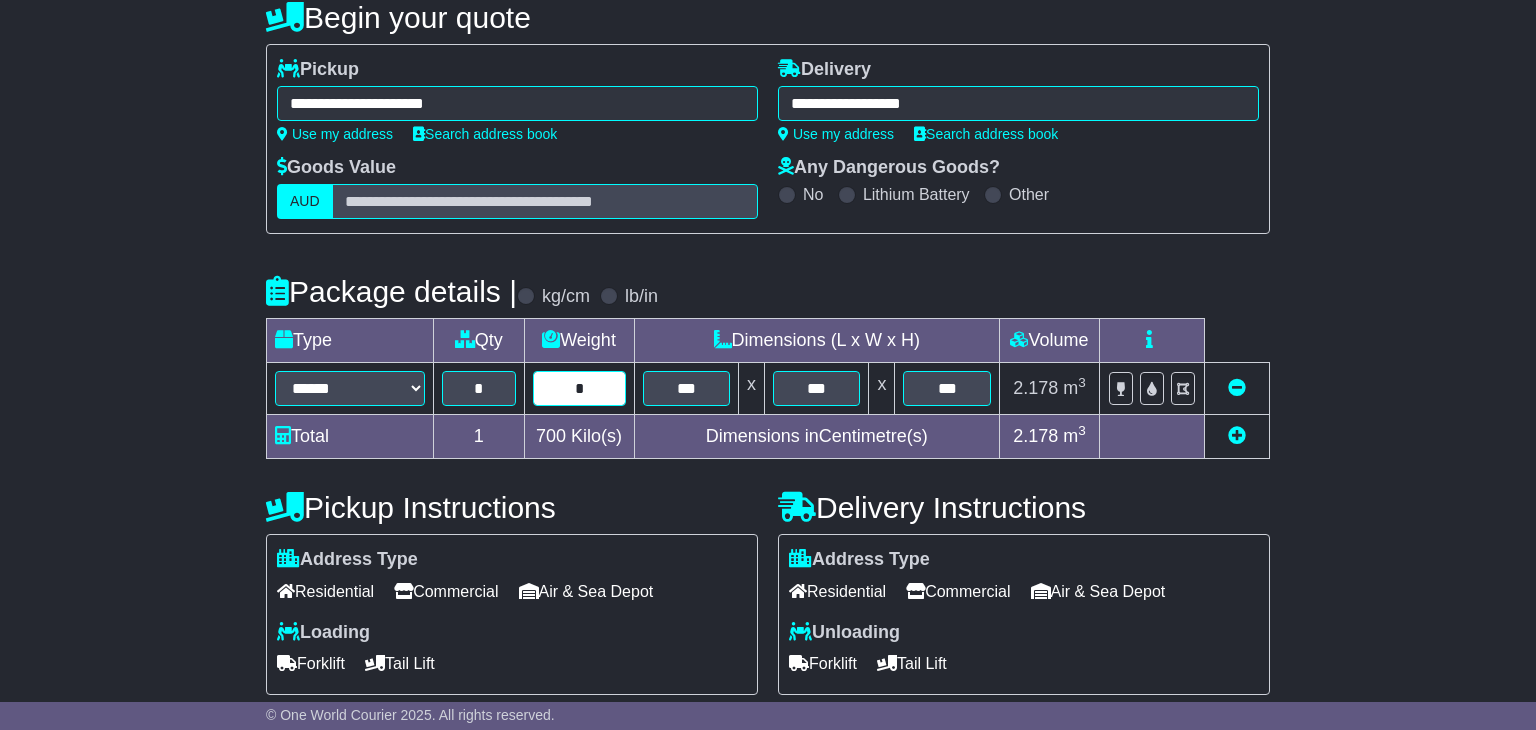 type on "*" 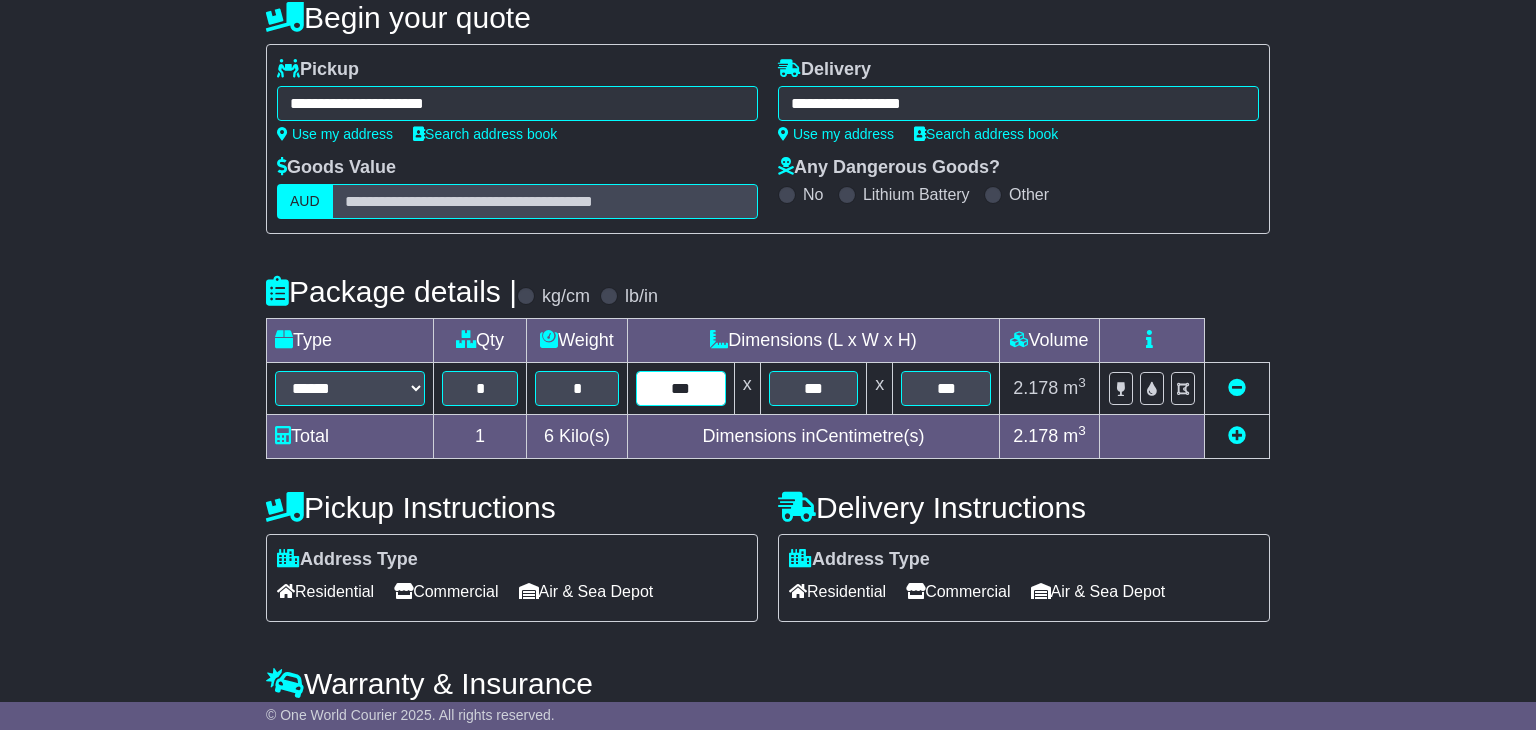 type on "*" 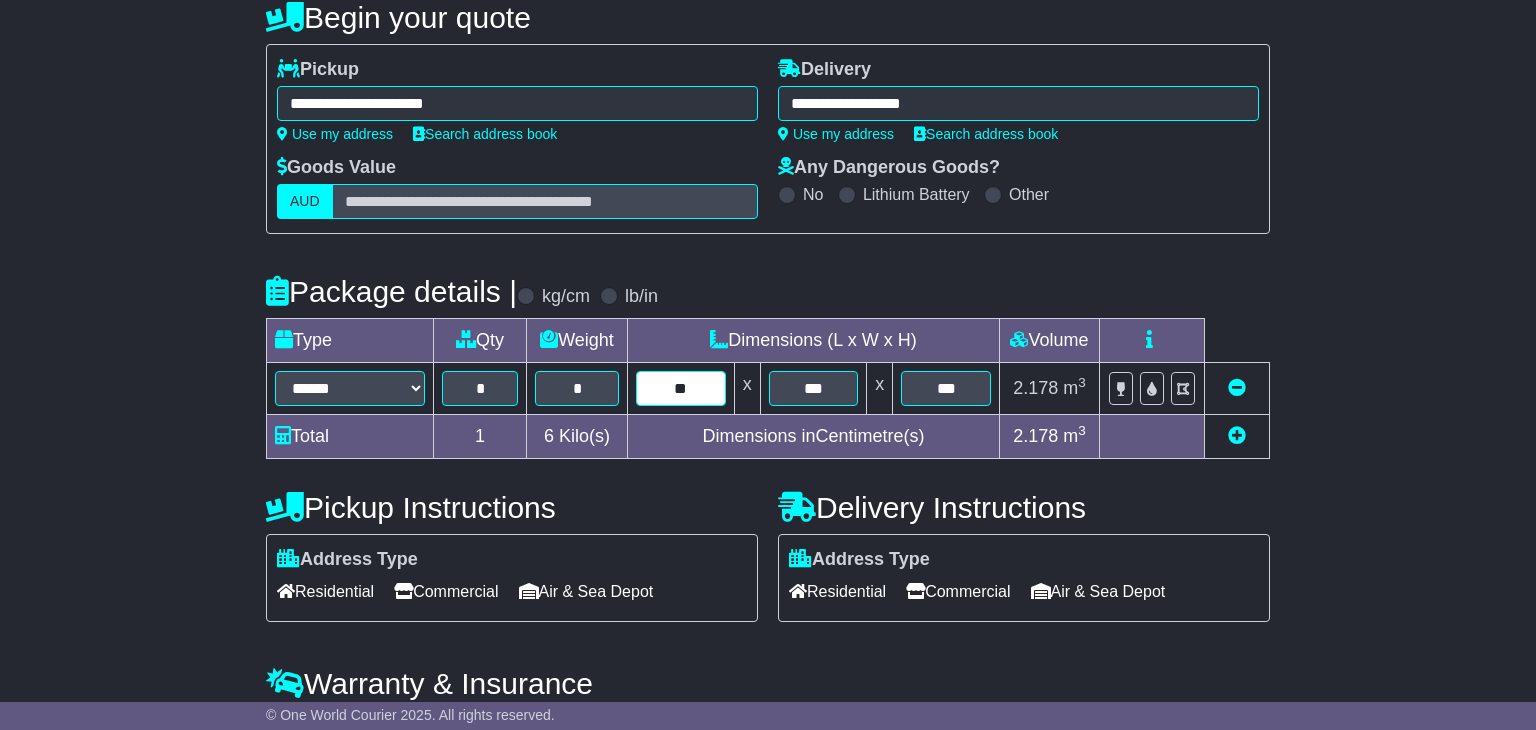 type on "**" 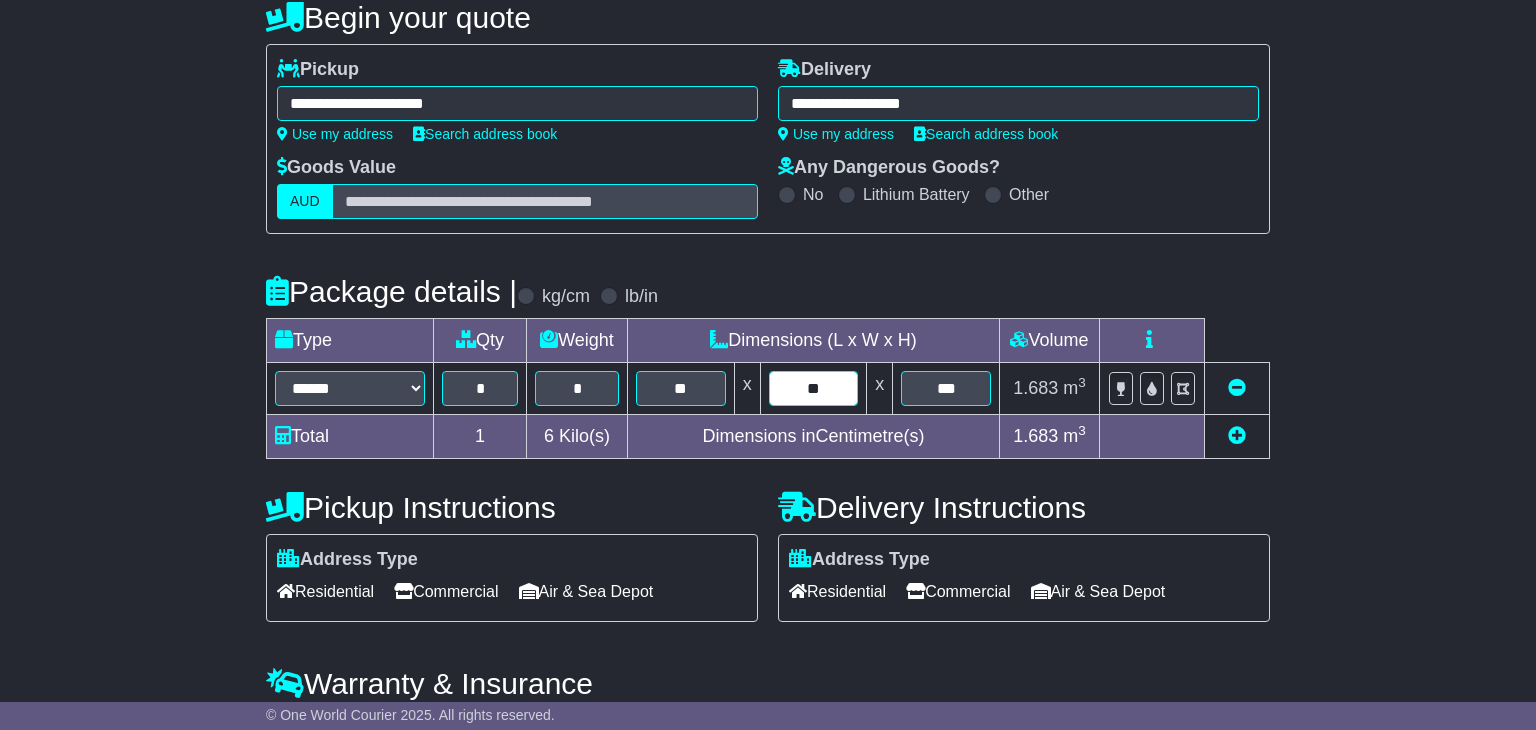 type on "**" 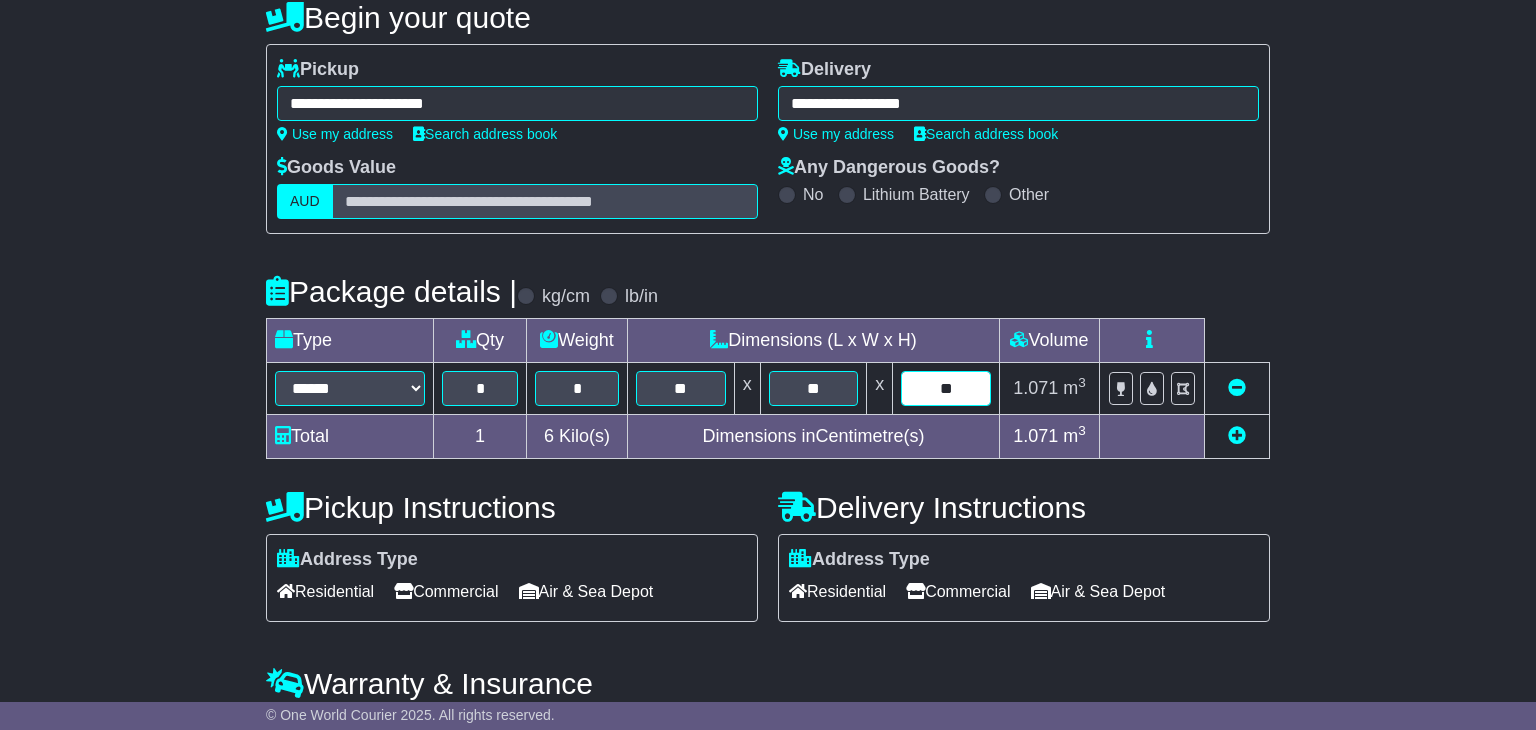 type on "**" 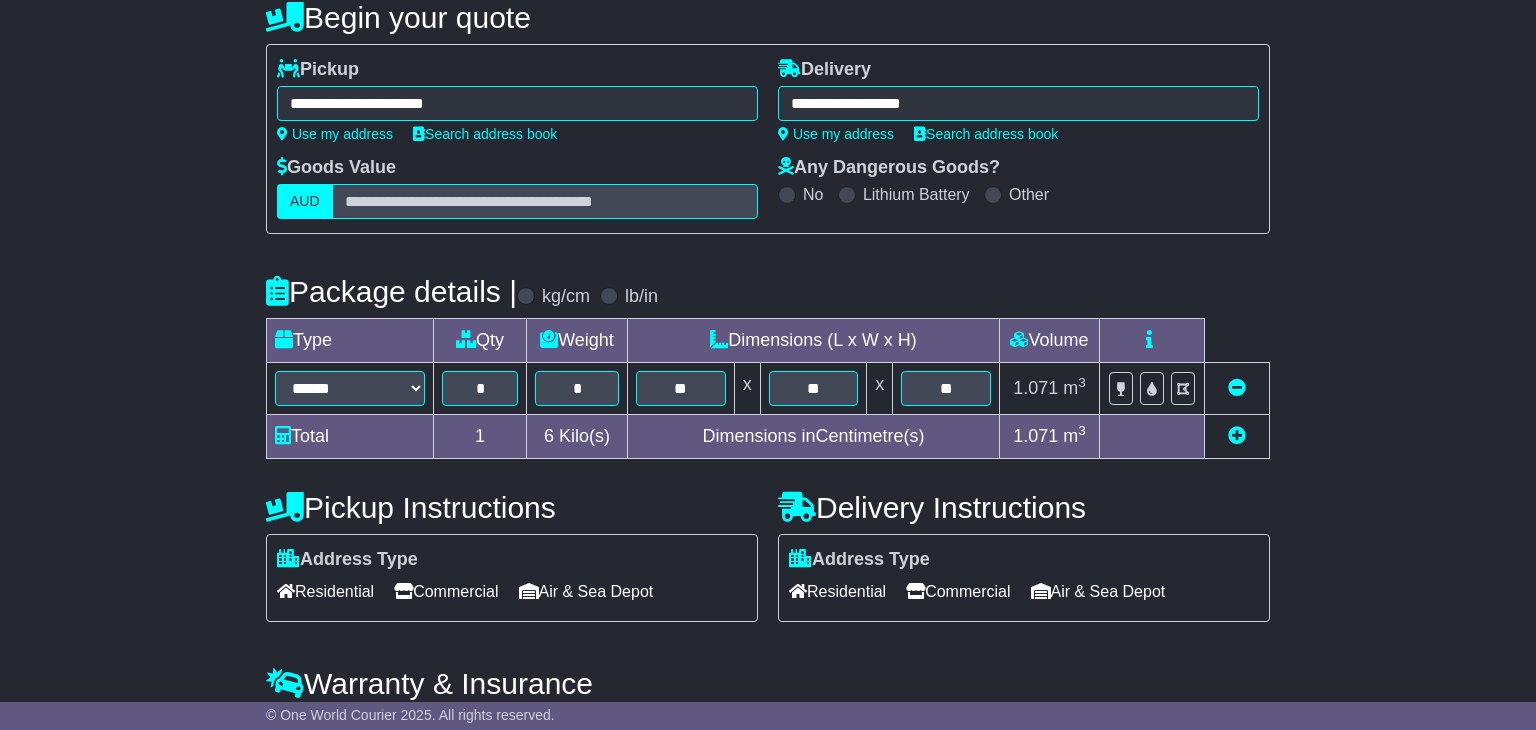 scroll, scrollTop: 327, scrollLeft: 0, axis: vertical 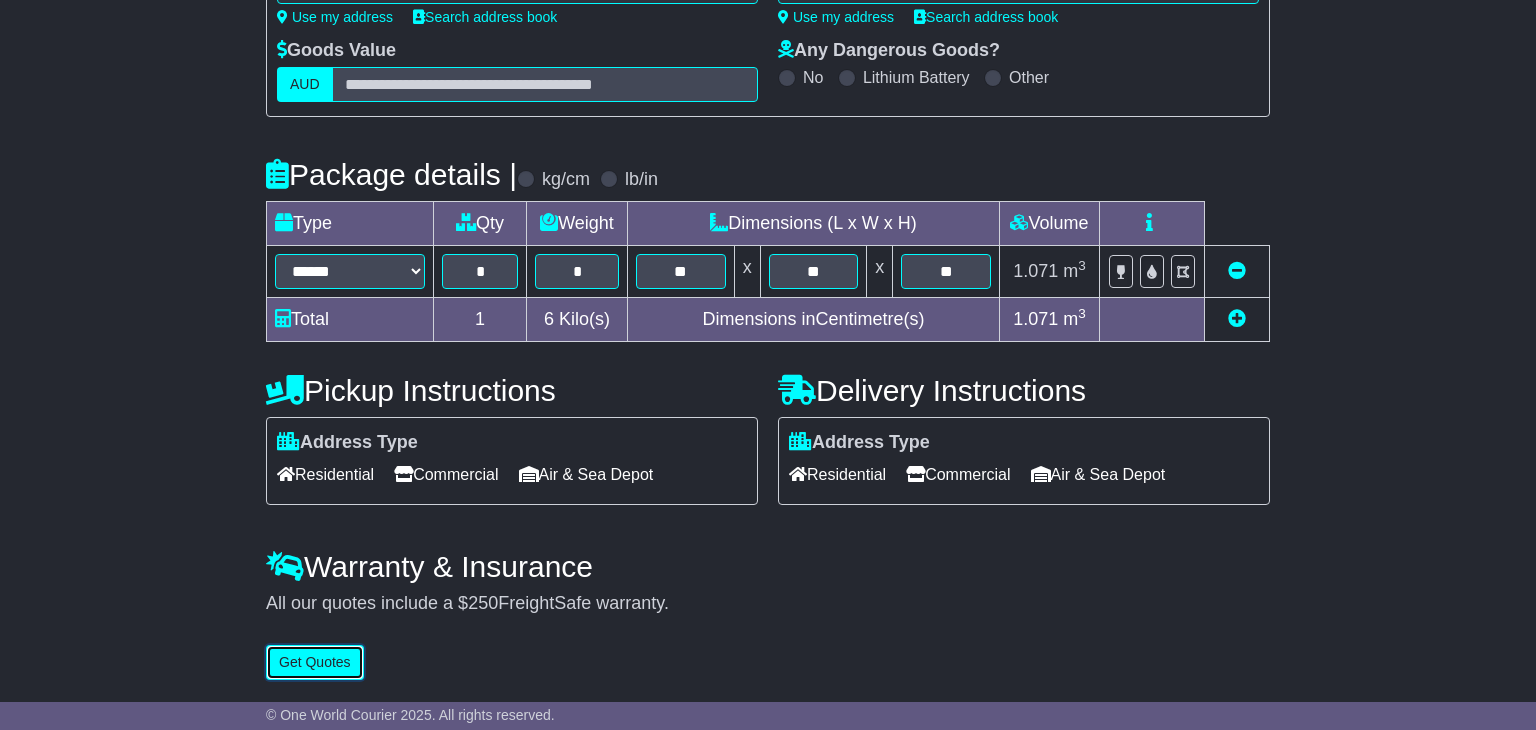 type 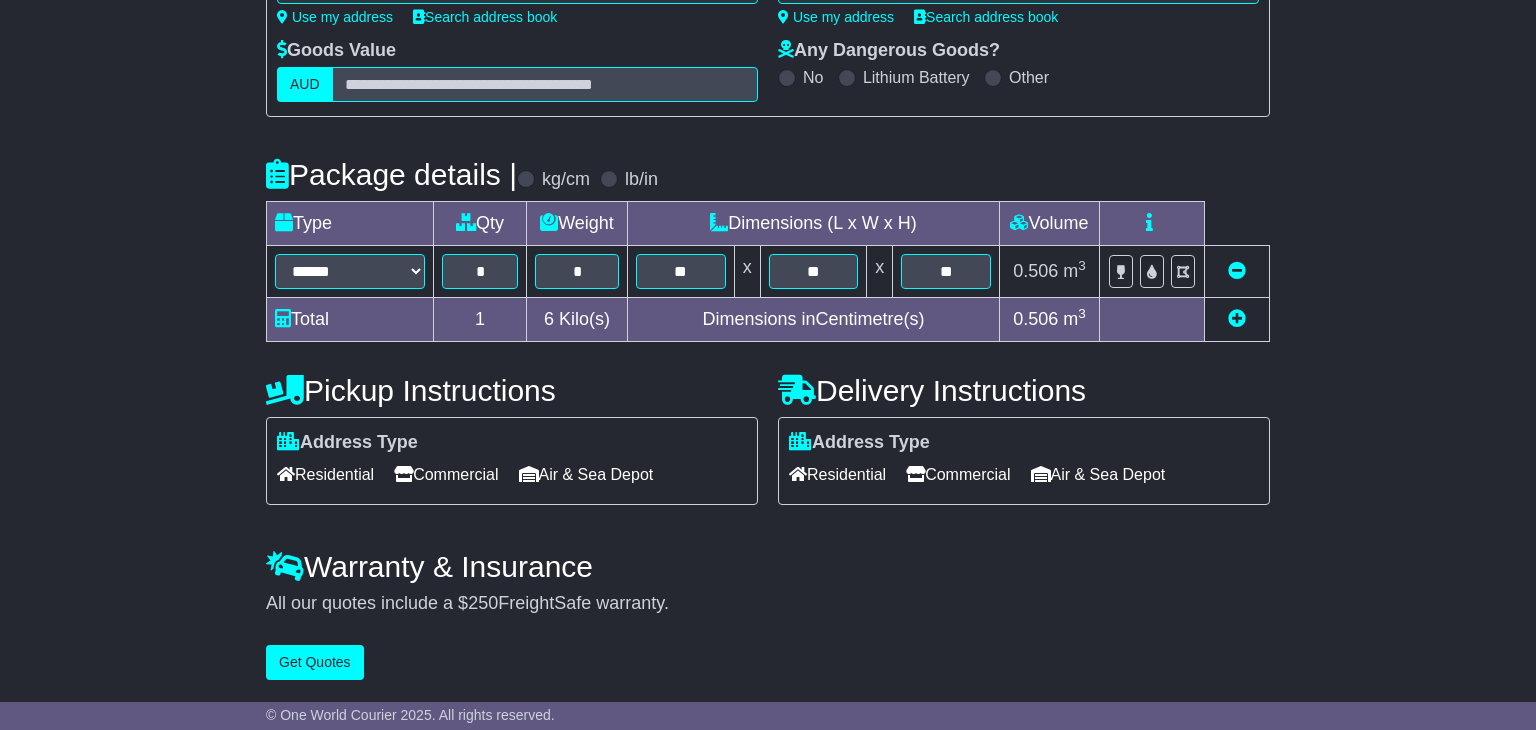 click at bounding box center [1237, 318] 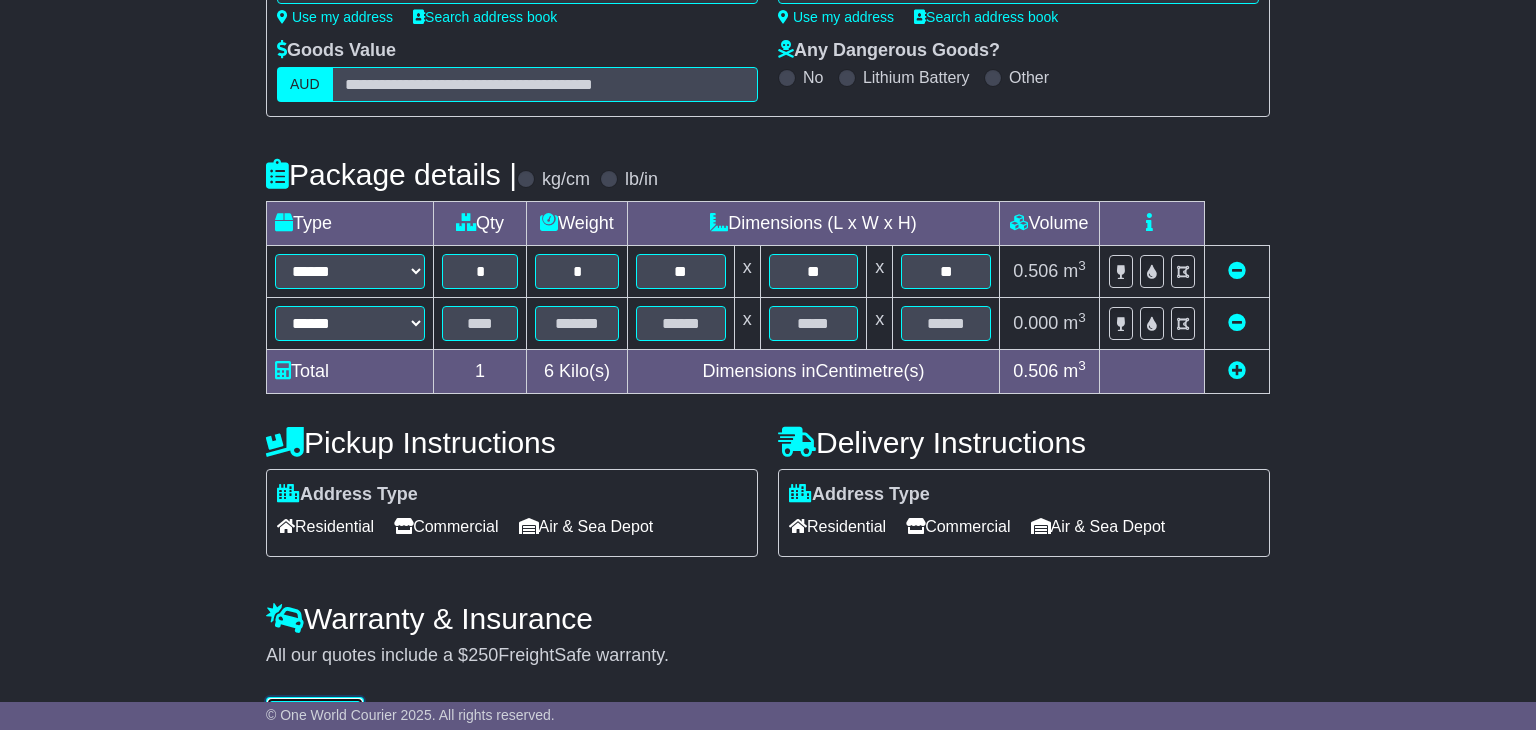 scroll, scrollTop: 328, scrollLeft: 0, axis: vertical 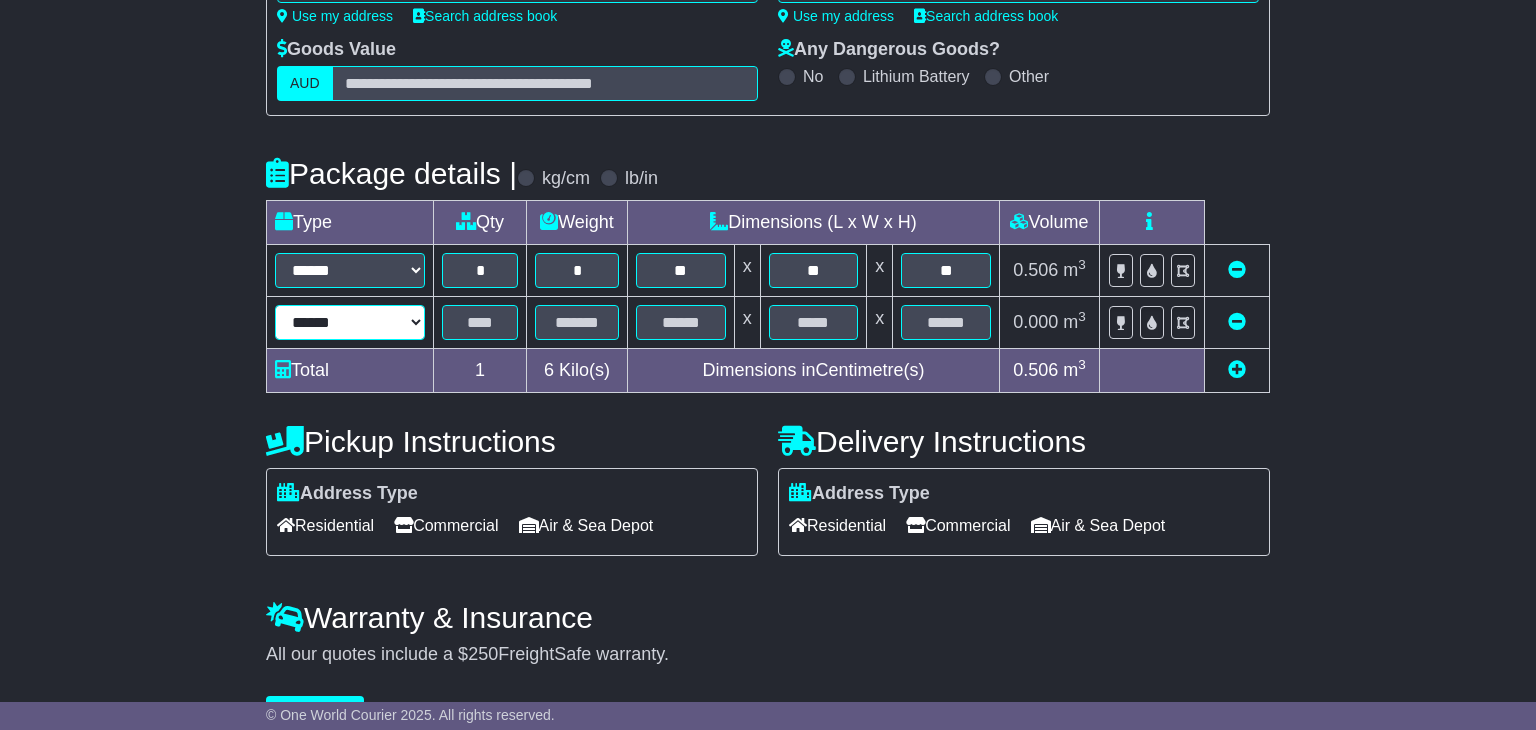 click on "****** ****** *** ******** ***** **** **** ****** *** *******" at bounding box center [350, 322] 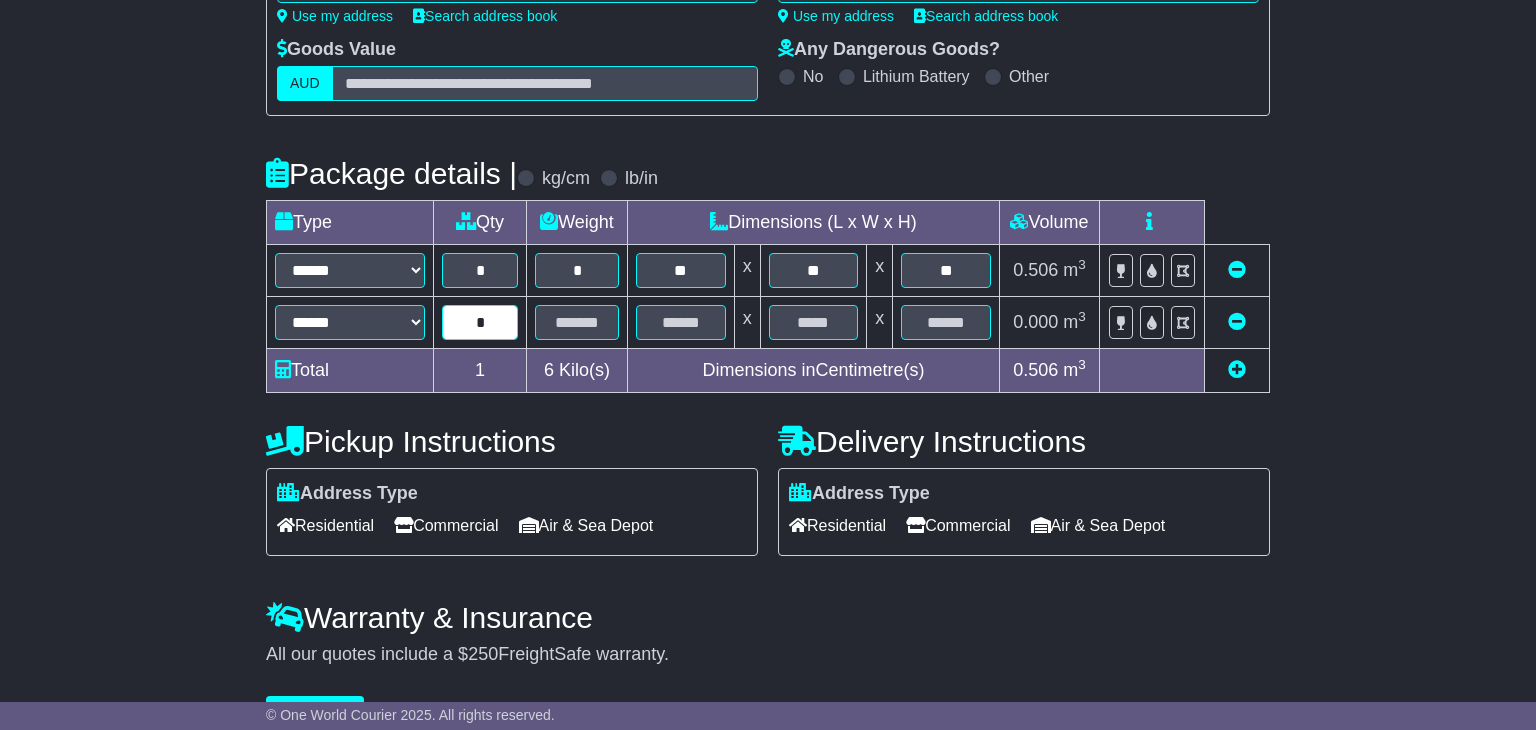 type on "*" 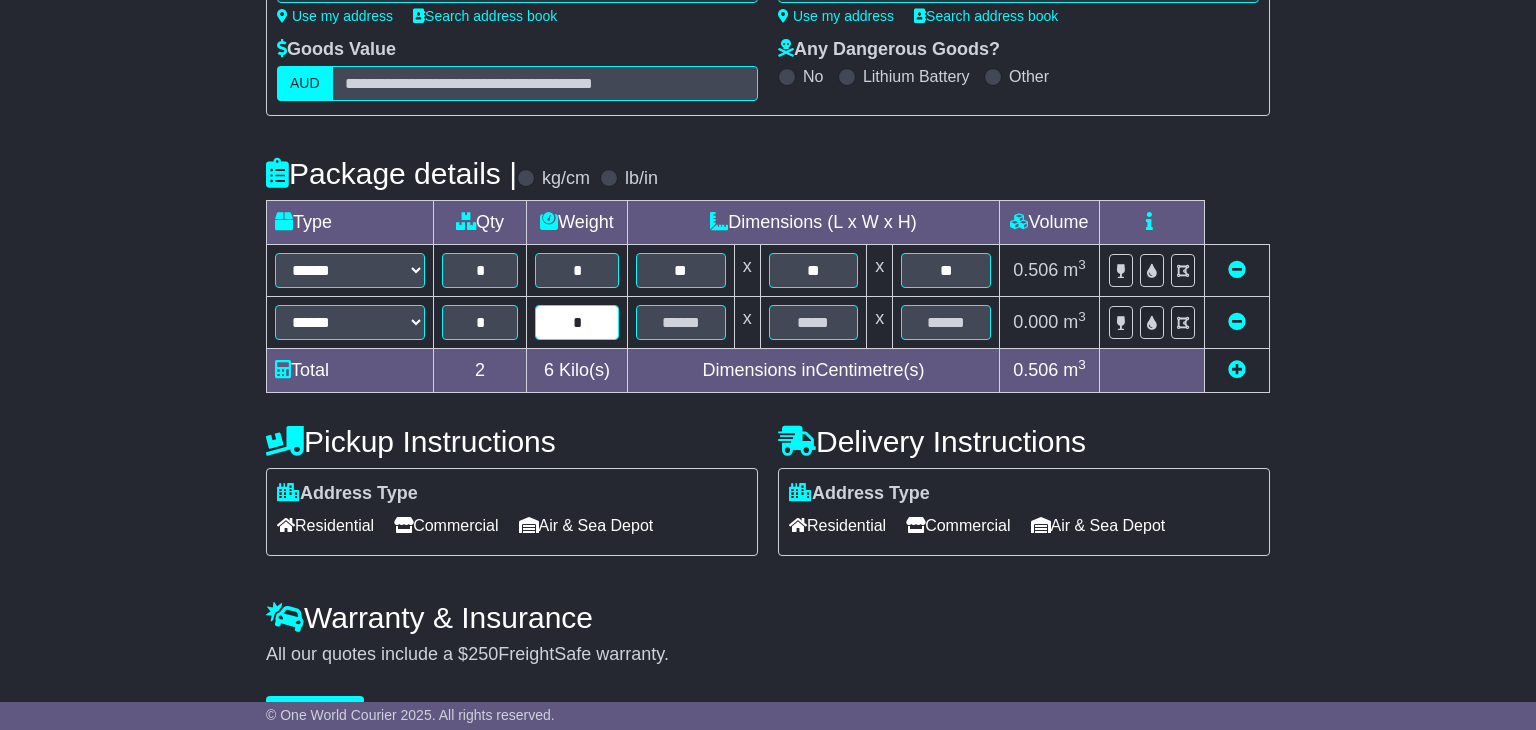 type on "*" 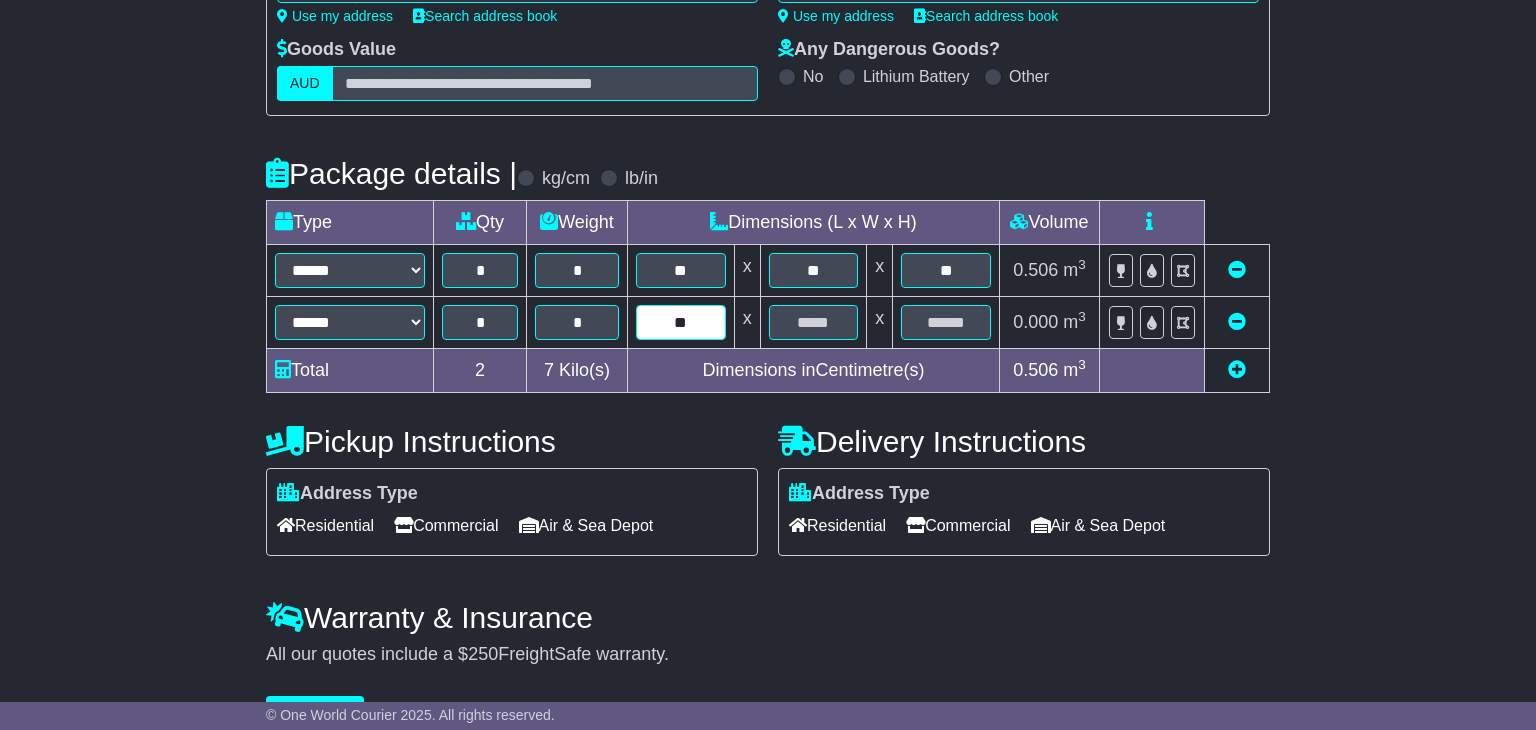 type on "*" 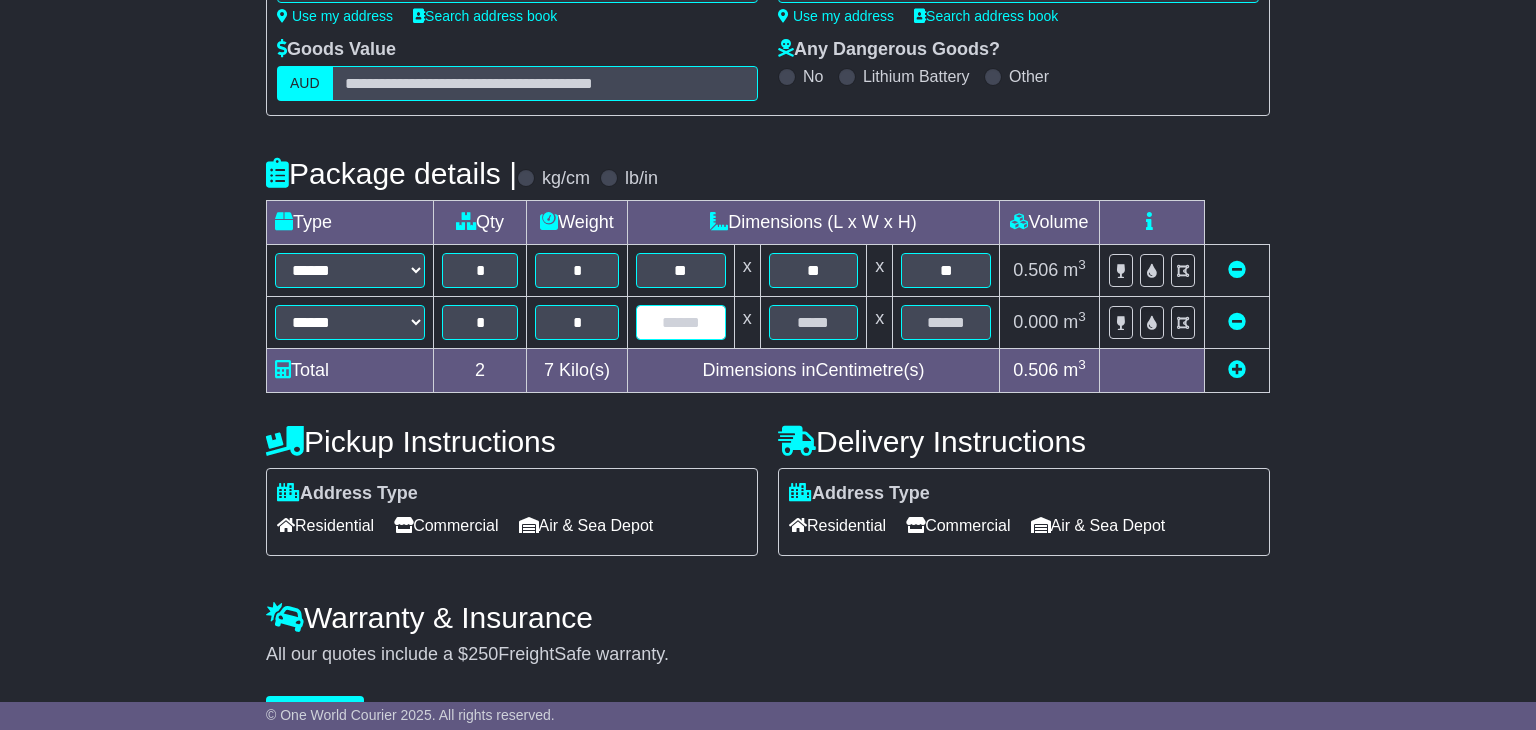 type on "*" 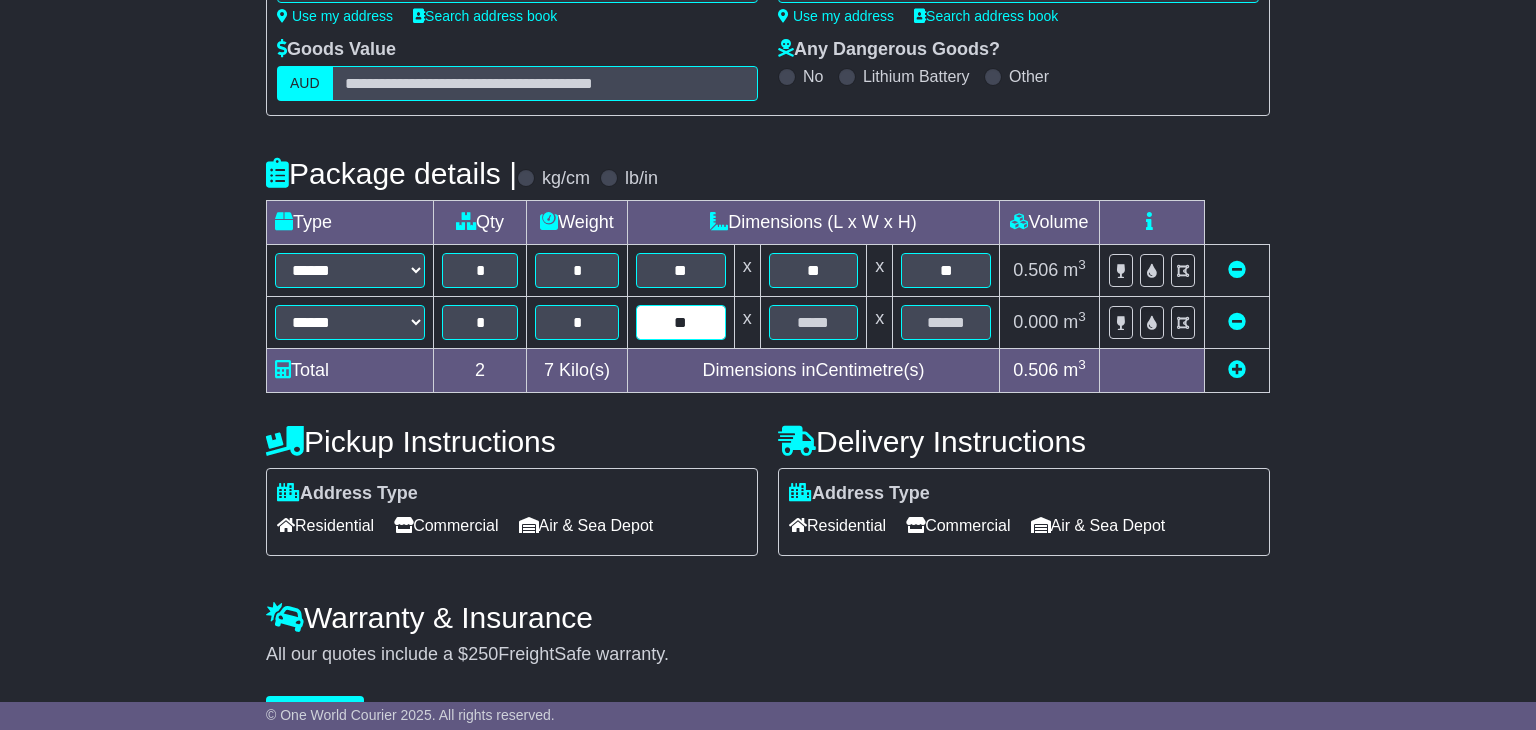 type on "**" 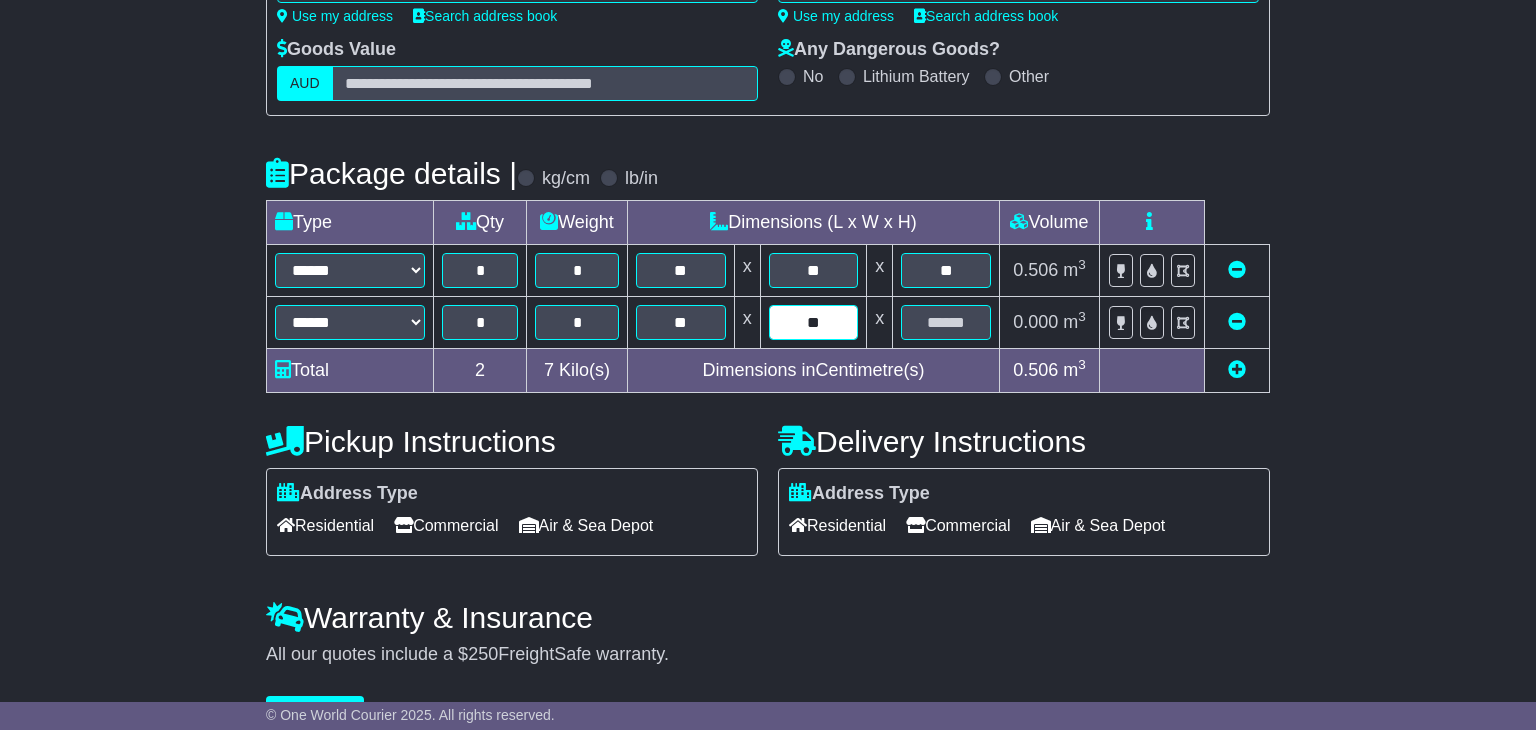 type on "**" 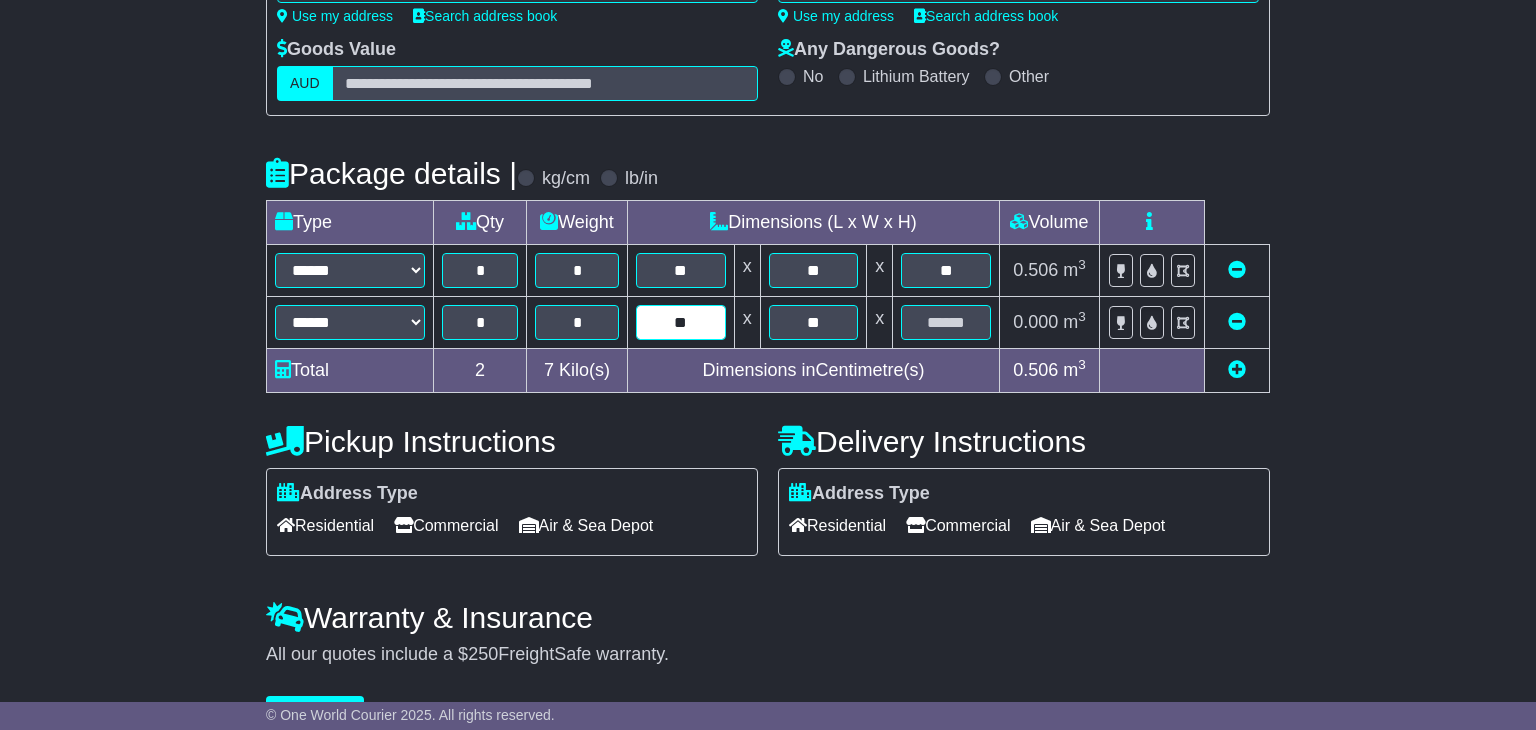 drag, startPoint x: 679, startPoint y: 323, endPoint x: 754, endPoint y: 338, distance: 76.48529 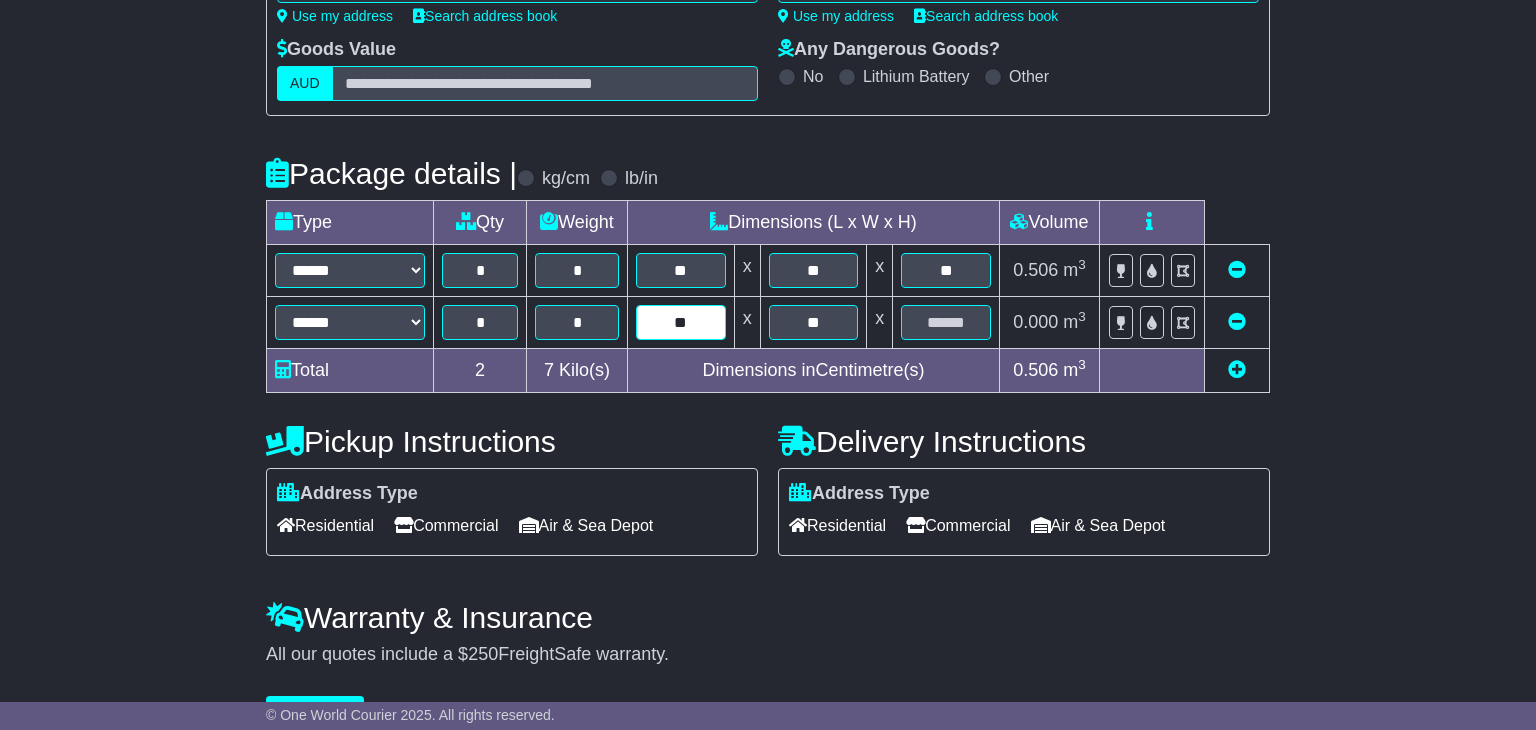type on "*" 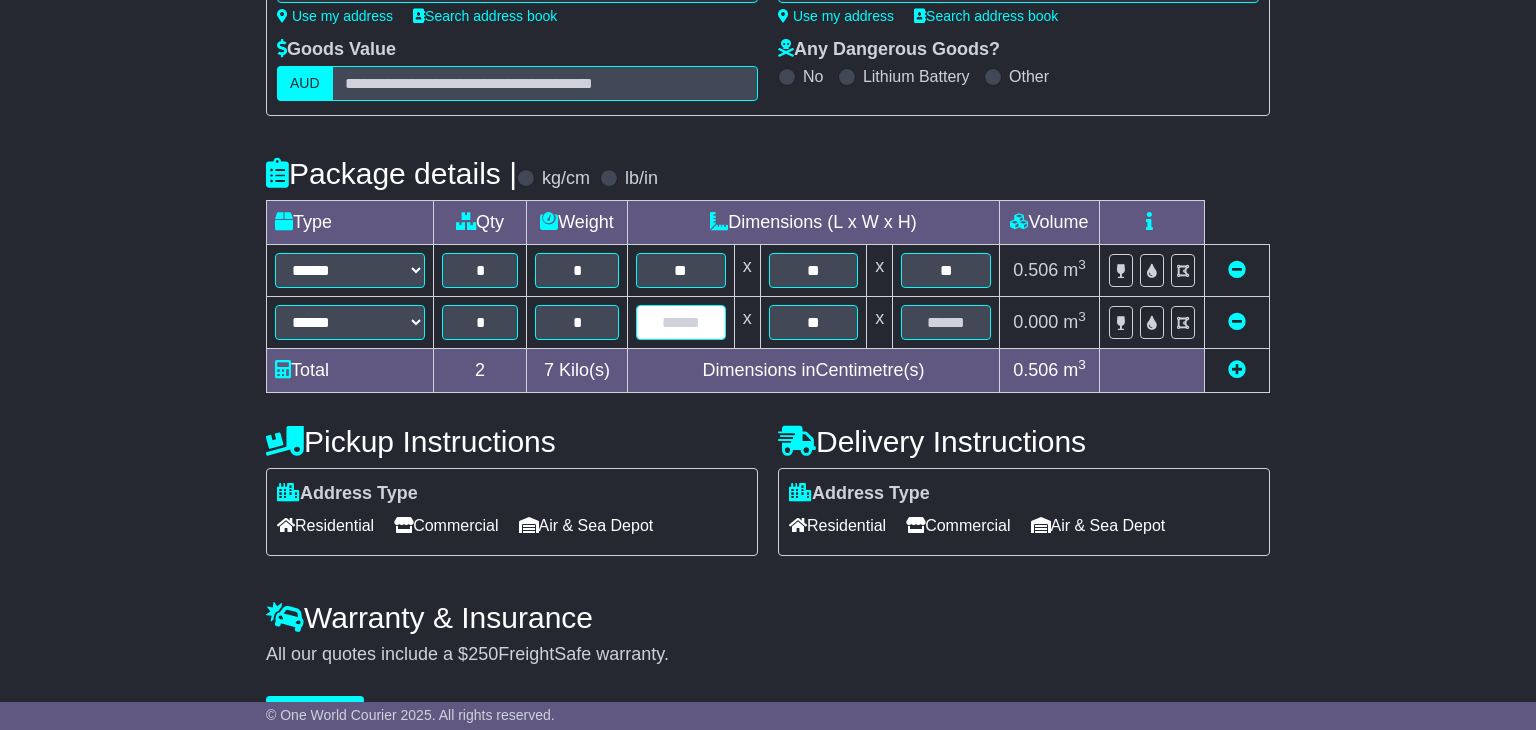 type on "*" 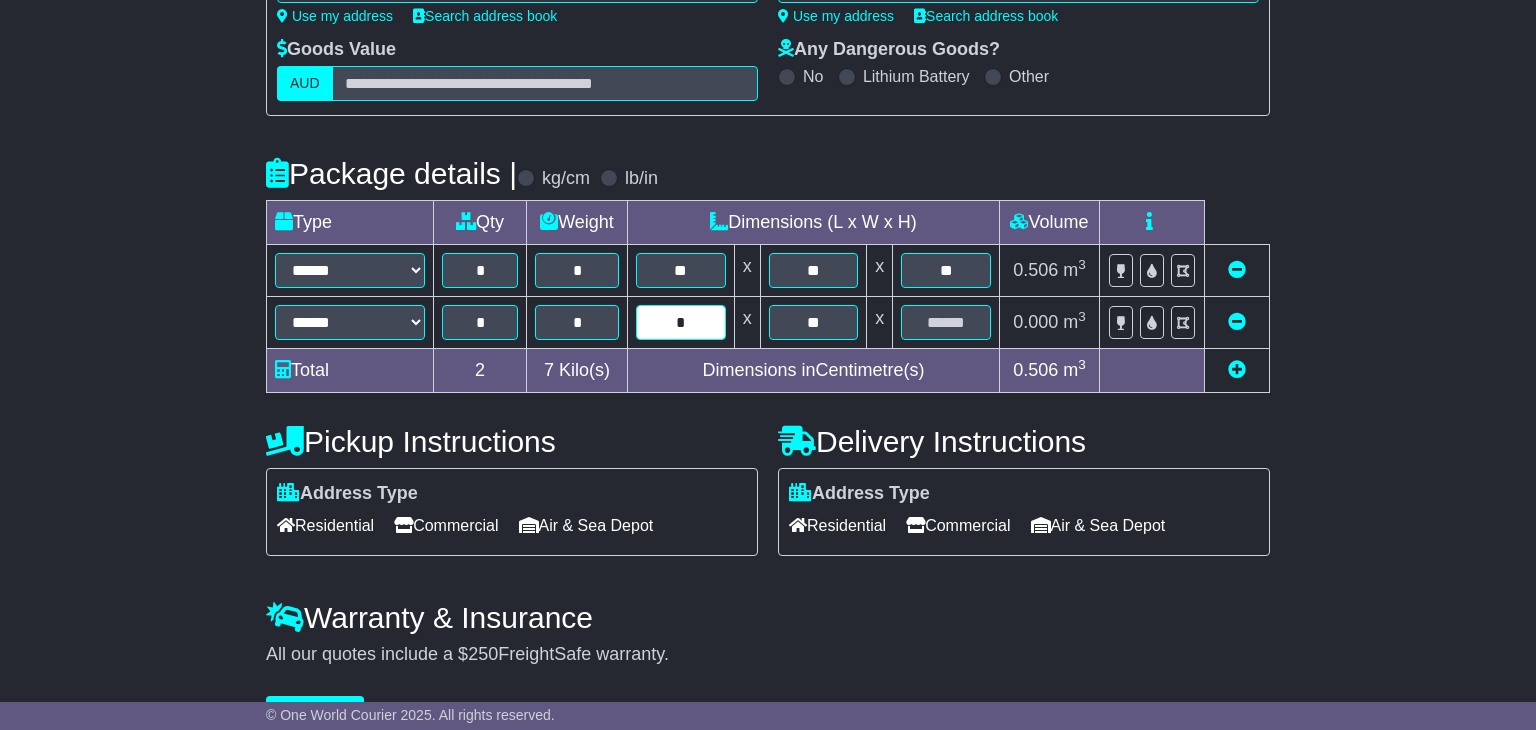 type on "**" 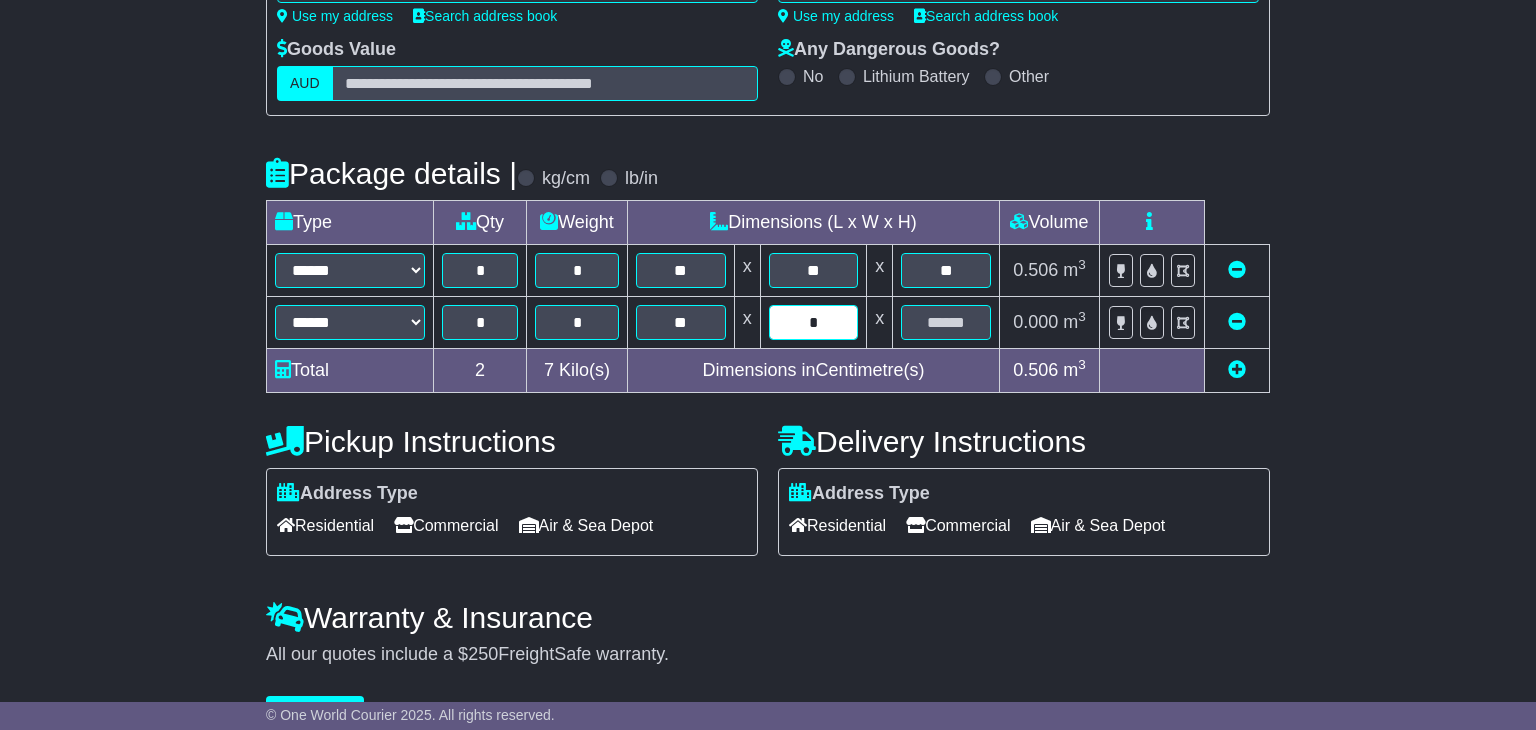 type on "**" 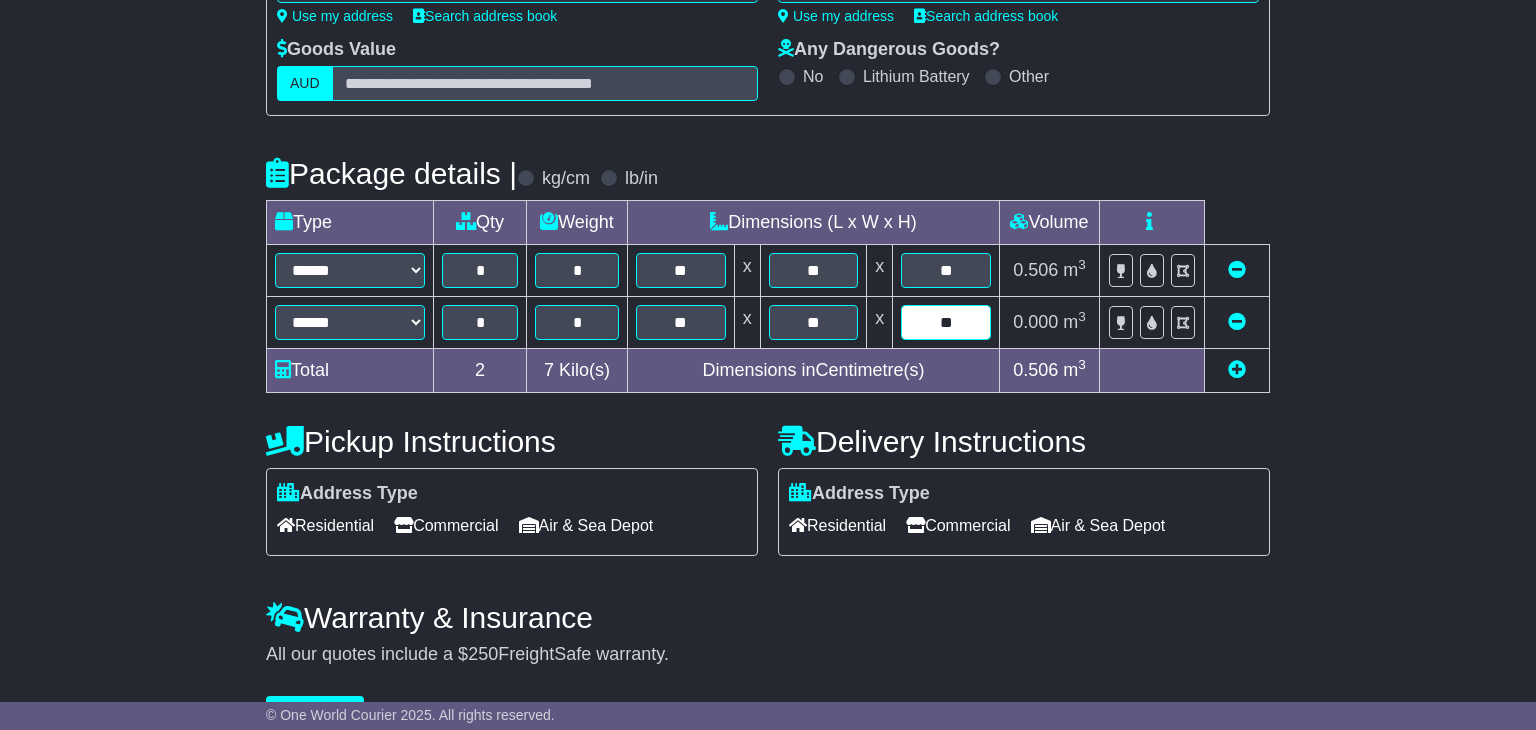 type on "**" 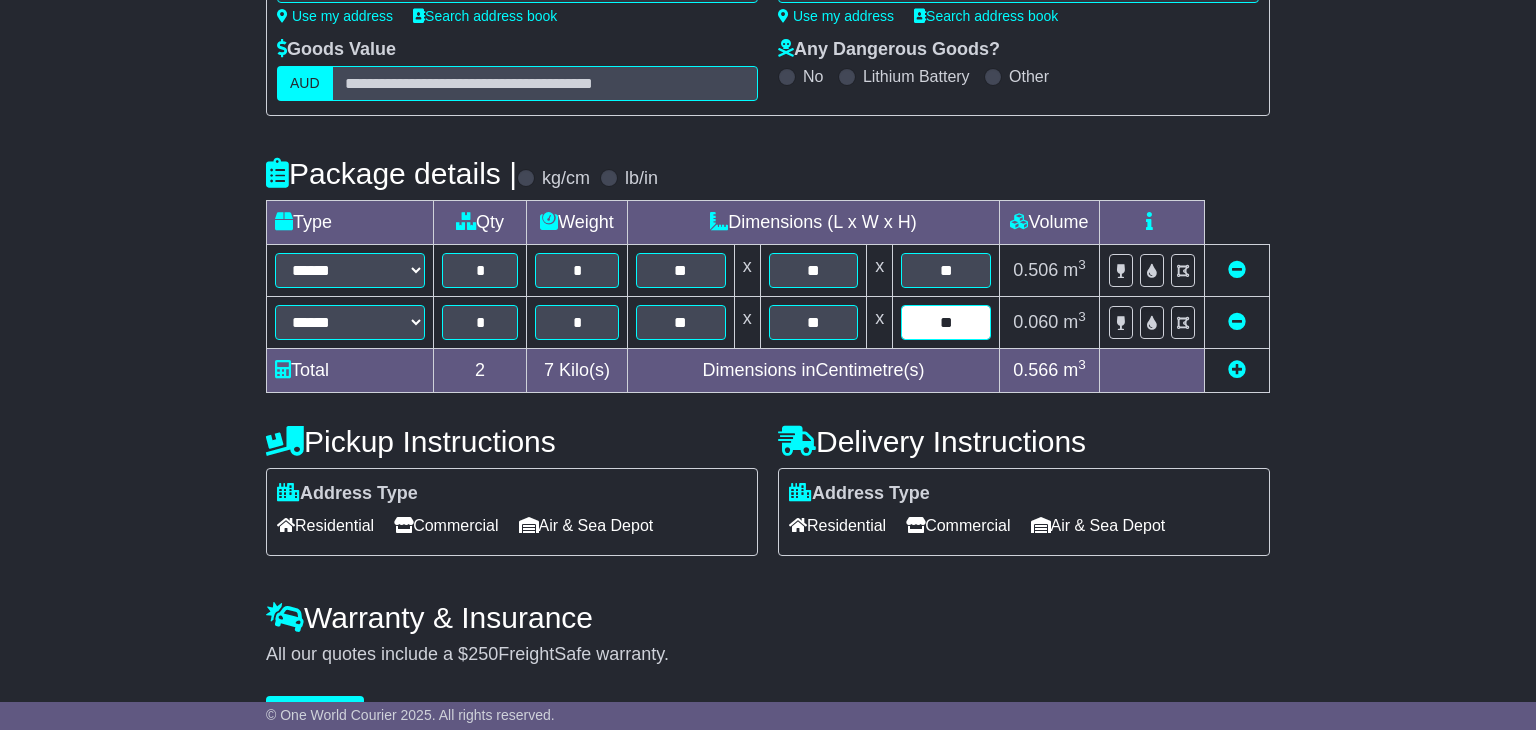scroll, scrollTop: 378, scrollLeft: 0, axis: vertical 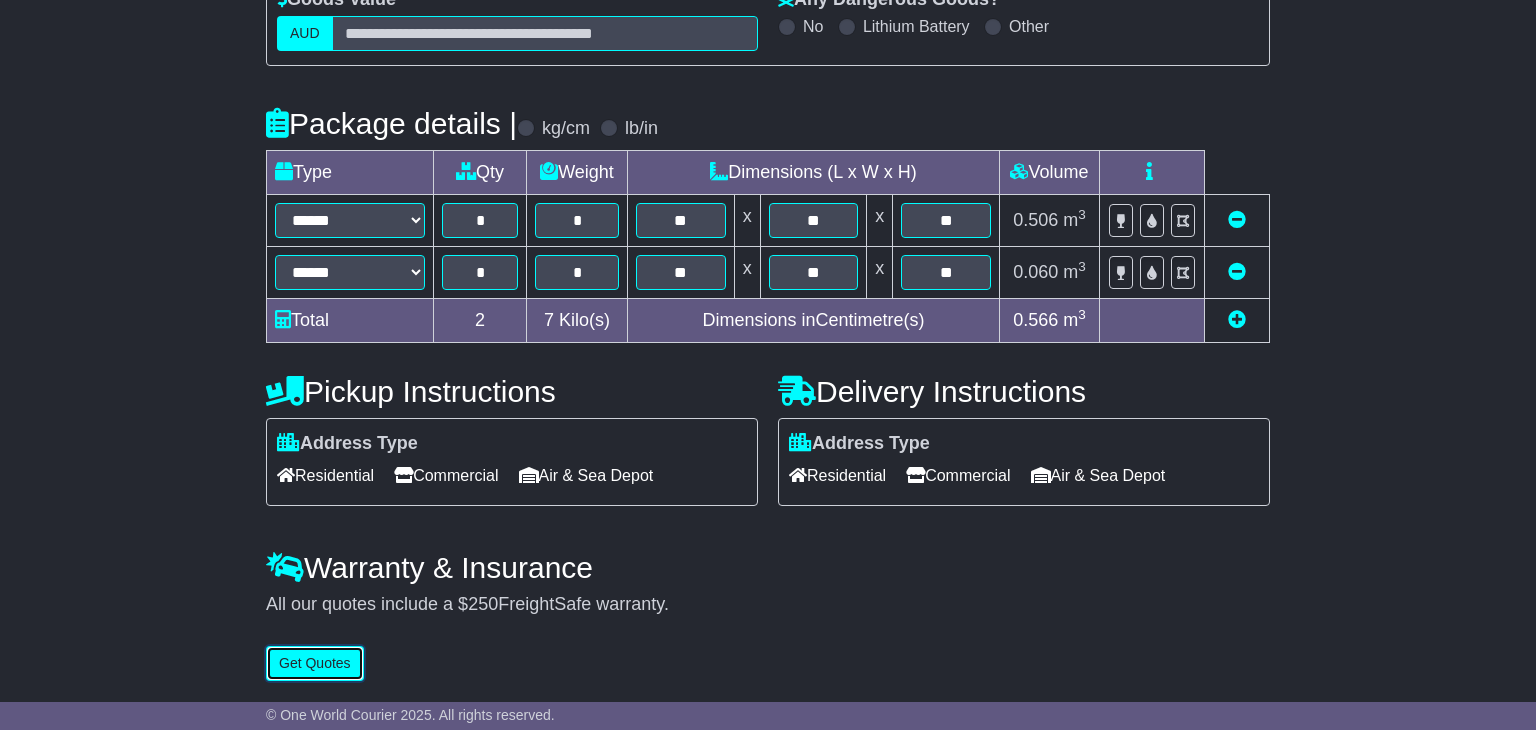 click on "Get Quotes" at bounding box center (315, 663) 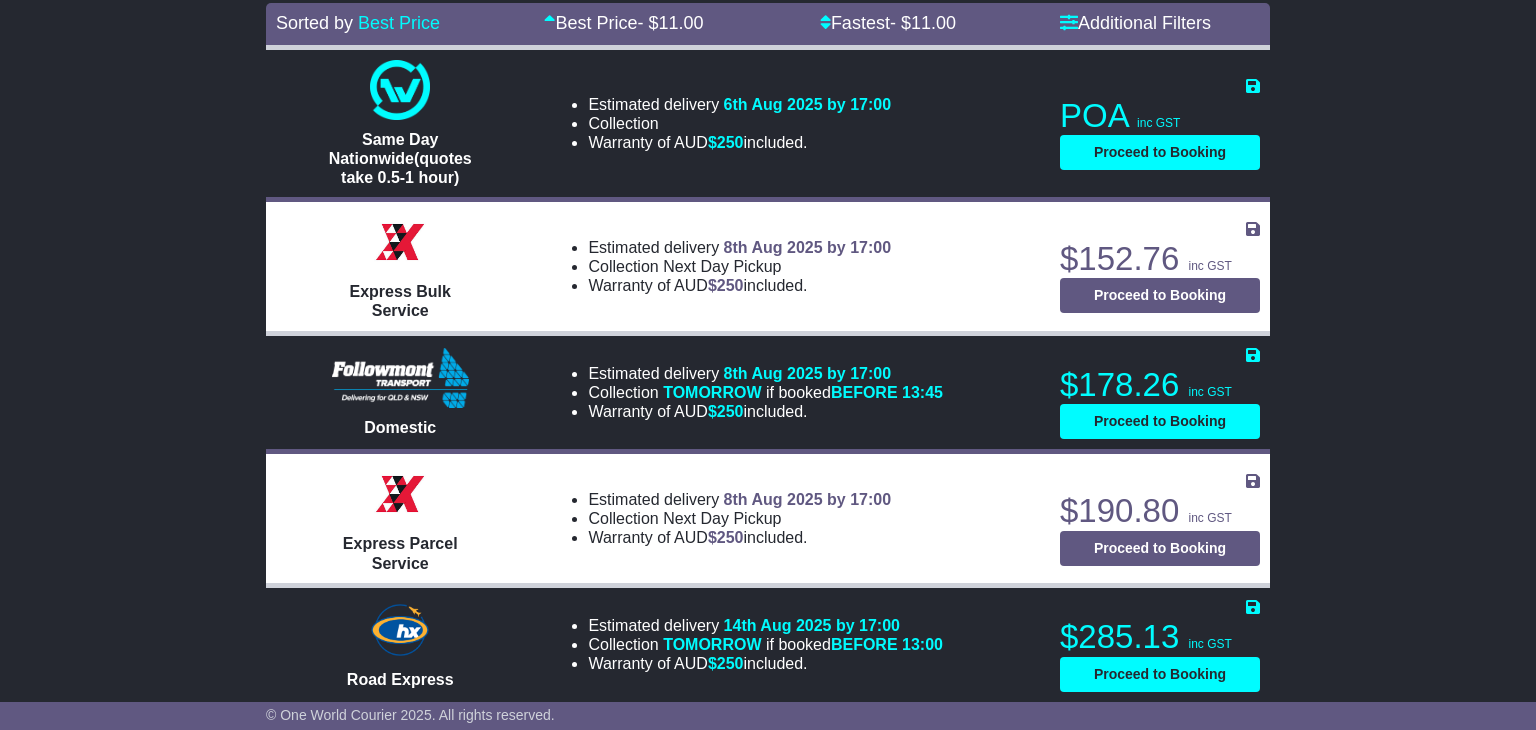 scroll, scrollTop: 798, scrollLeft: 0, axis: vertical 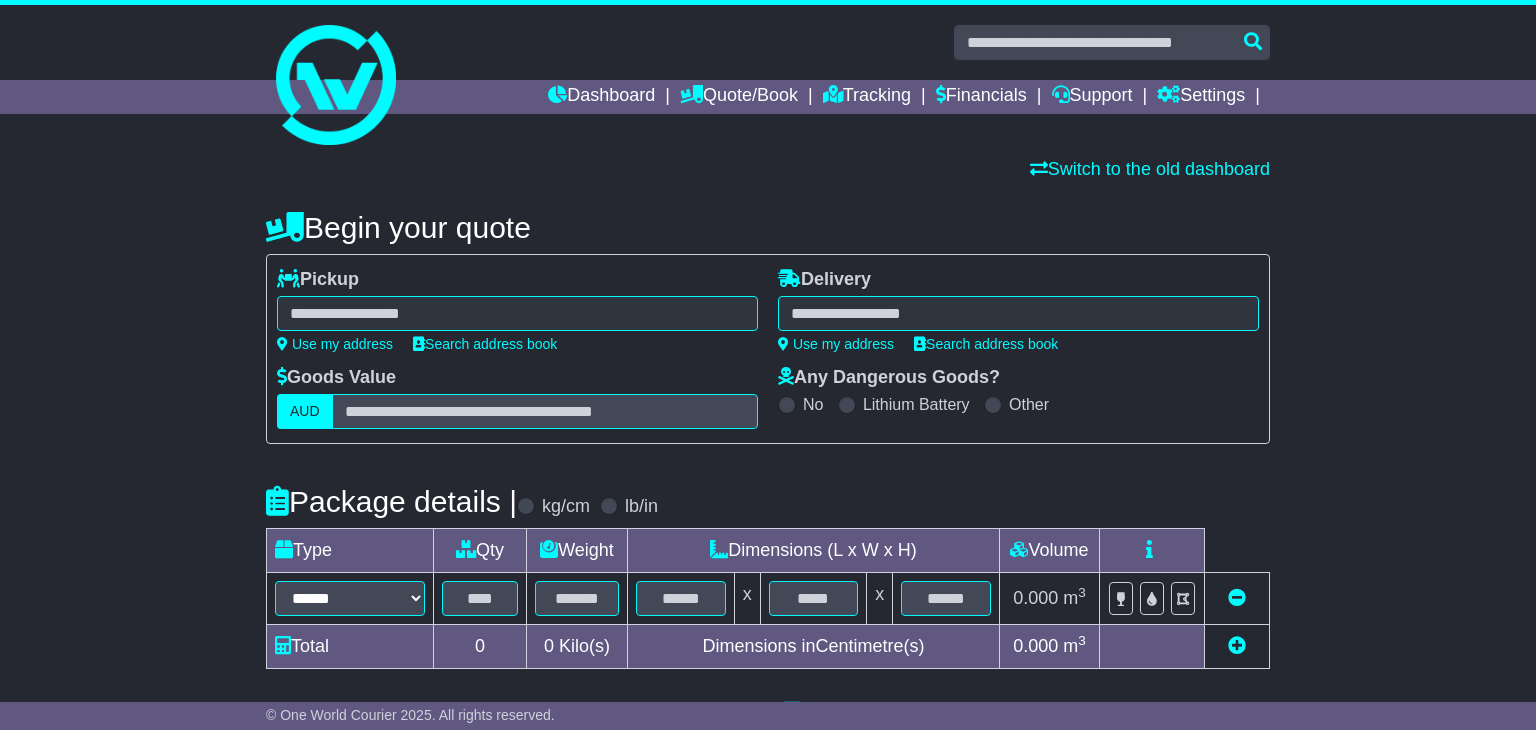 click at bounding box center [517, 313] 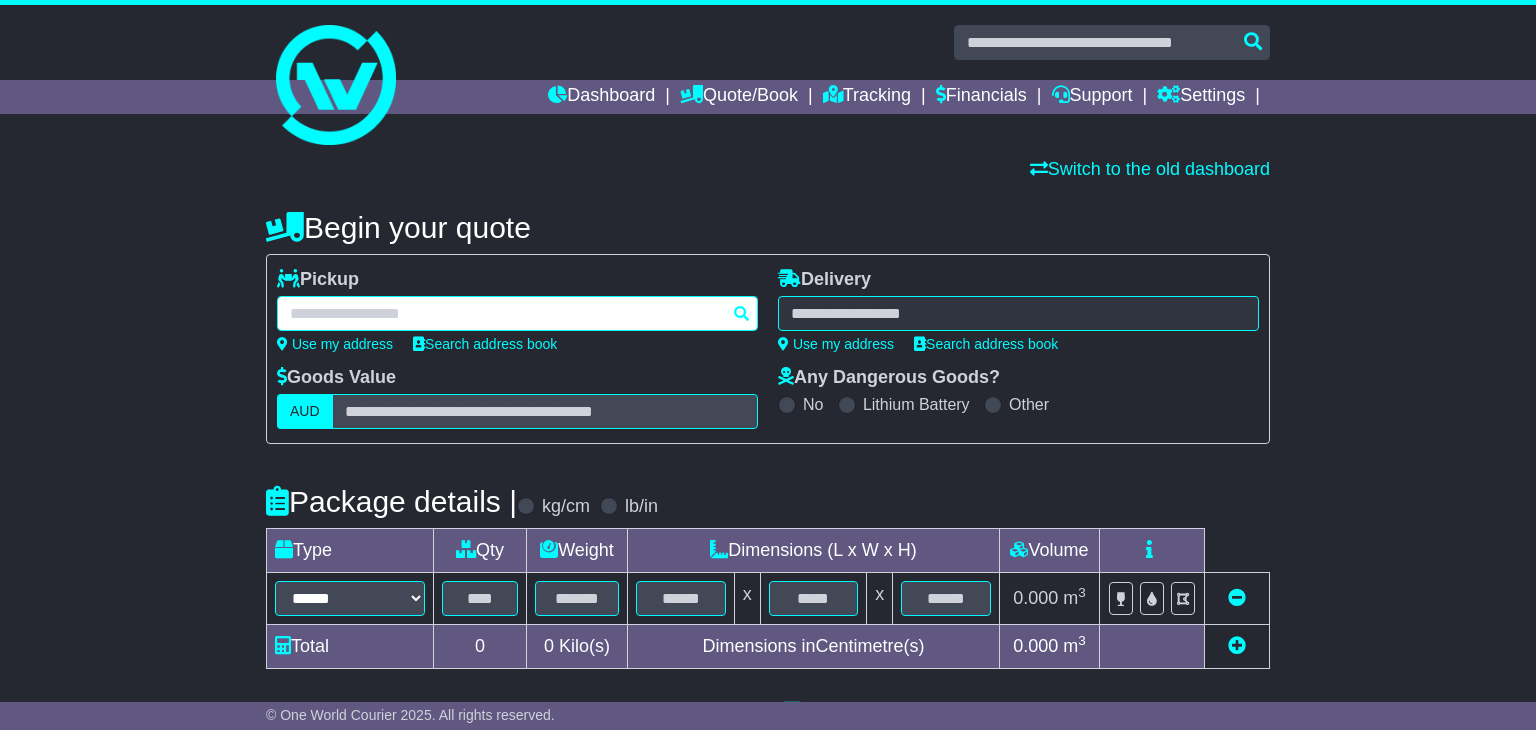 paste on "**********" 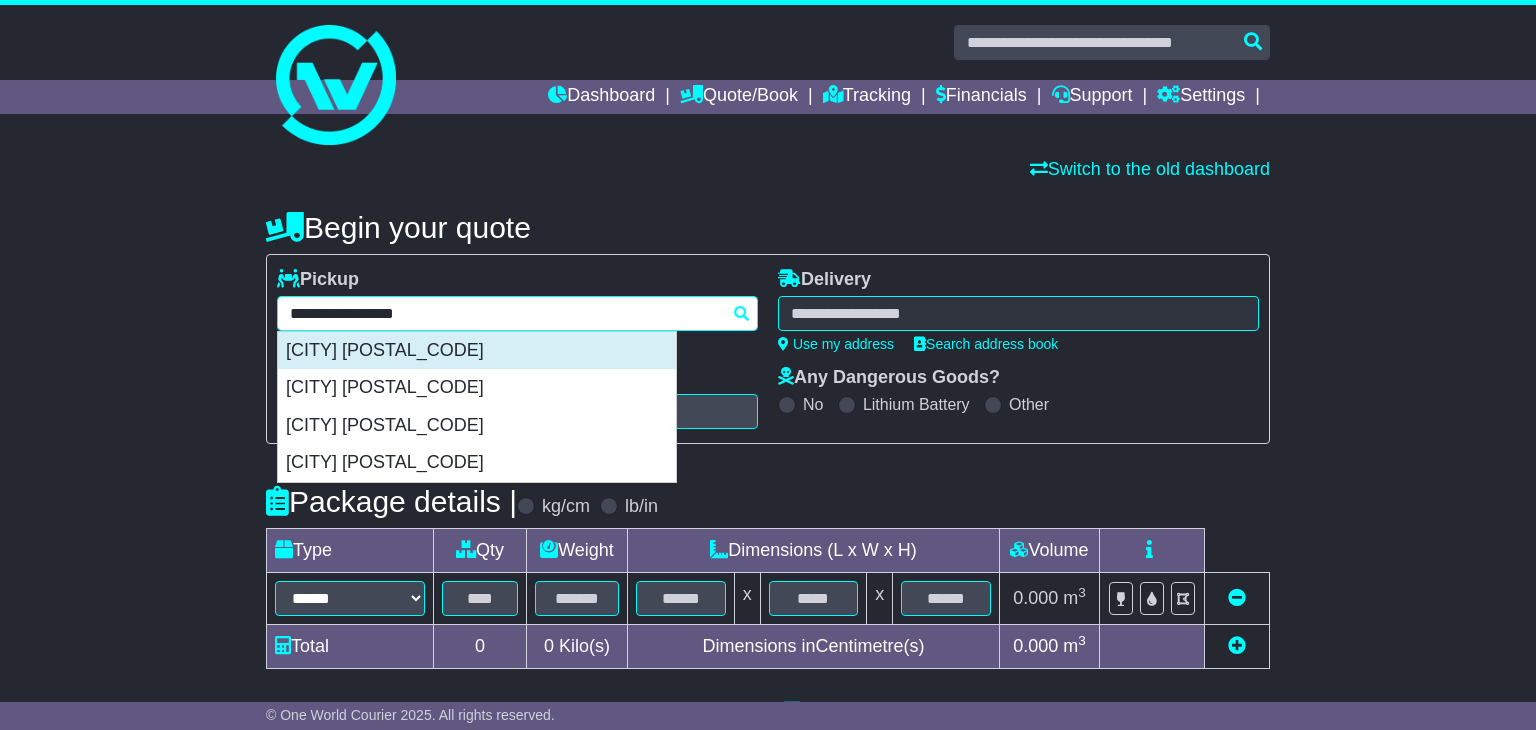 click on "WYNNUM 4178" at bounding box center (477, 351) 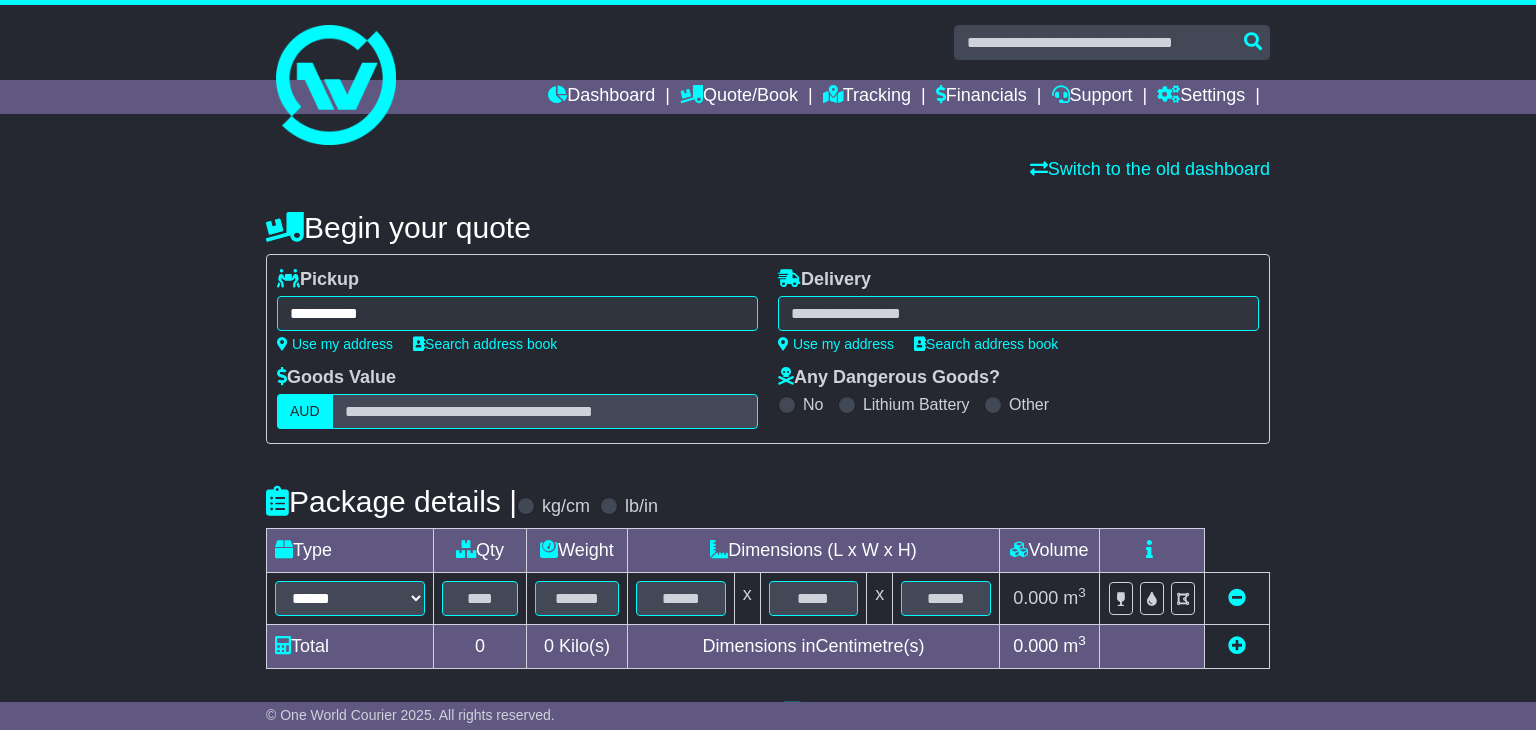 type on "**********" 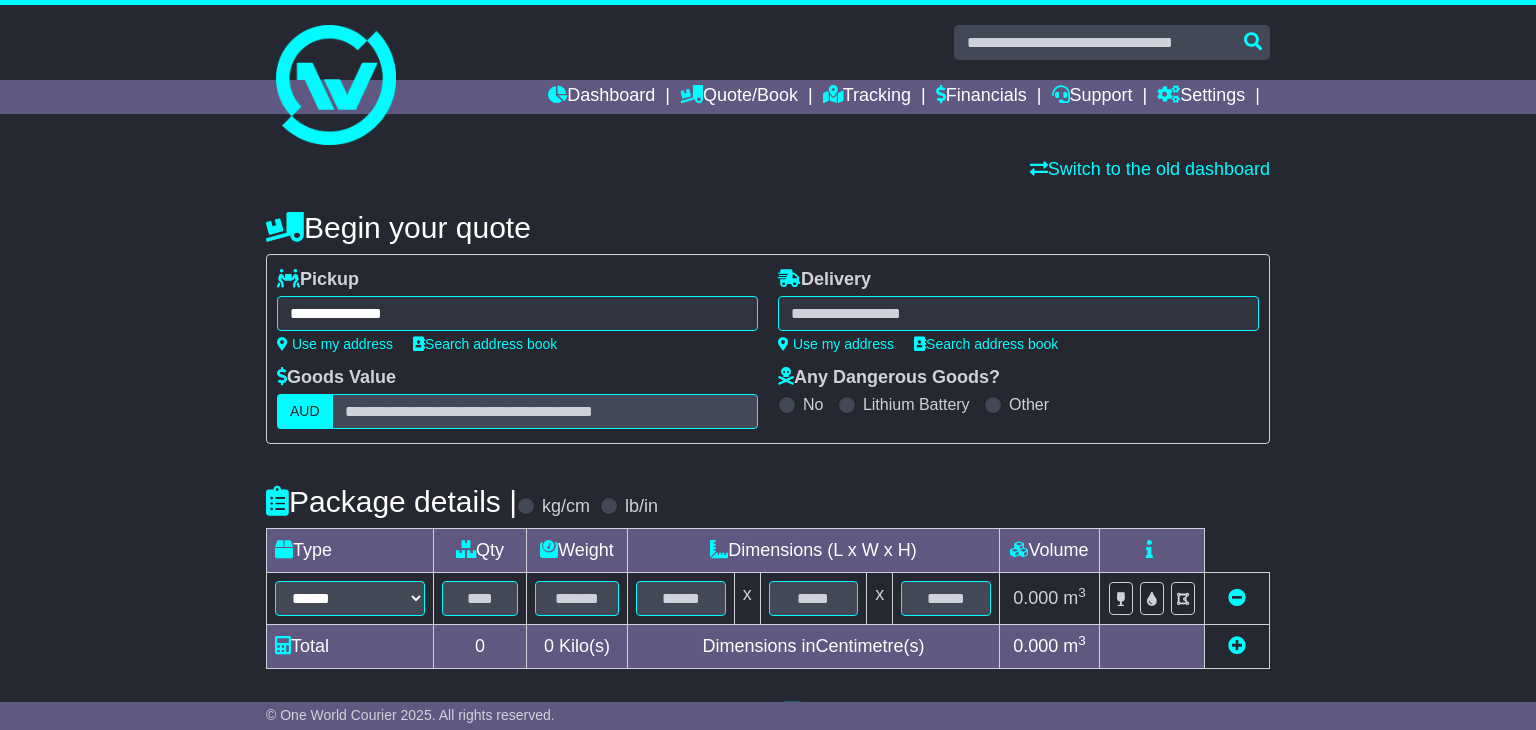click at bounding box center [1018, 313] 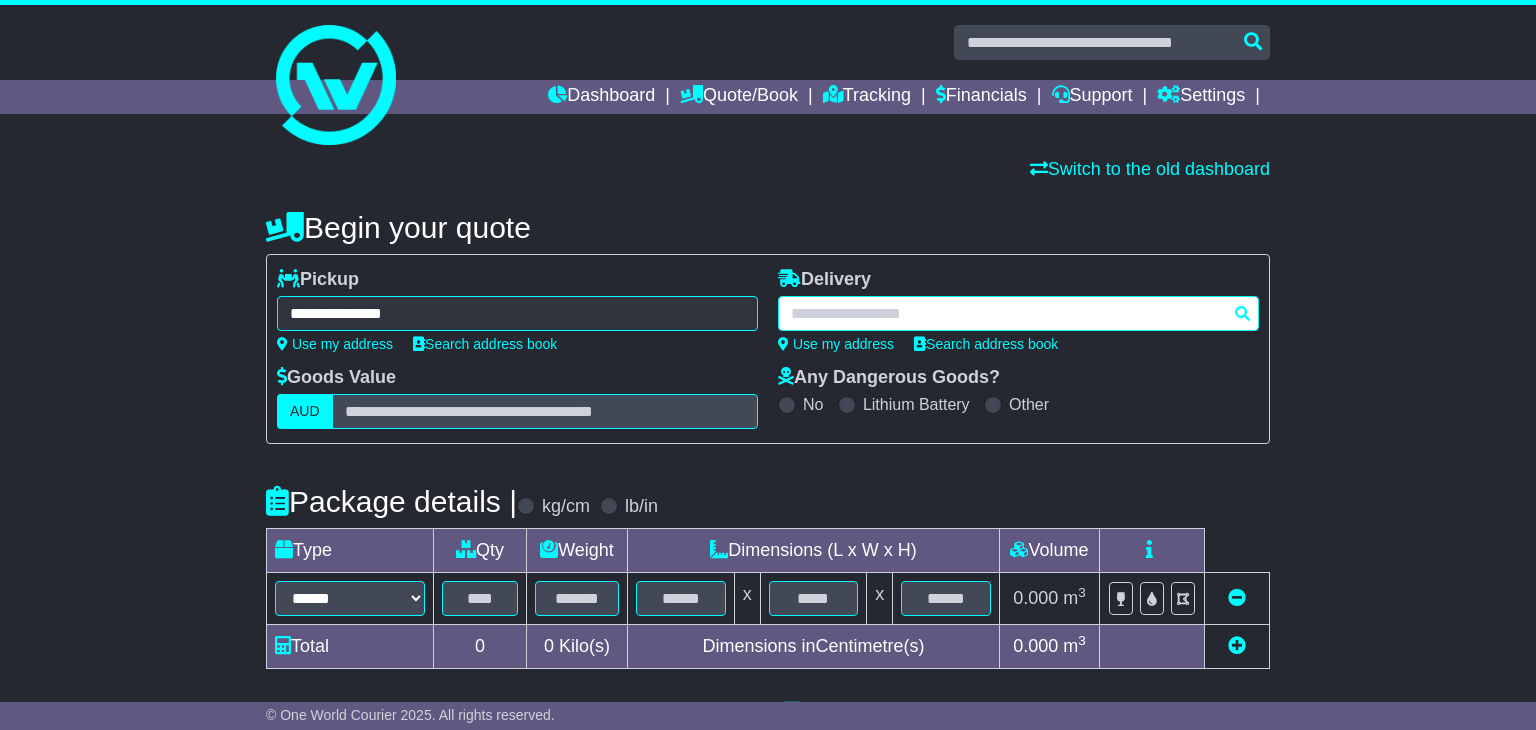 paste on "**********" 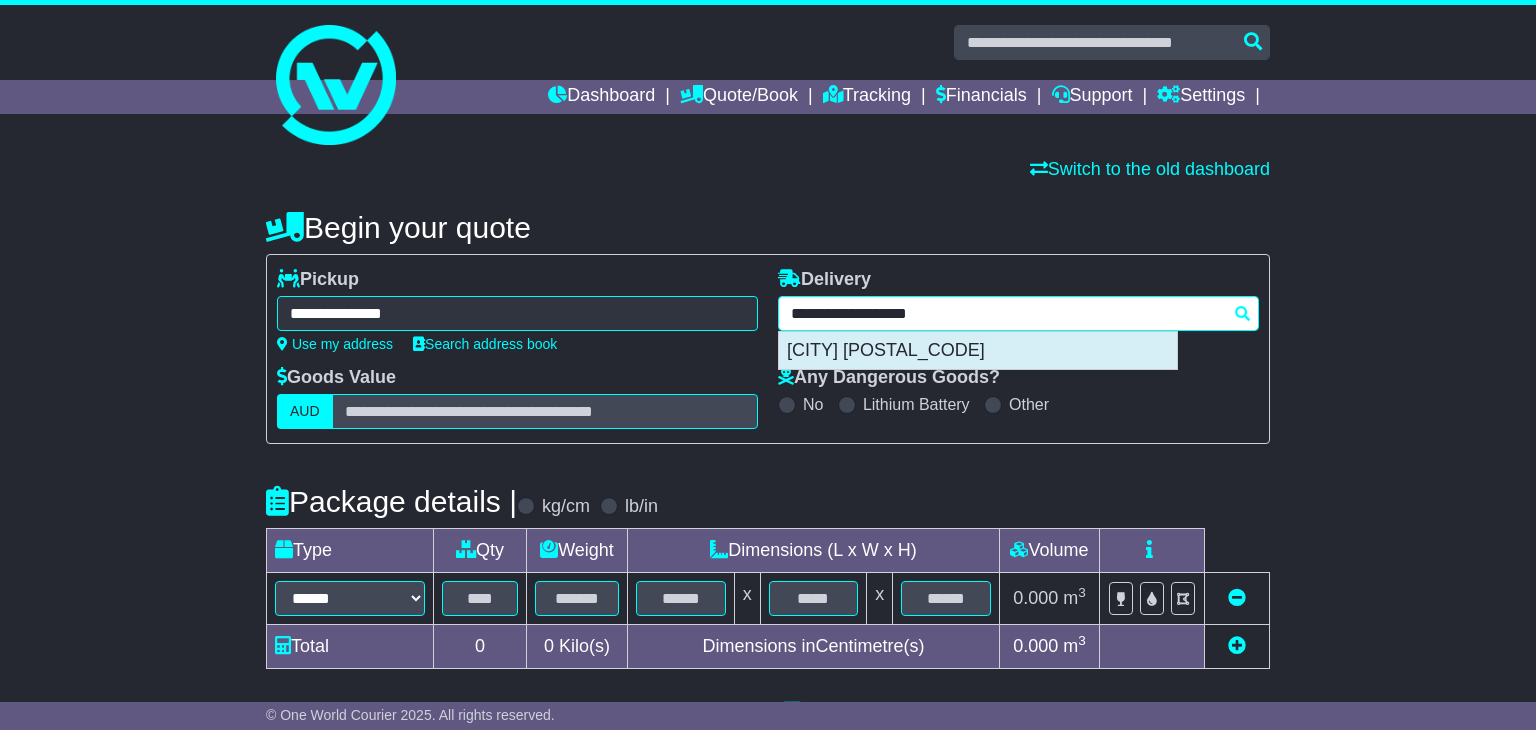 click on "LANDSDALE 6065" at bounding box center [978, 351] 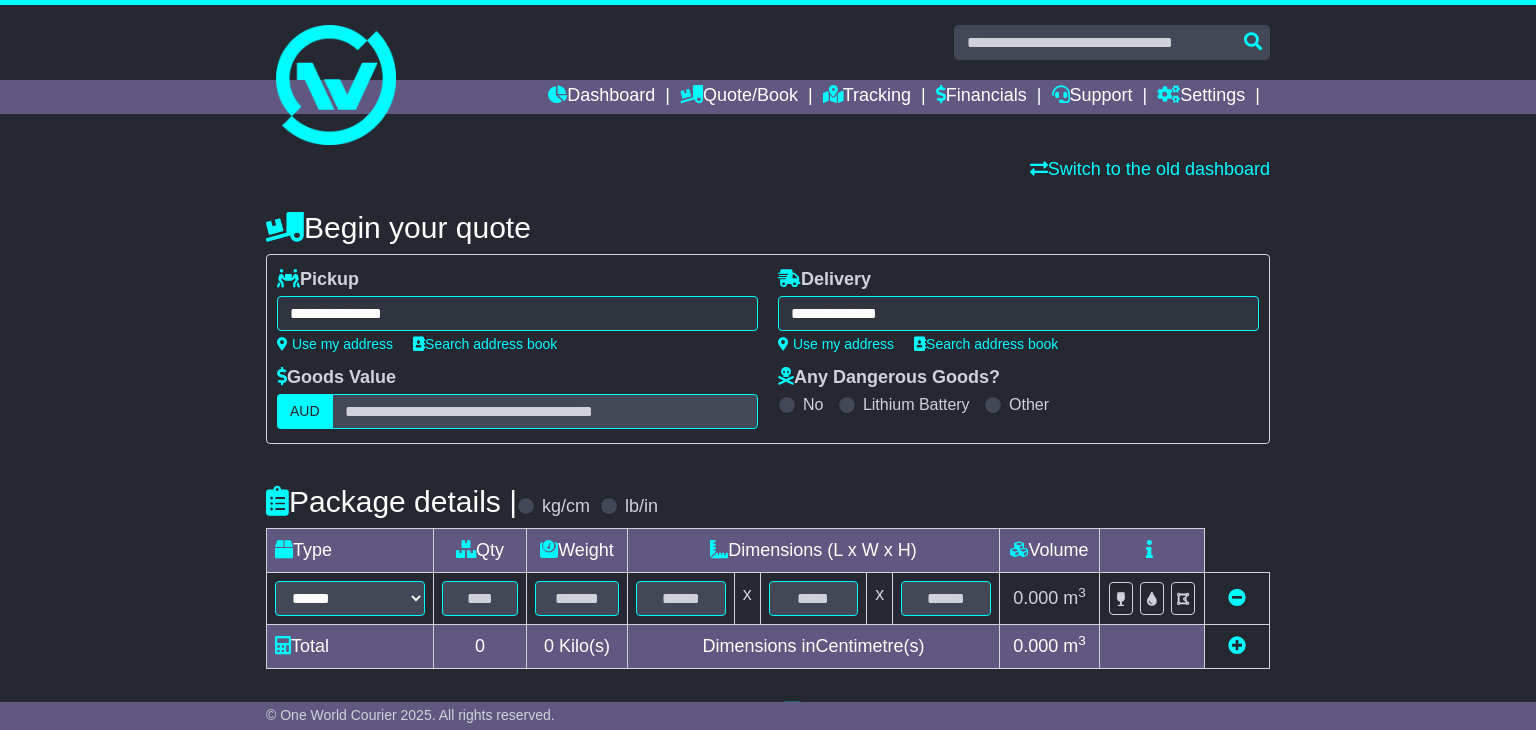type on "**********" 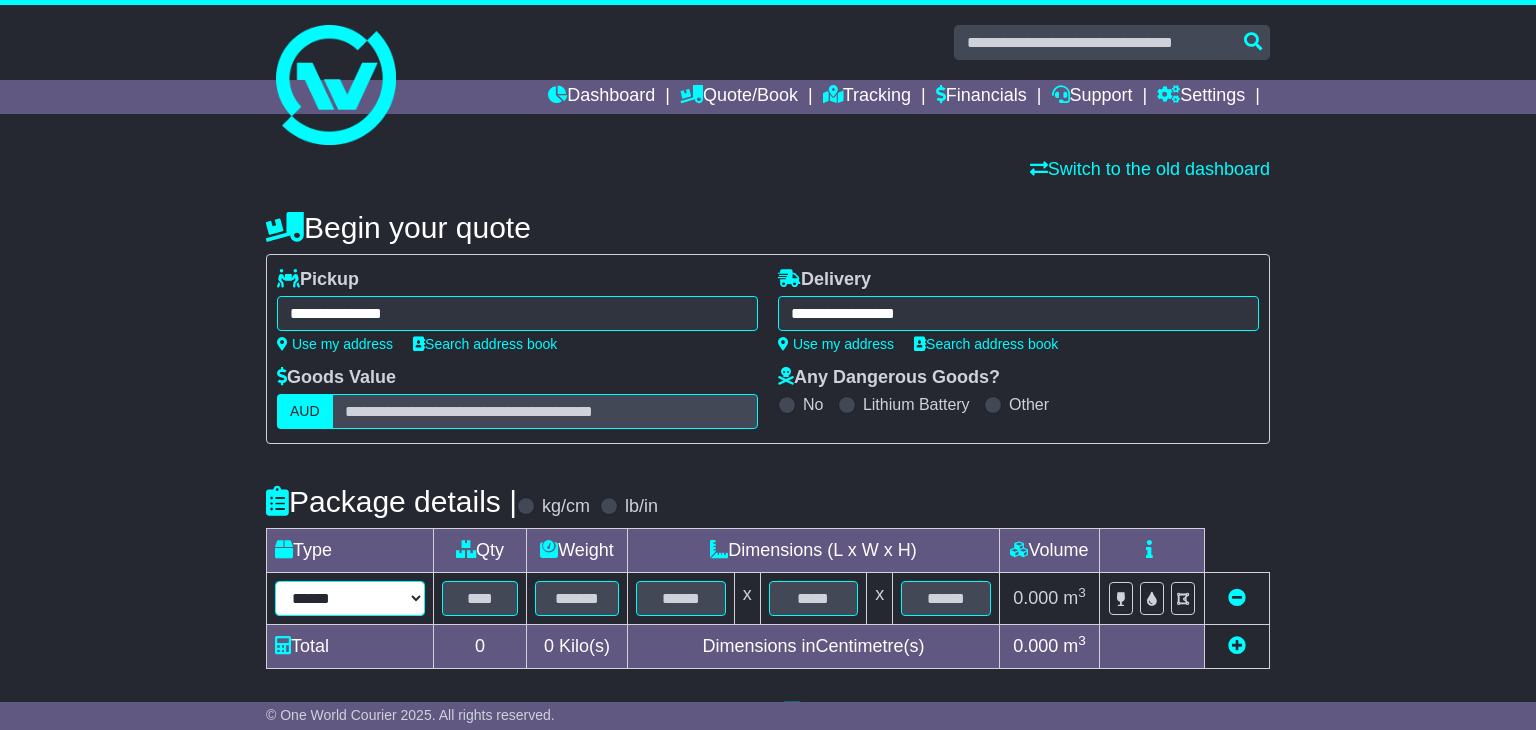 click on "****** ****** *** ******** ***** **** **** ****** *** *******" at bounding box center (350, 598) 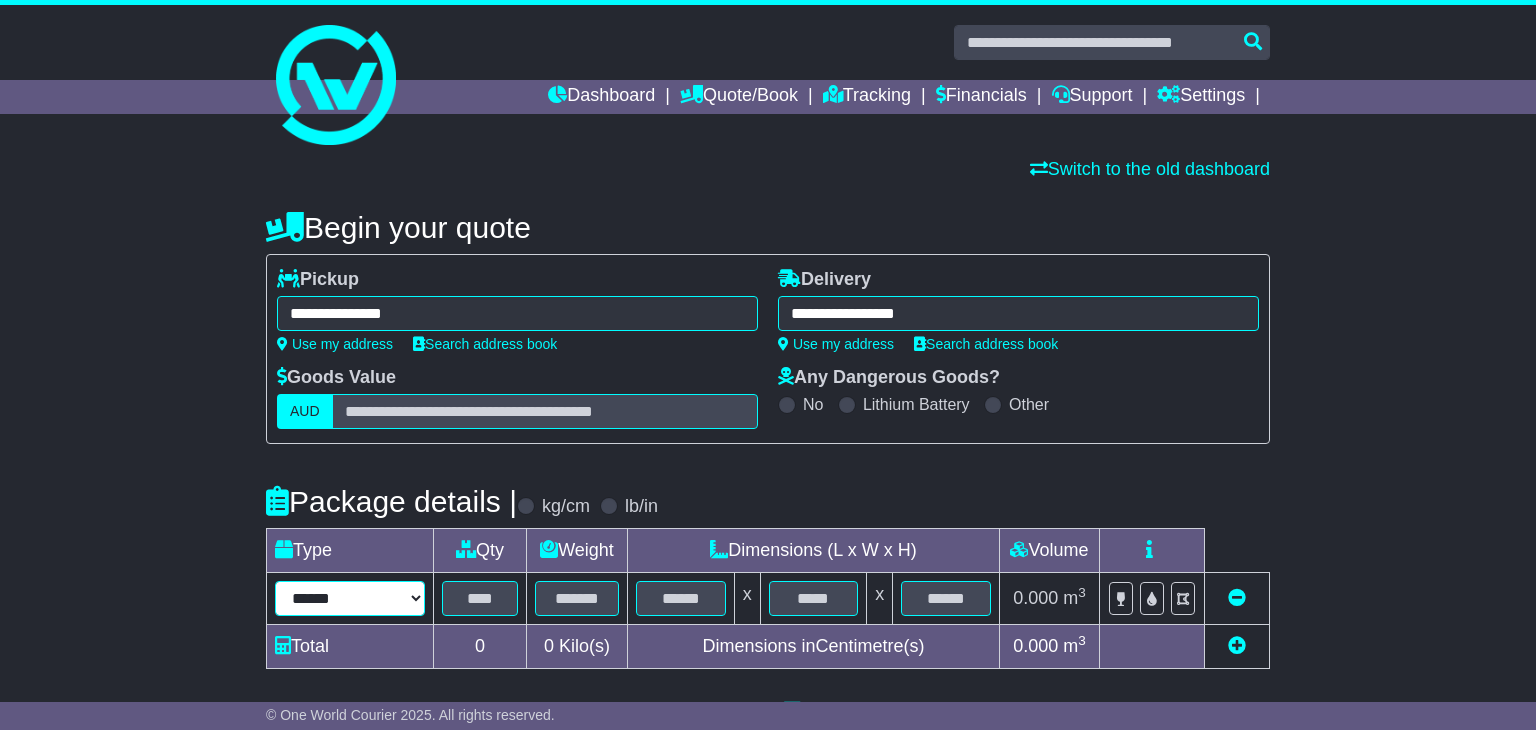 select on "*****" 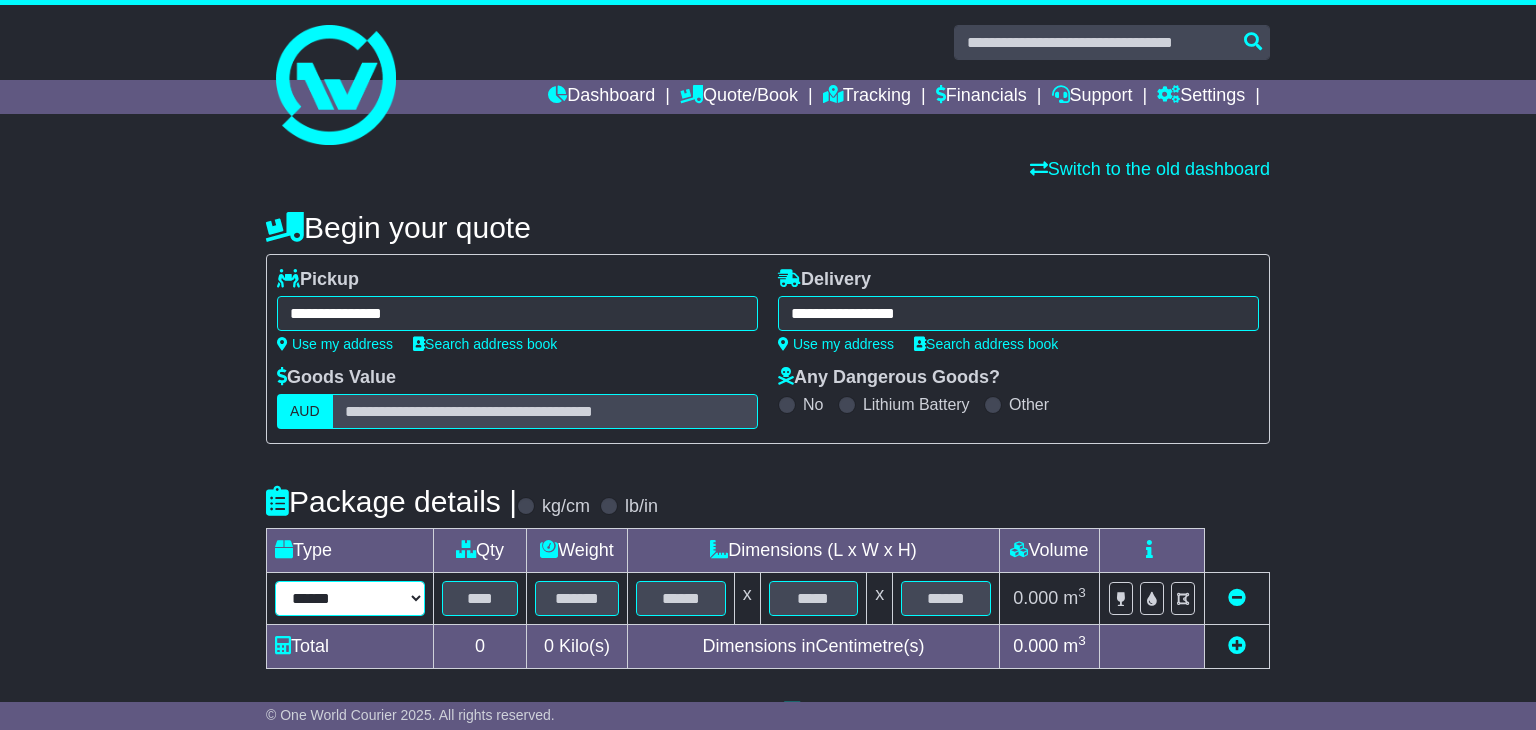 click on "****** ****** *** ******** ***** **** **** ****** *** *******" at bounding box center [350, 598] 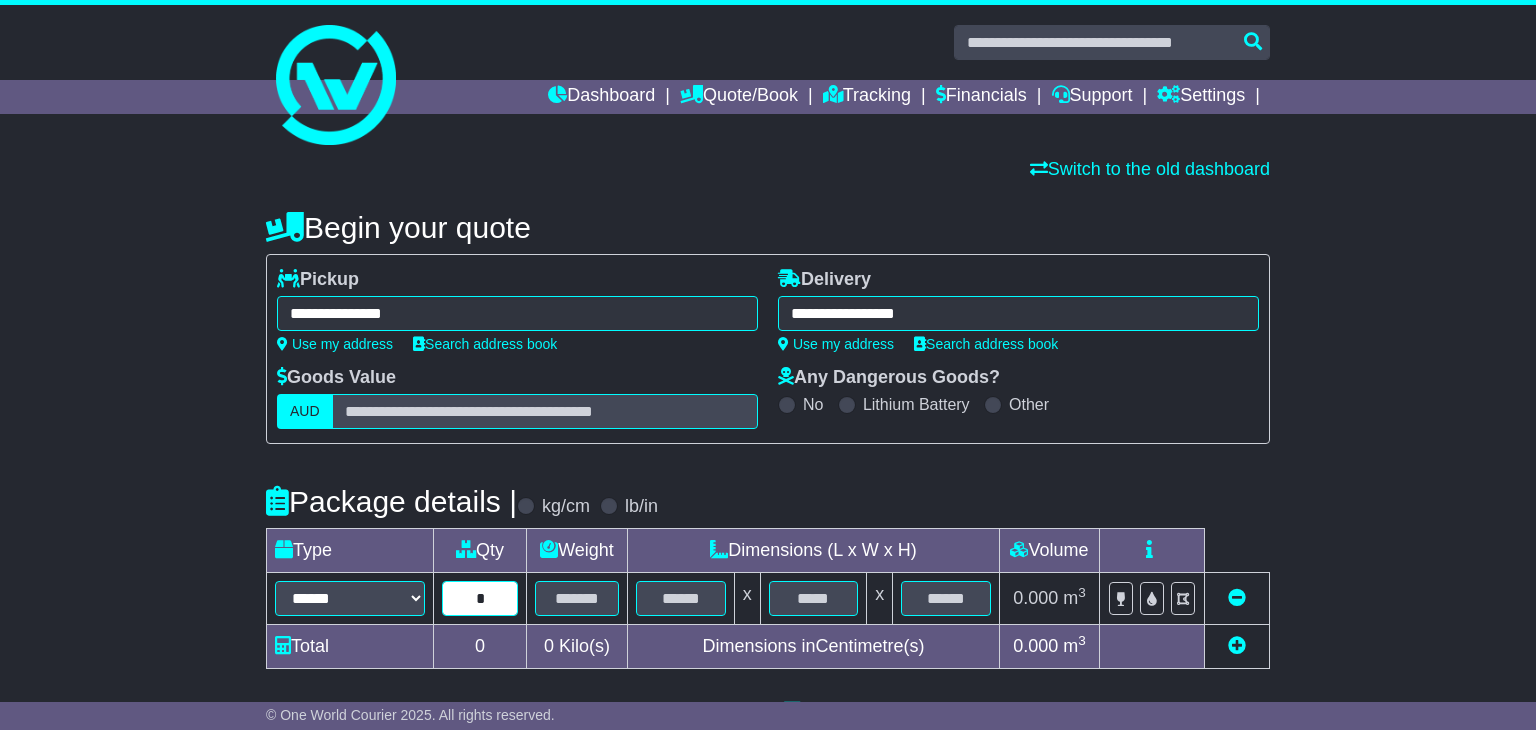 type on "*" 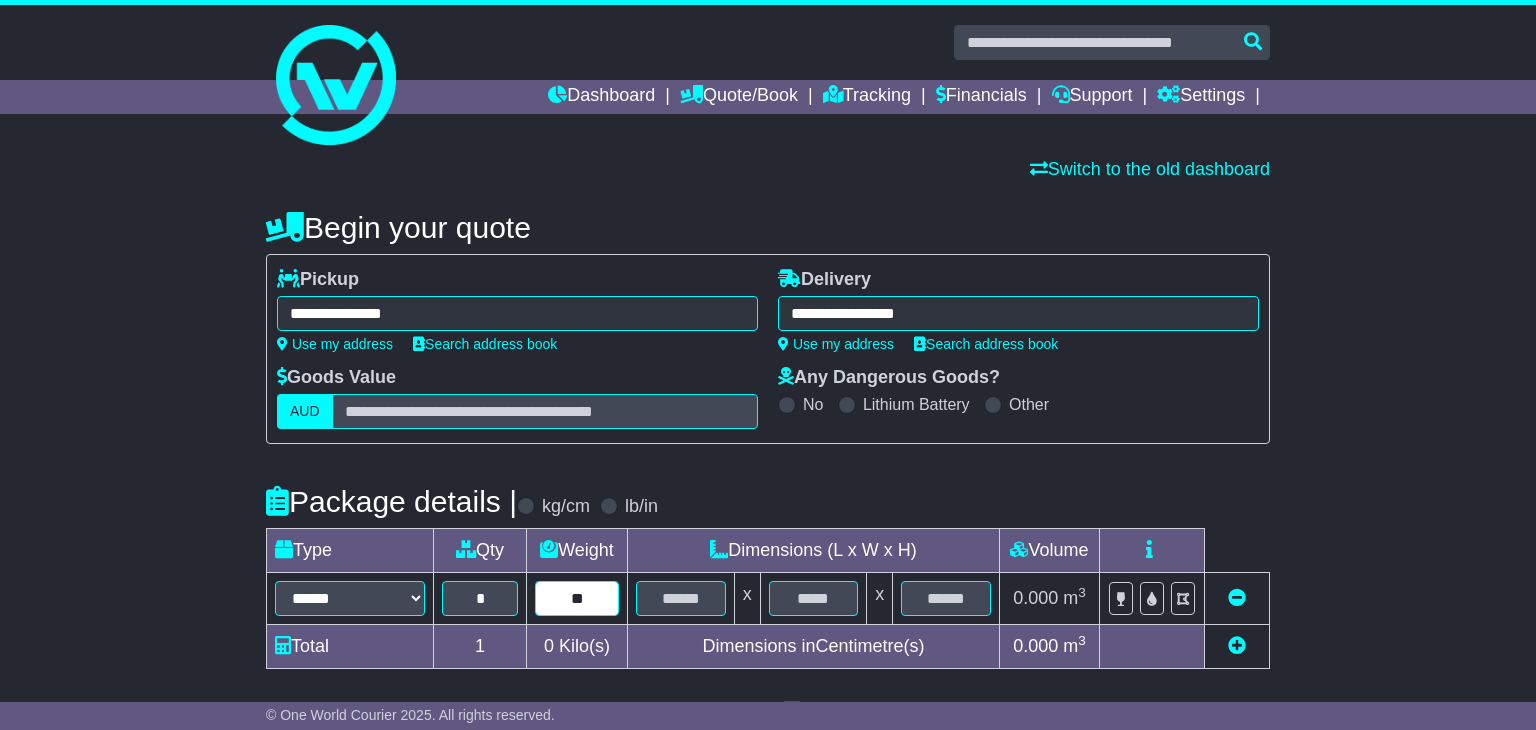 type on "**" 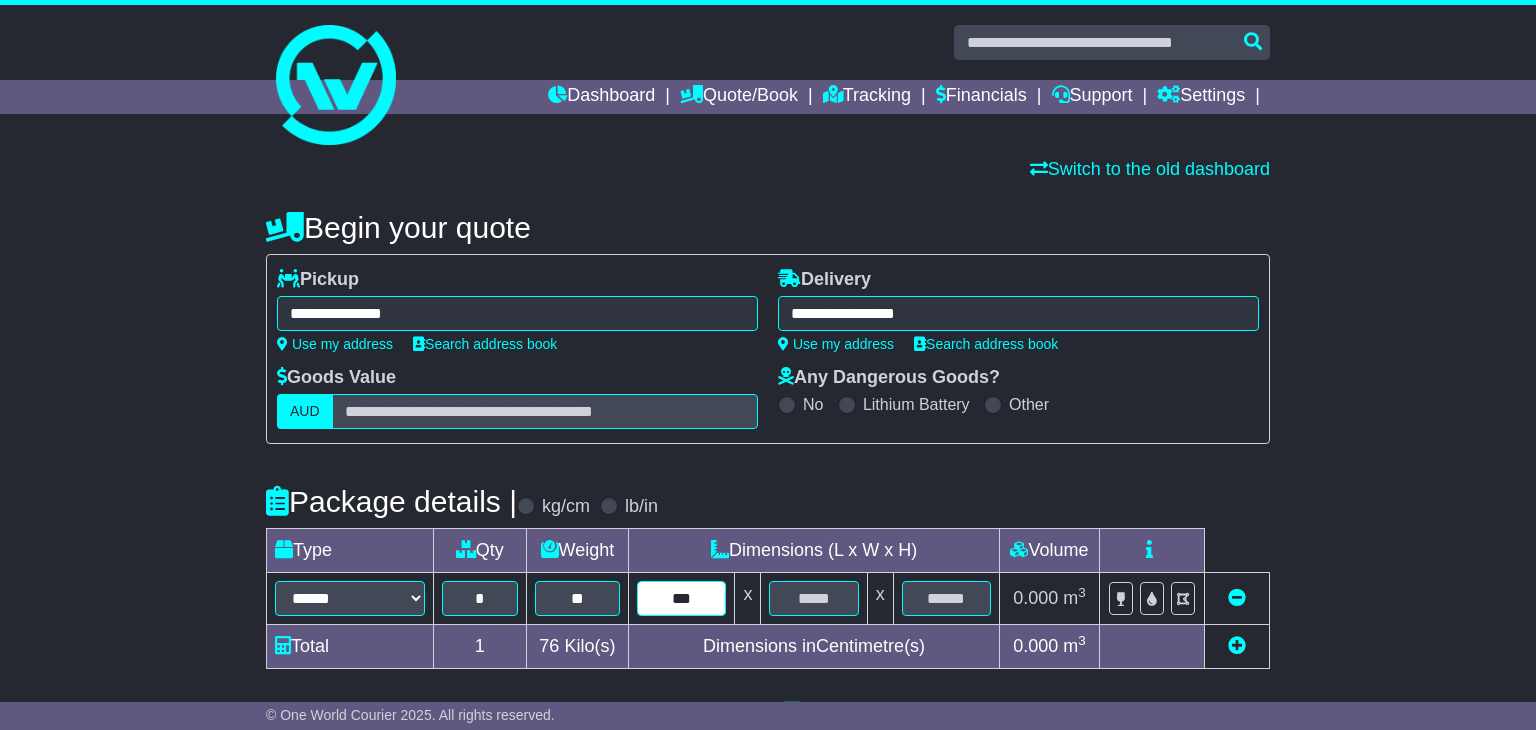 type on "***" 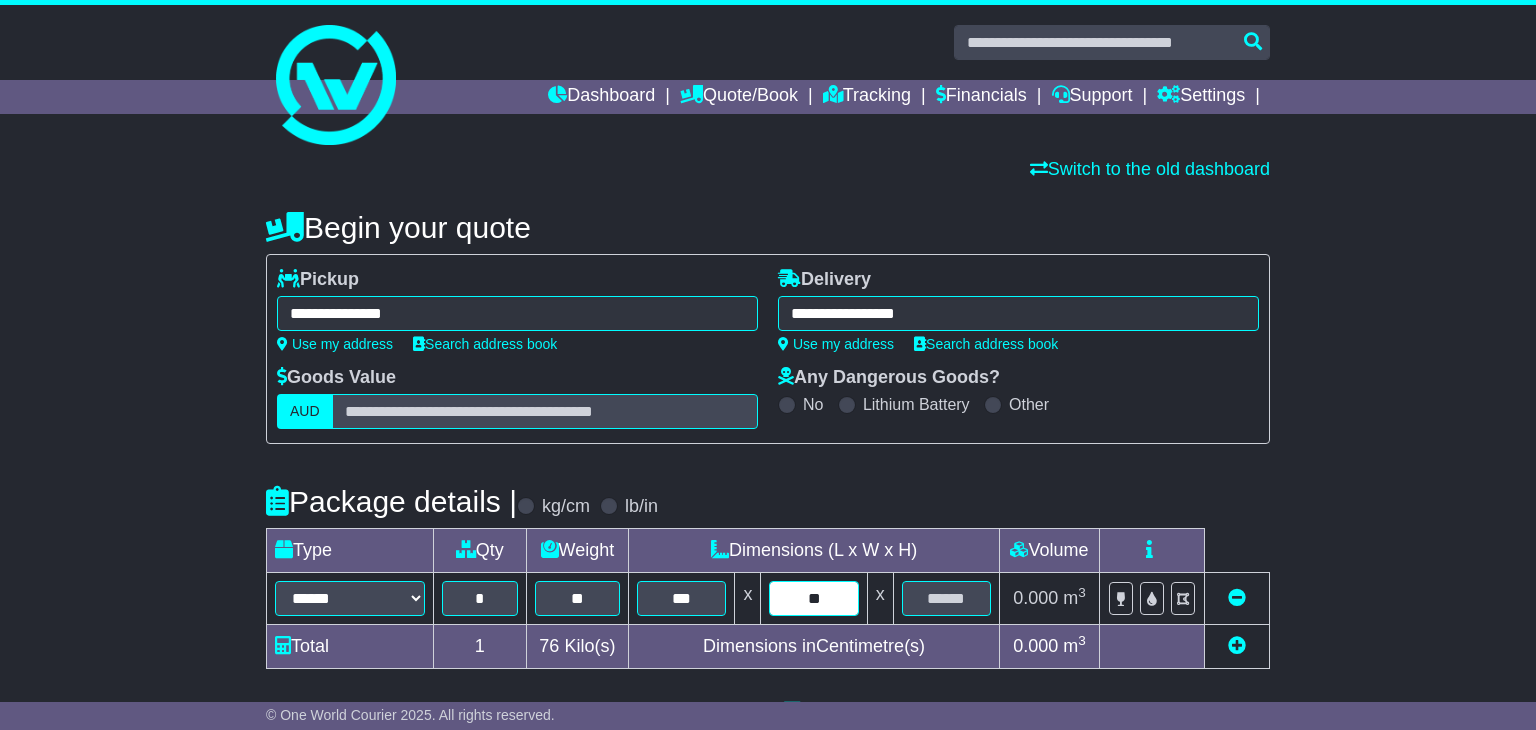 type on "**" 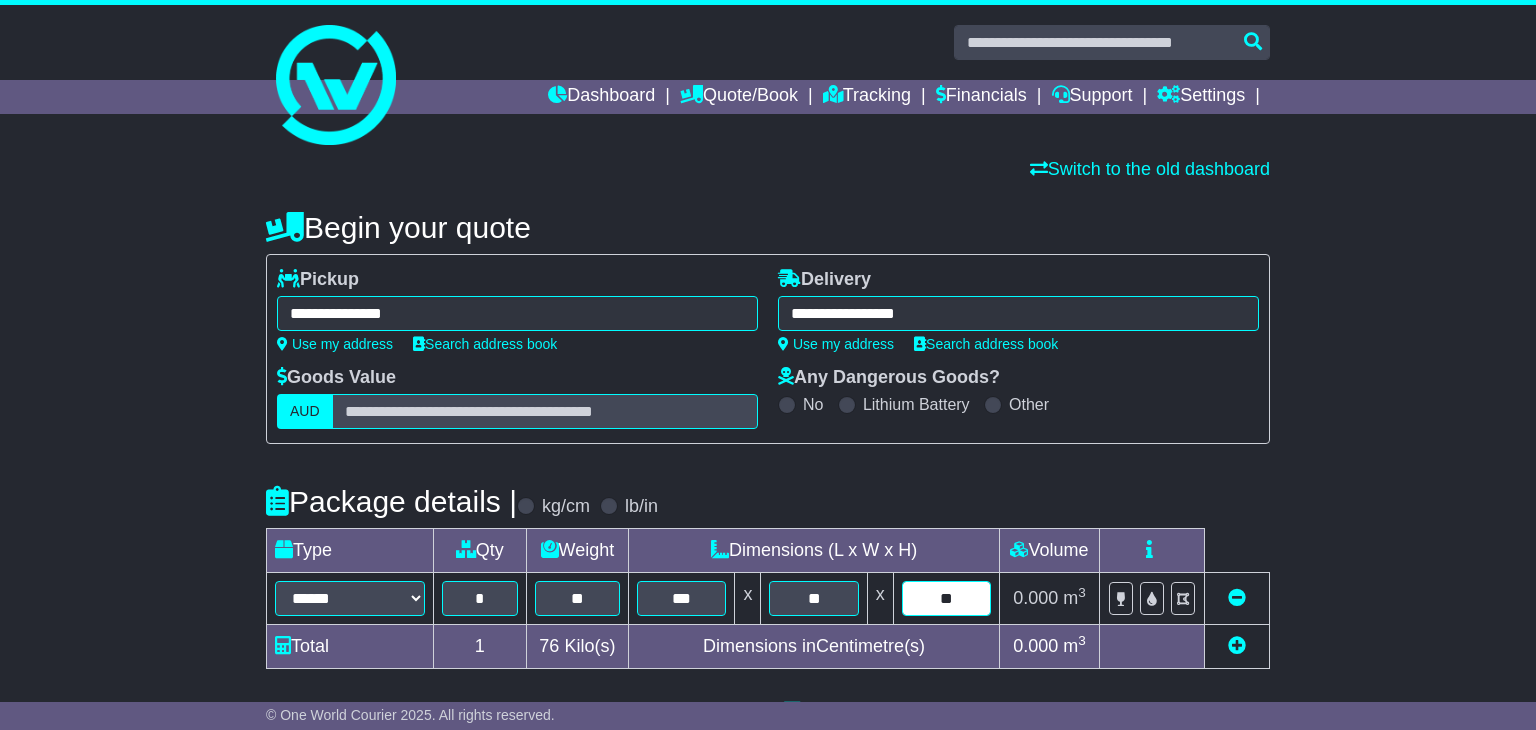 type on "**" 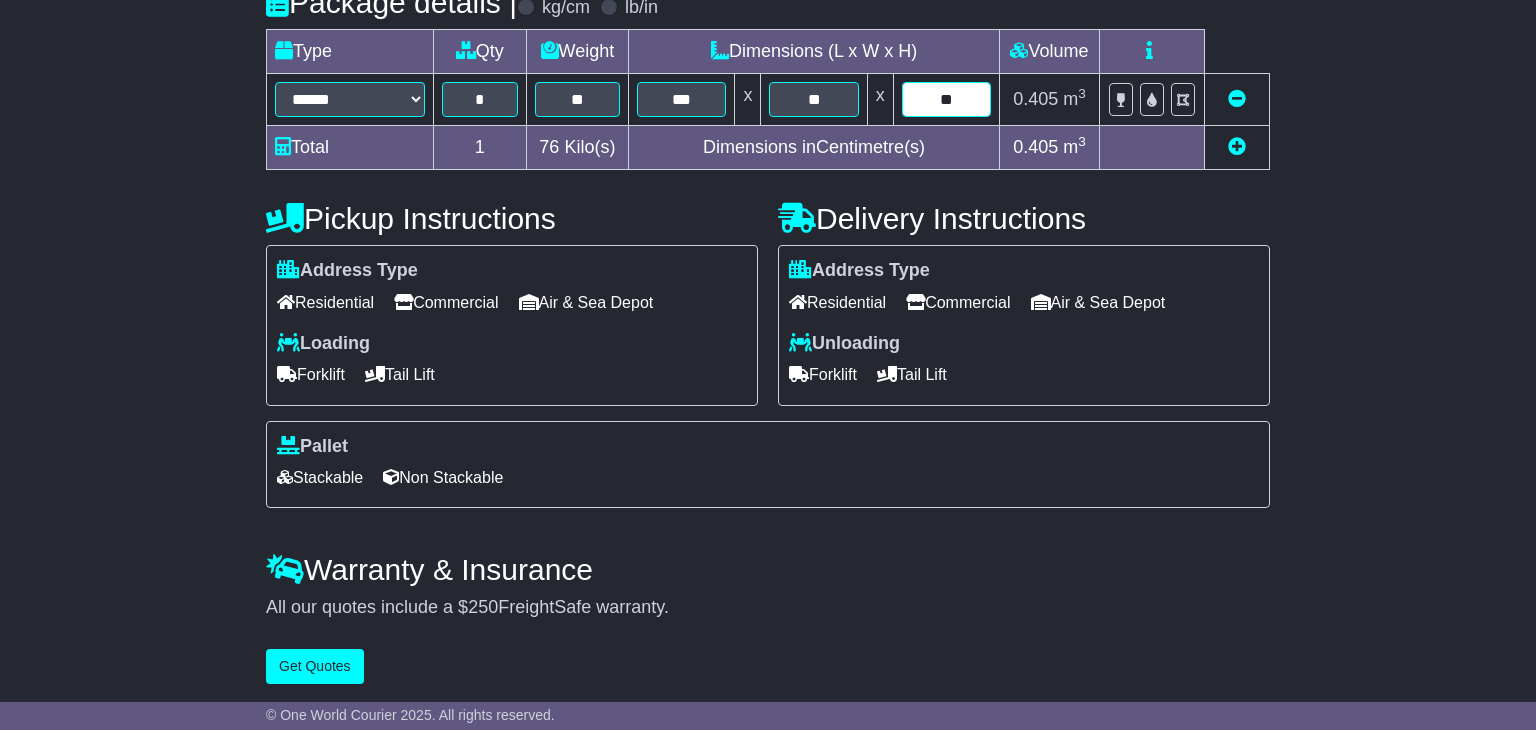 scroll, scrollTop: 488, scrollLeft: 0, axis: vertical 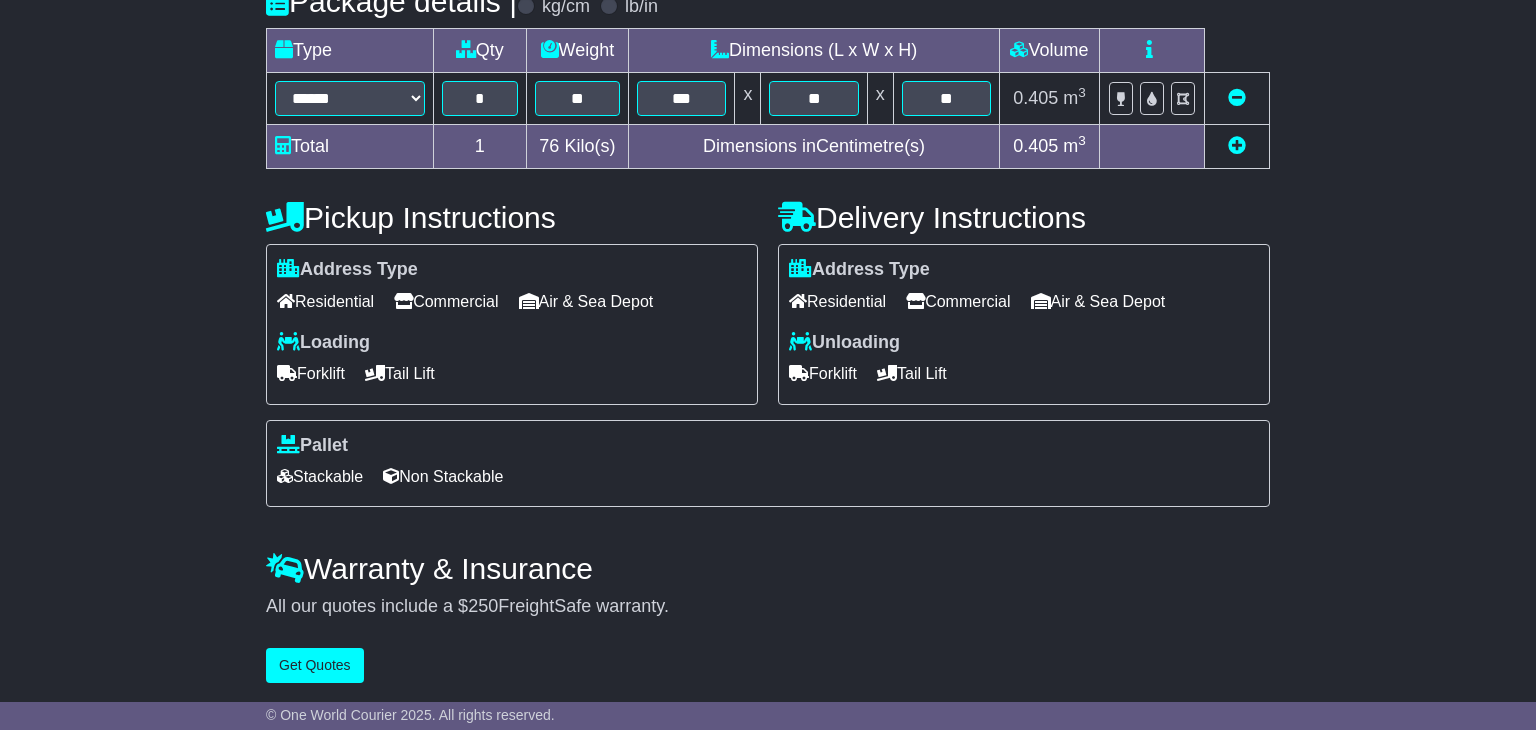 click on "Commercial" at bounding box center [446, 301] 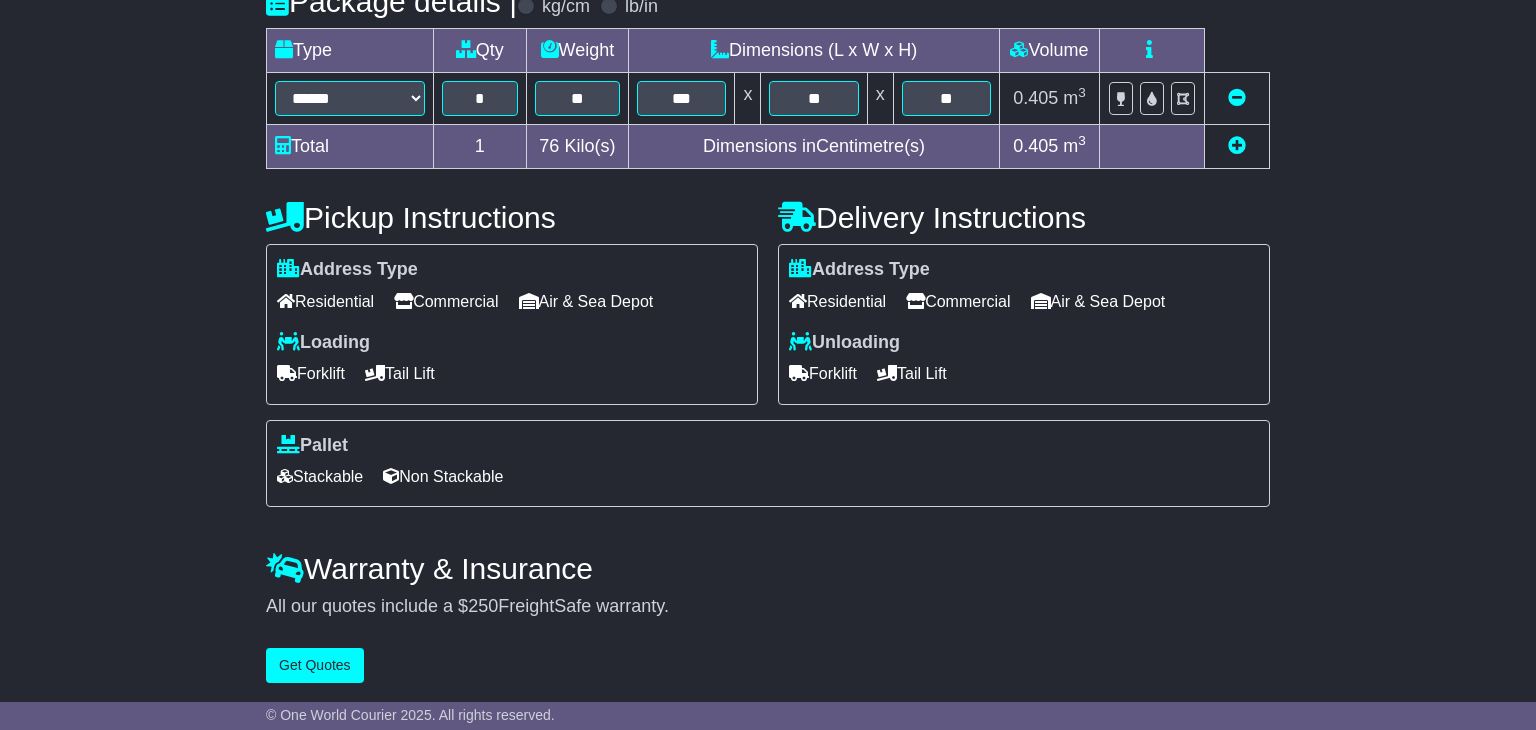 click on "Residential" at bounding box center [325, 301] 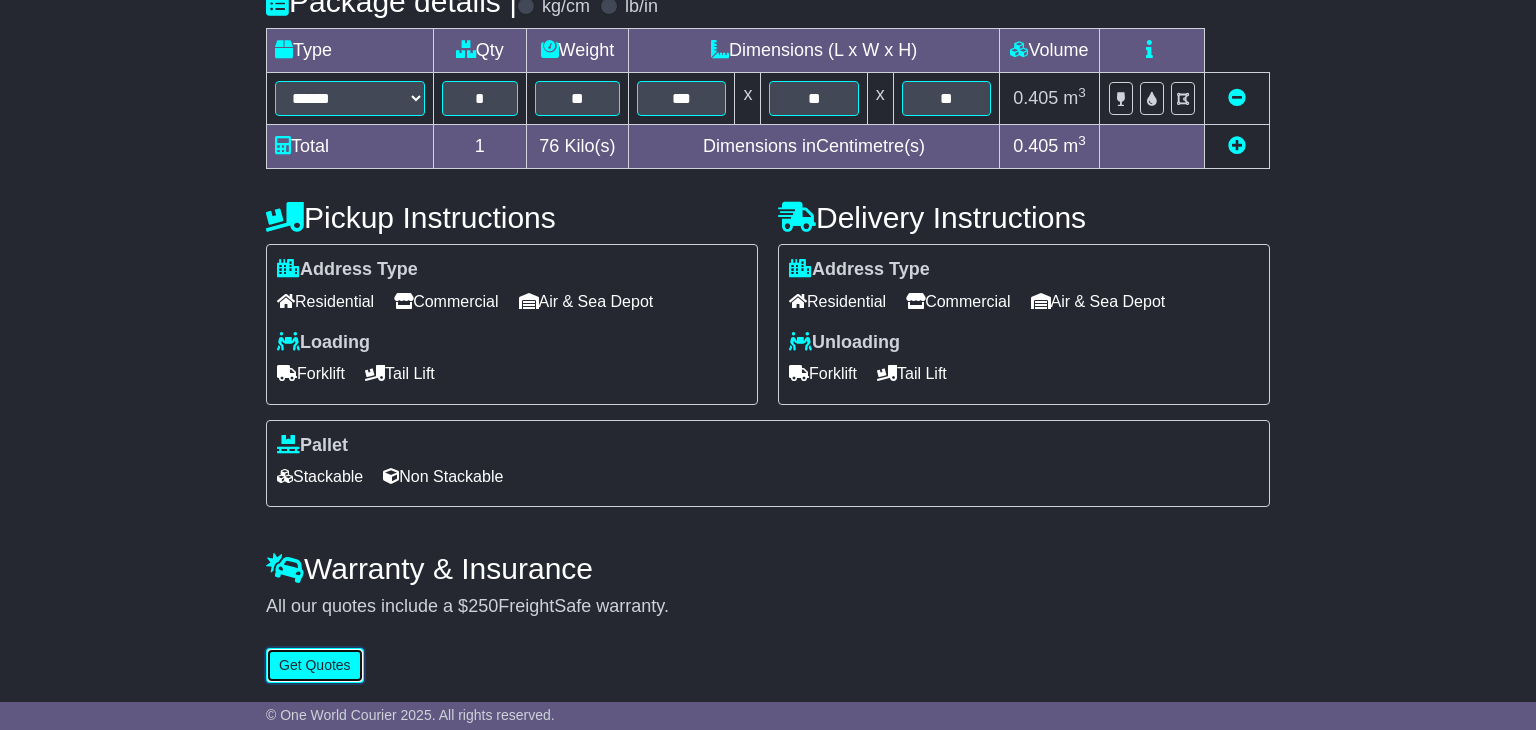 click on "Get Quotes" at bounding box center (315, 665) 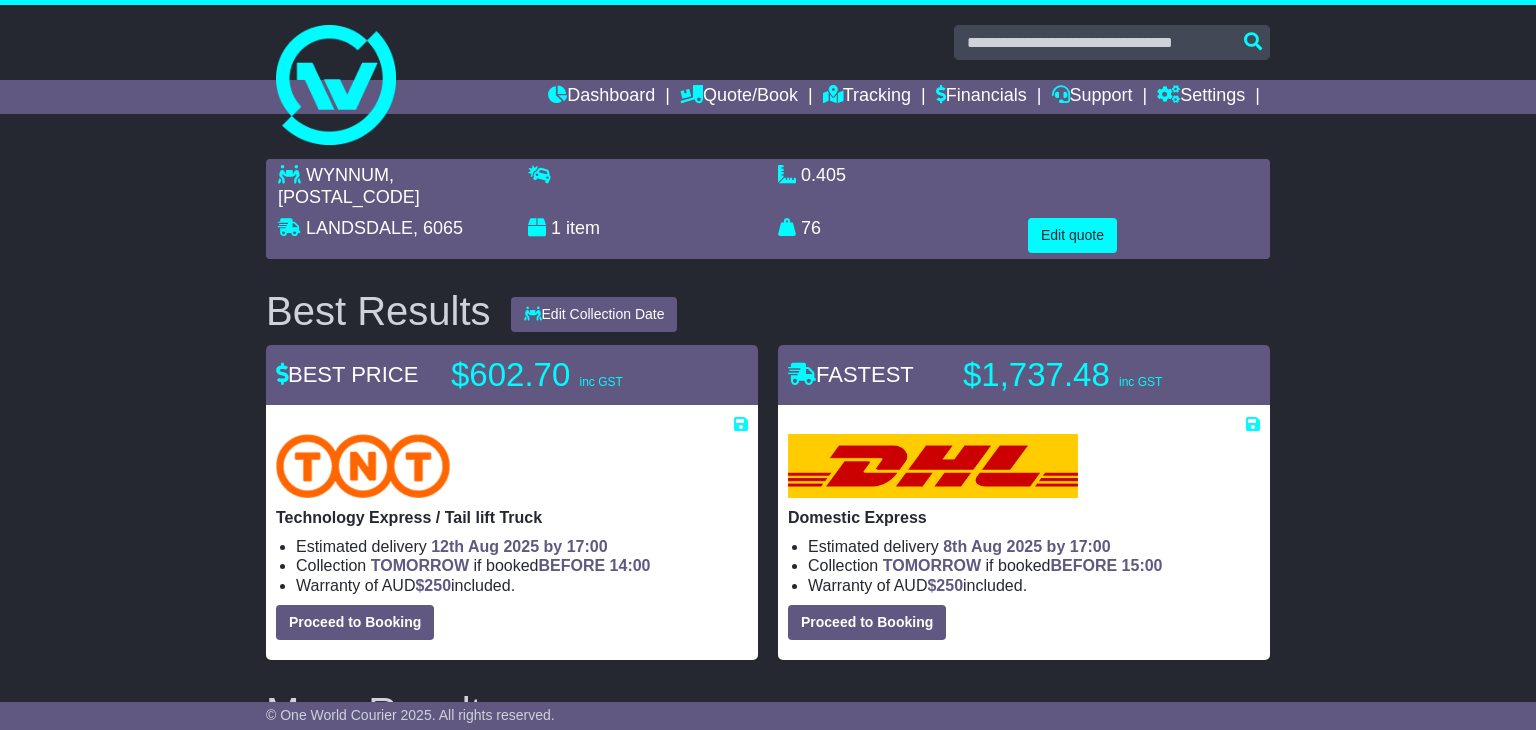 scroll, scrollTop: 368, scrollLeft: 0, axis: vertical 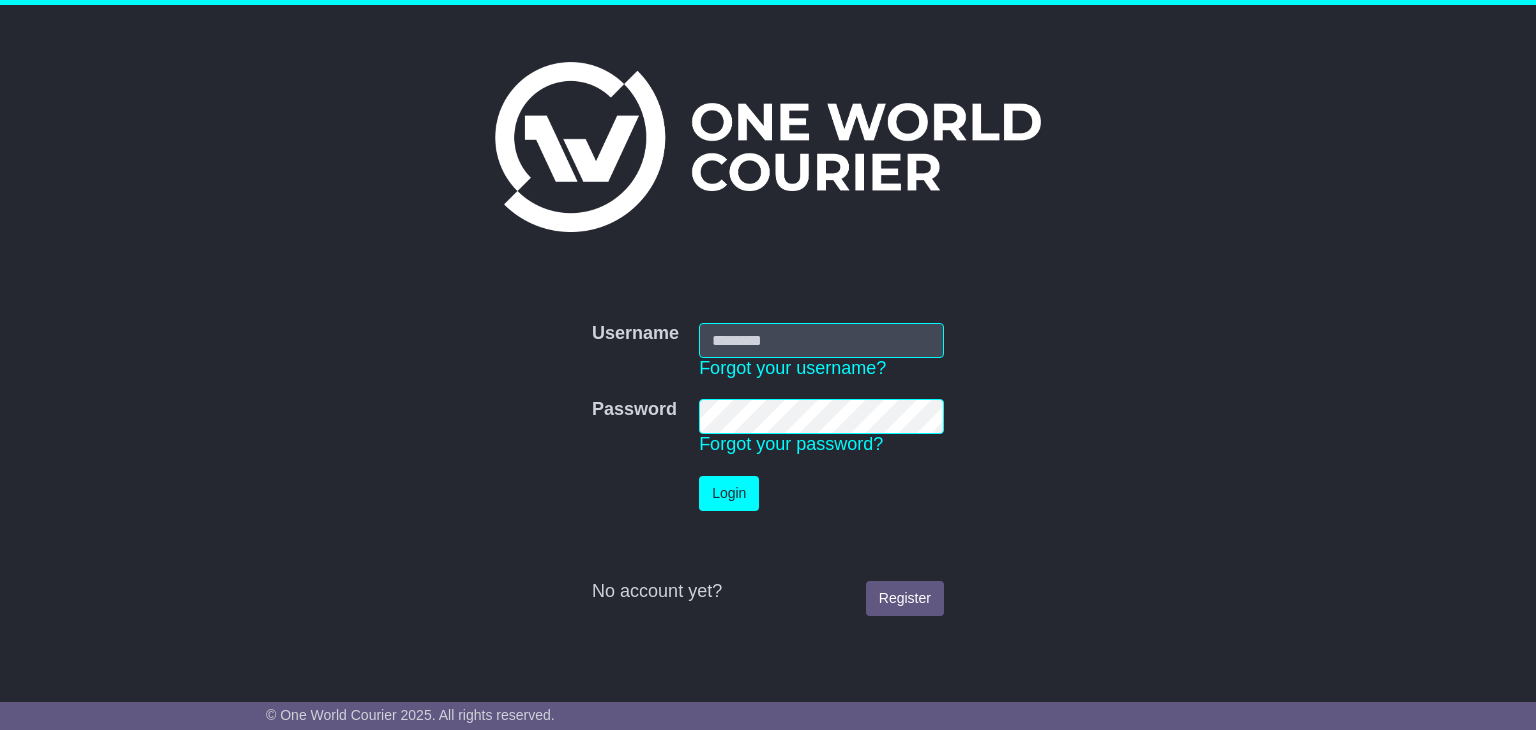 type on "**********" 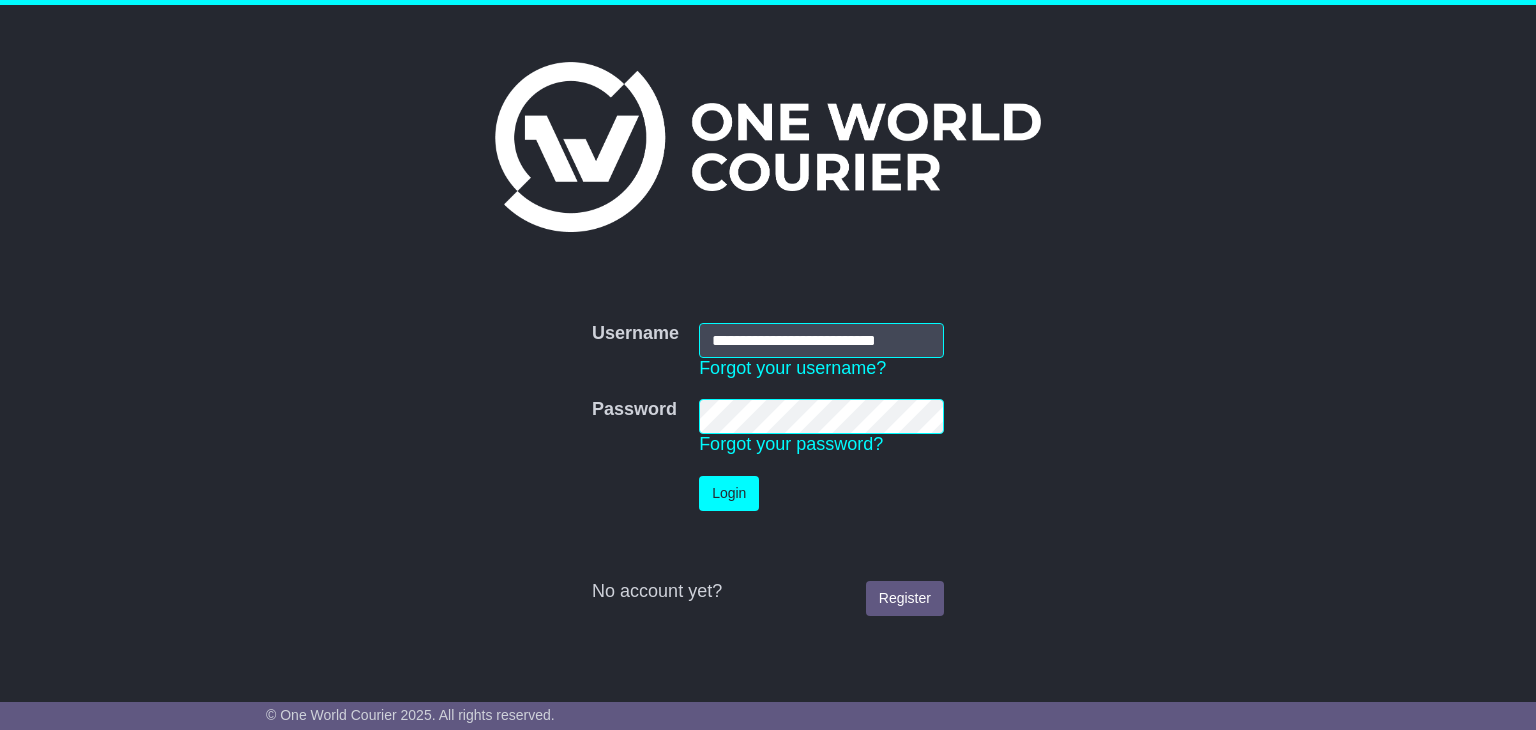 click on "Login" at bounding box center (729, 493) 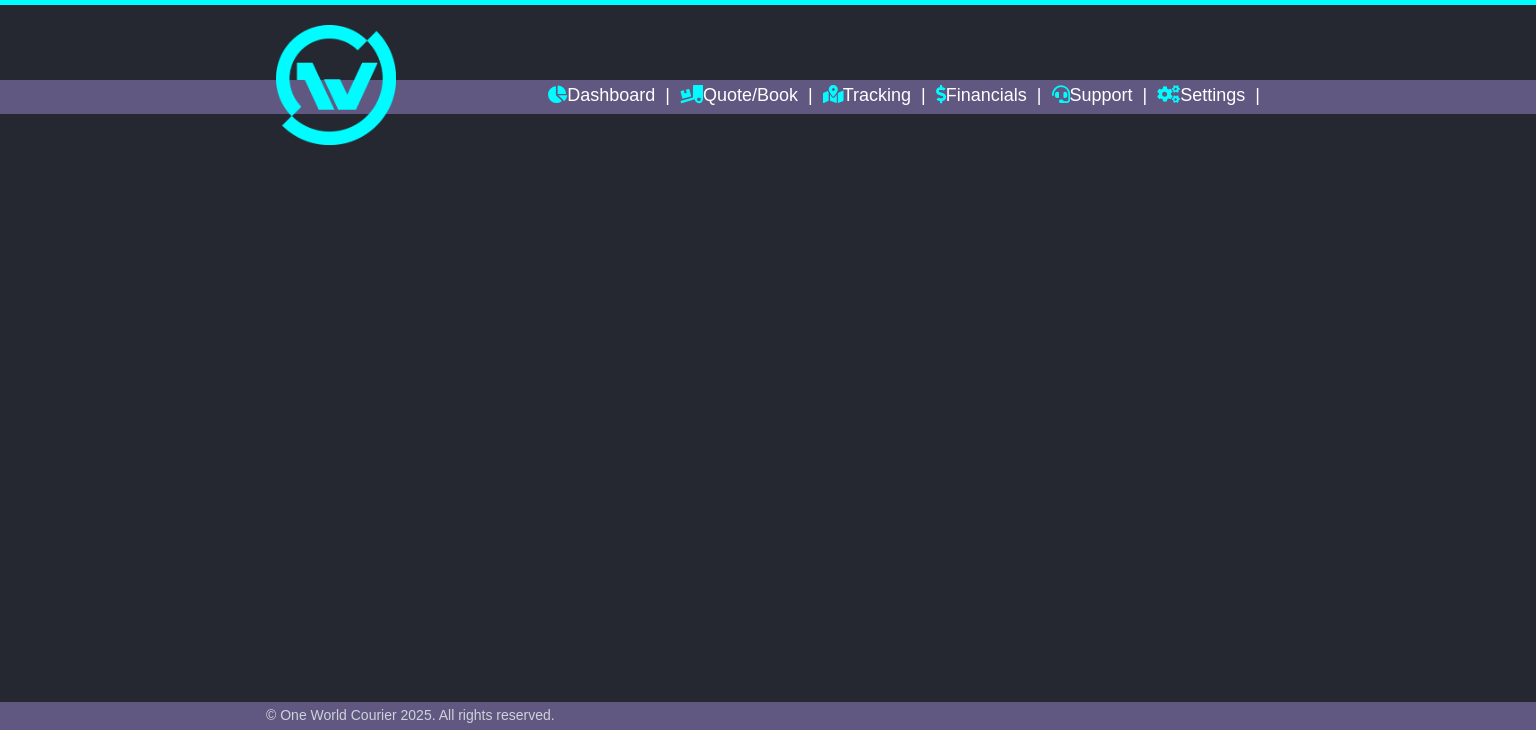 scroll, scrollTop: 0, scrollLeft: 0, axis: both 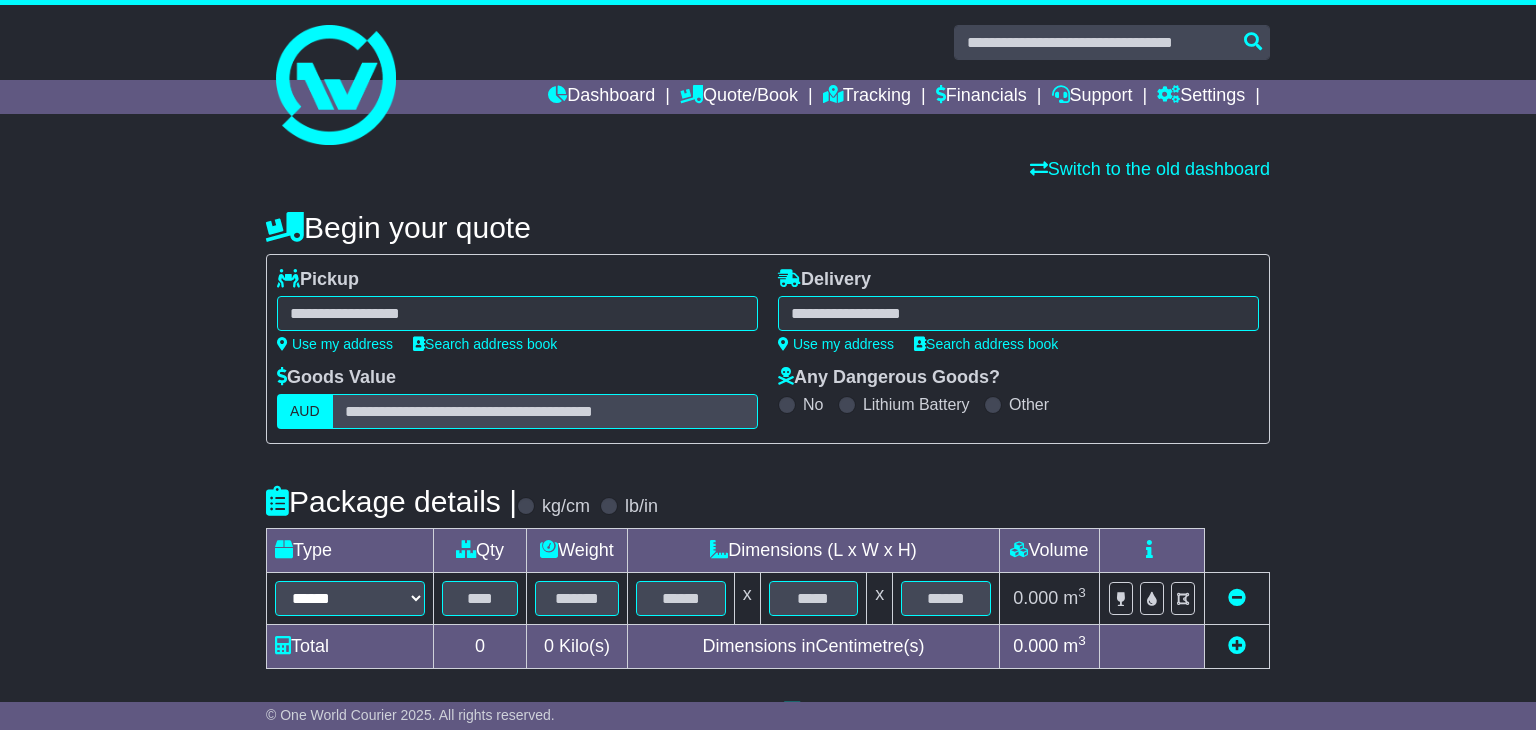 click at bounding box center (517, 313) 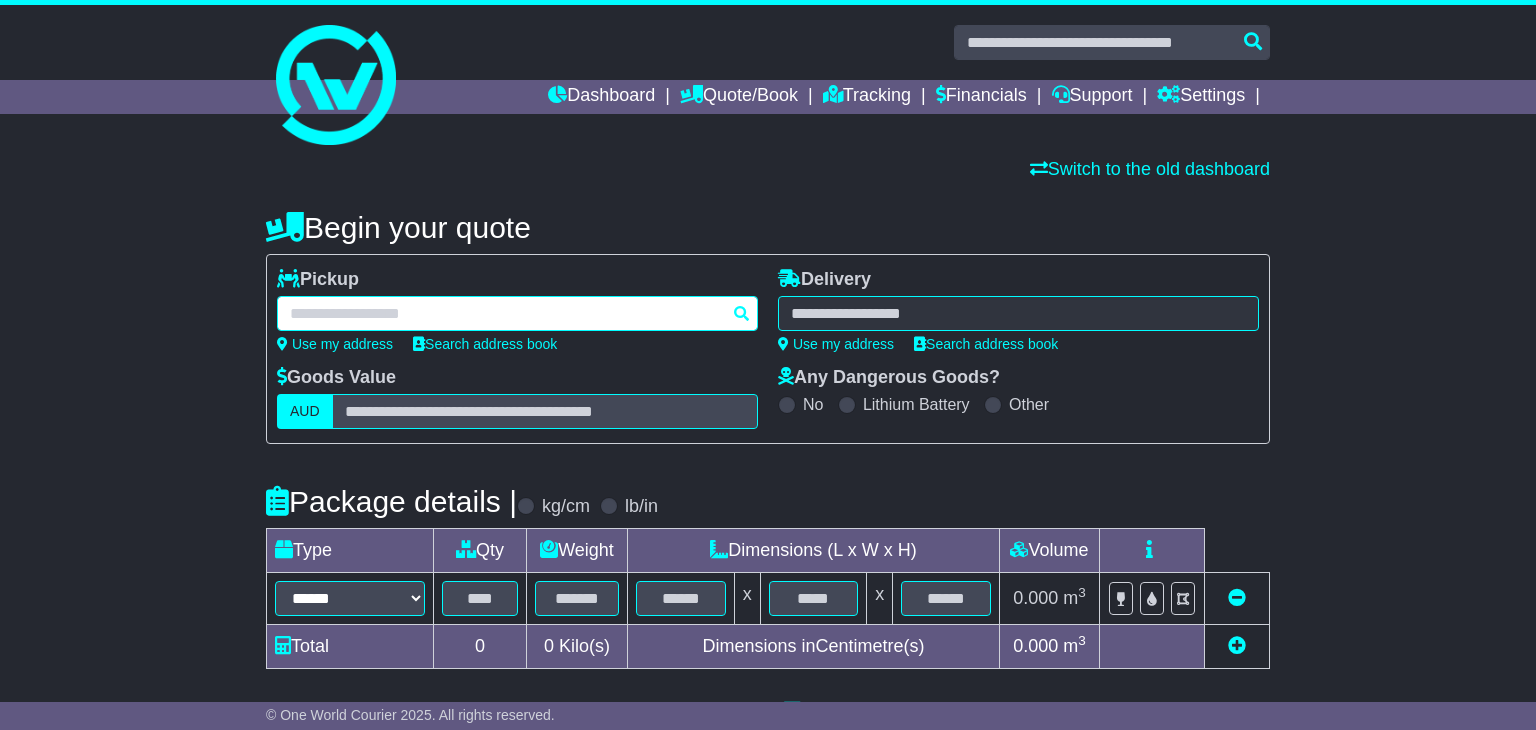 paste on "**********" 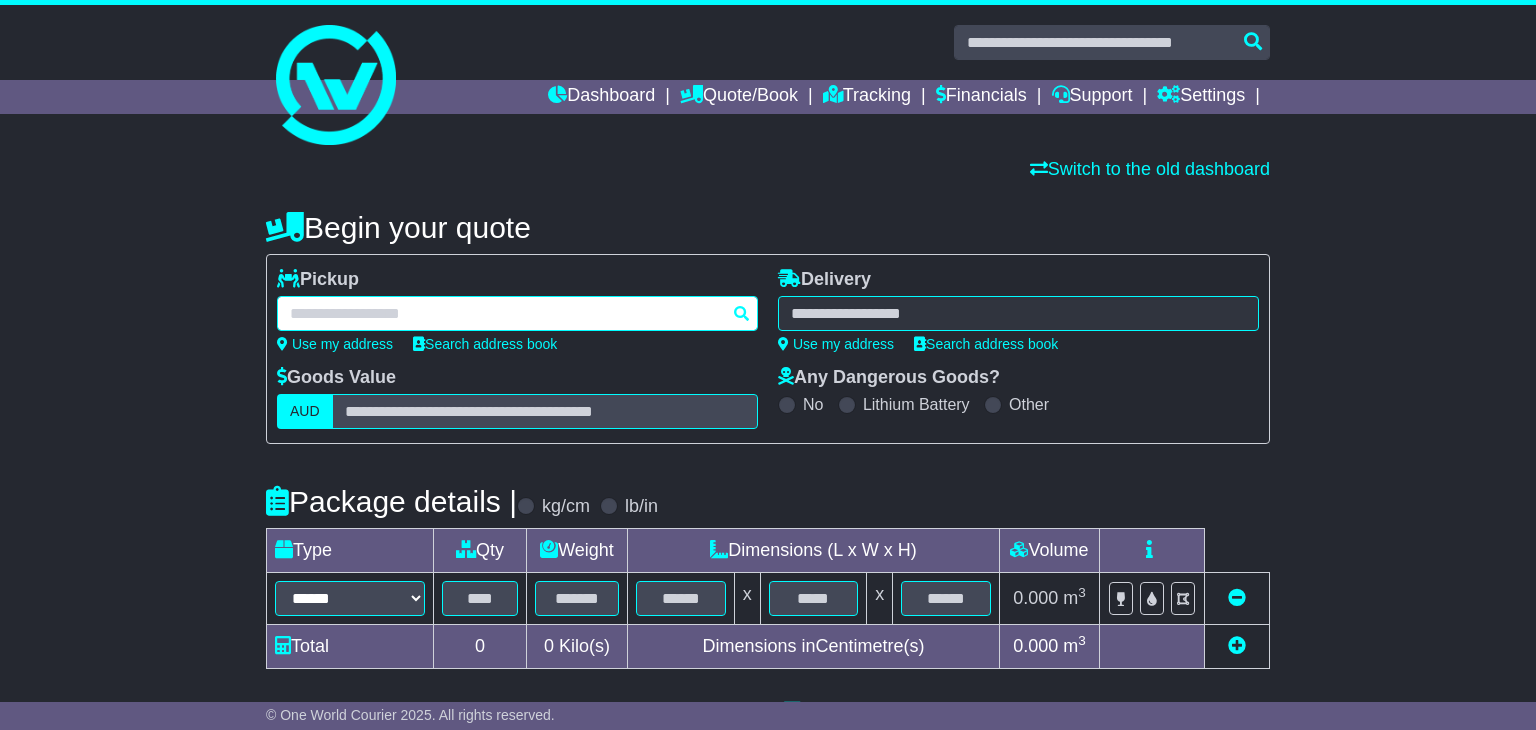 paste on "**********" 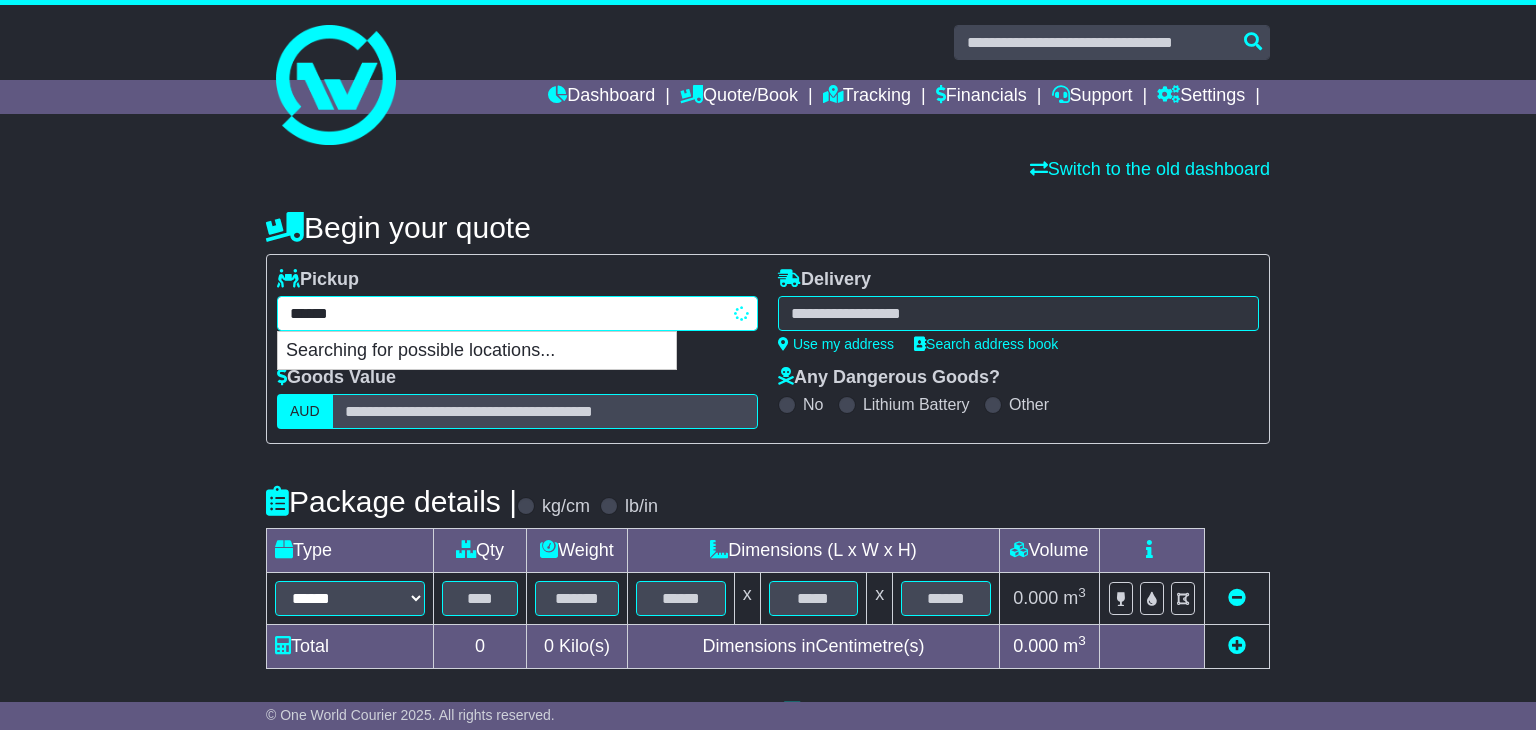 type on "*****" 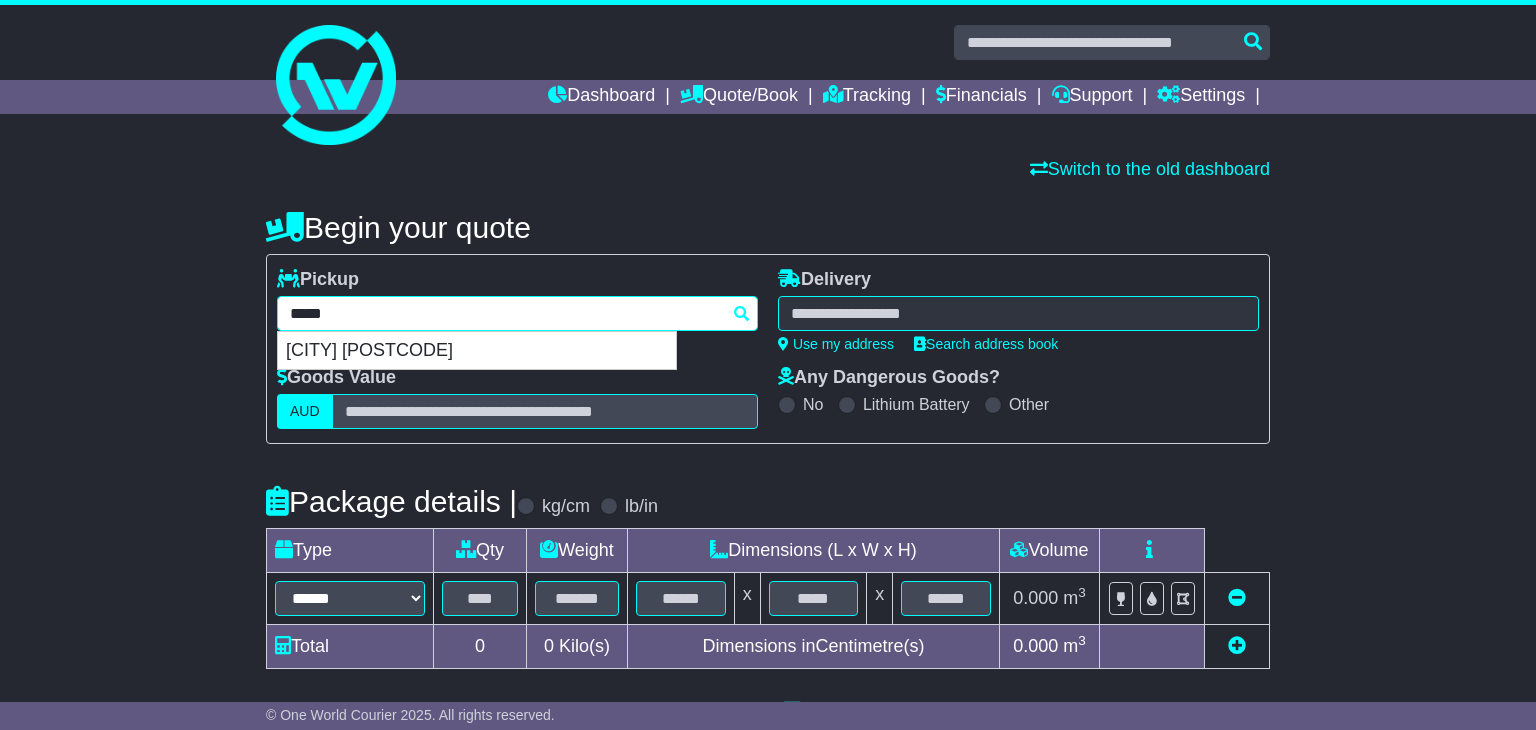click on "DARCH 6065" at bounding box center (477, 351) 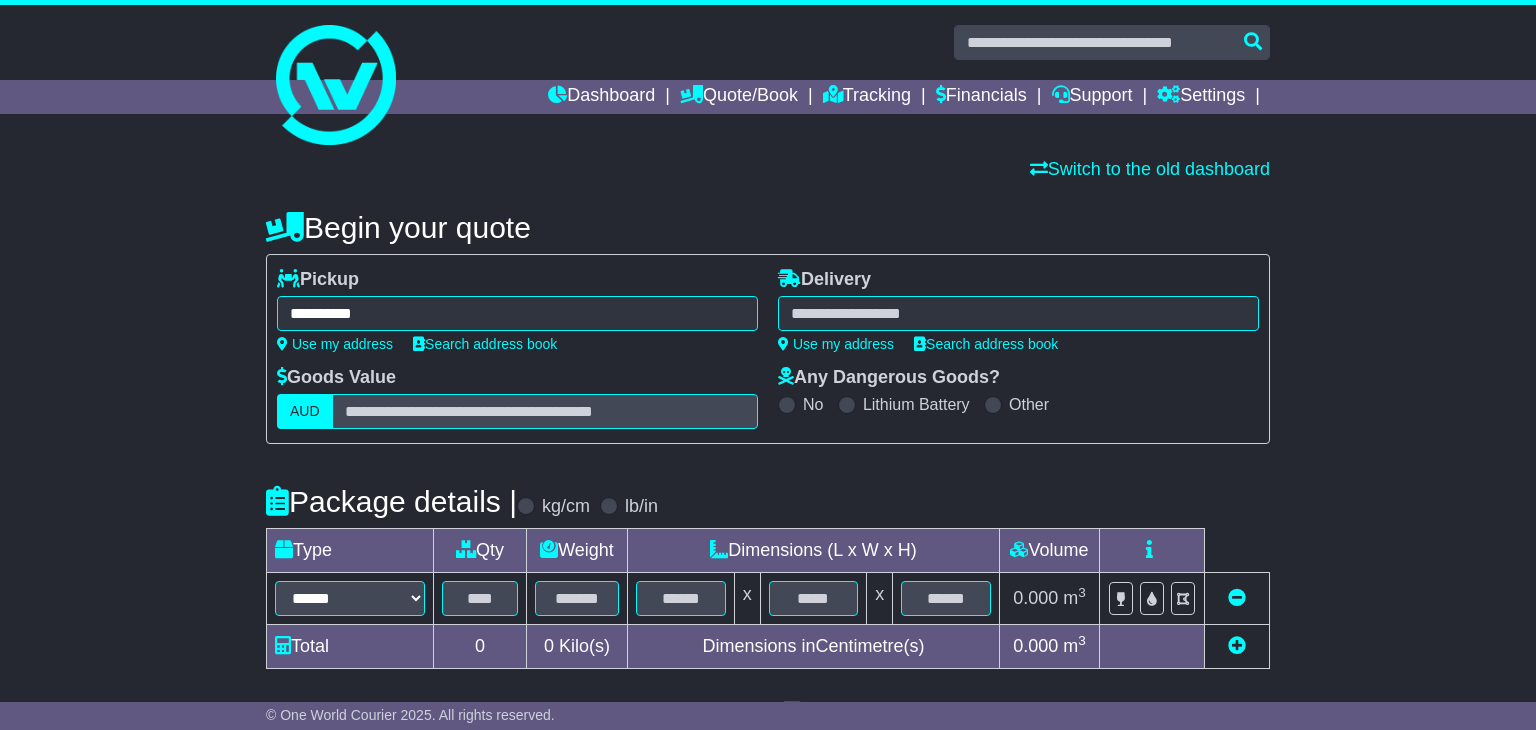 type on "**********" 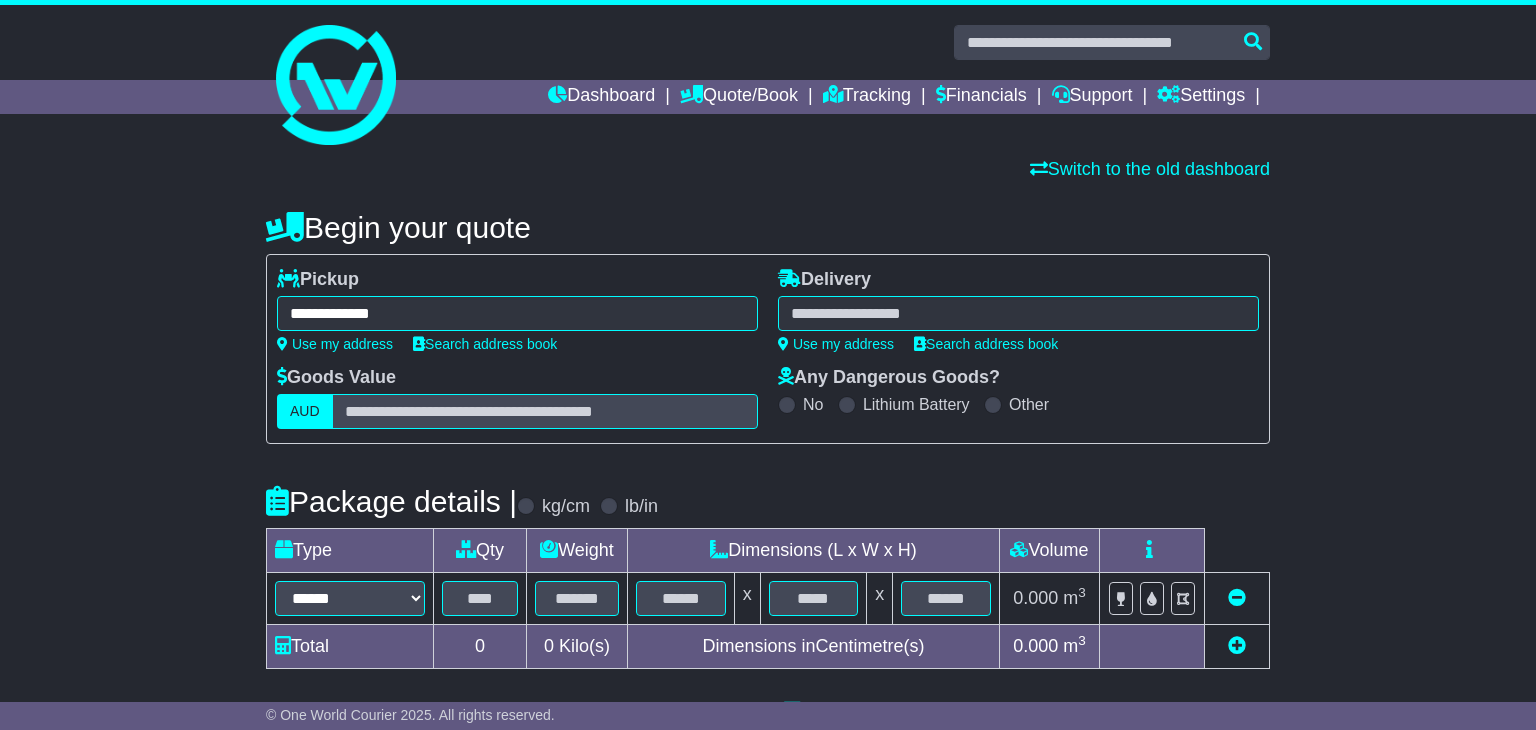 click at bounding box center [1018, 313] 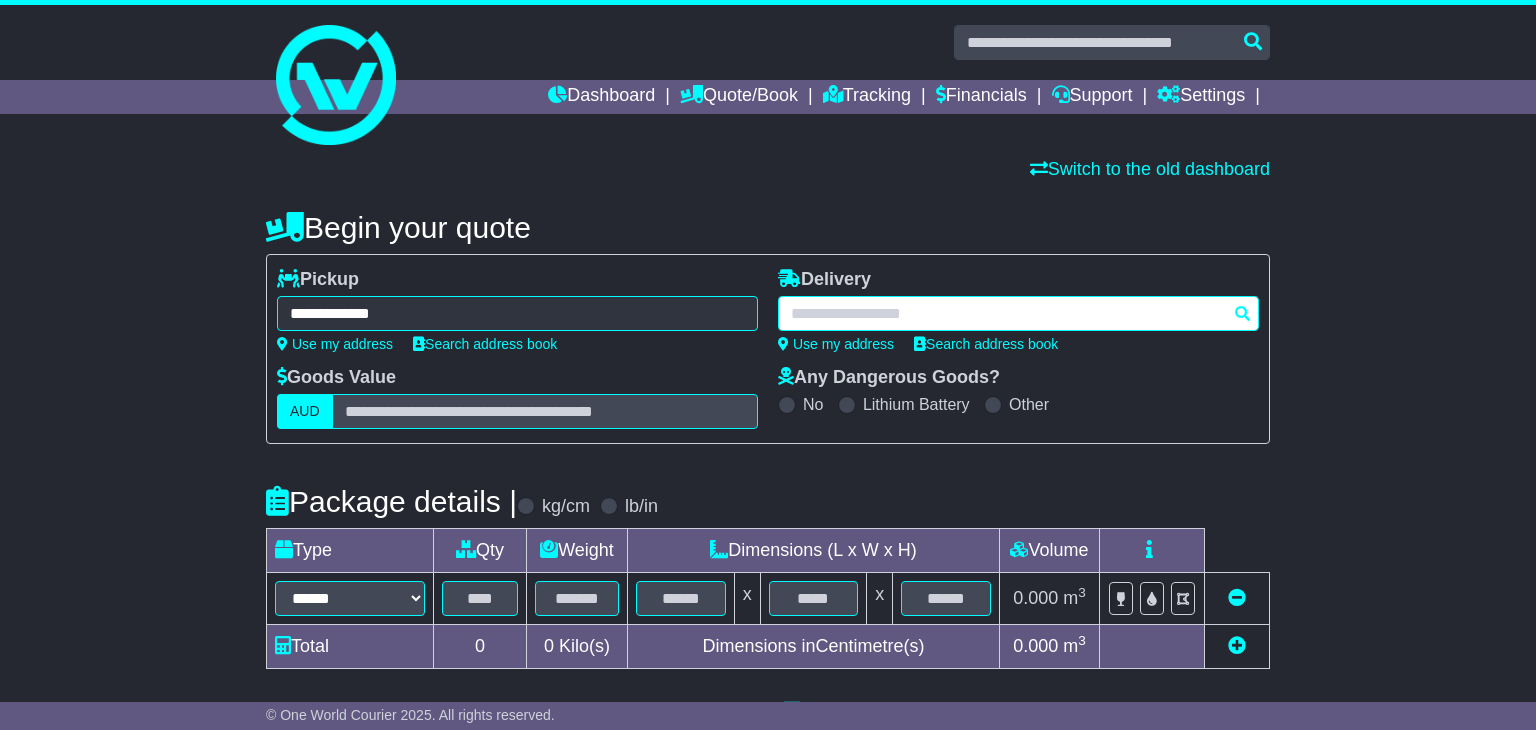 paste on "**********" 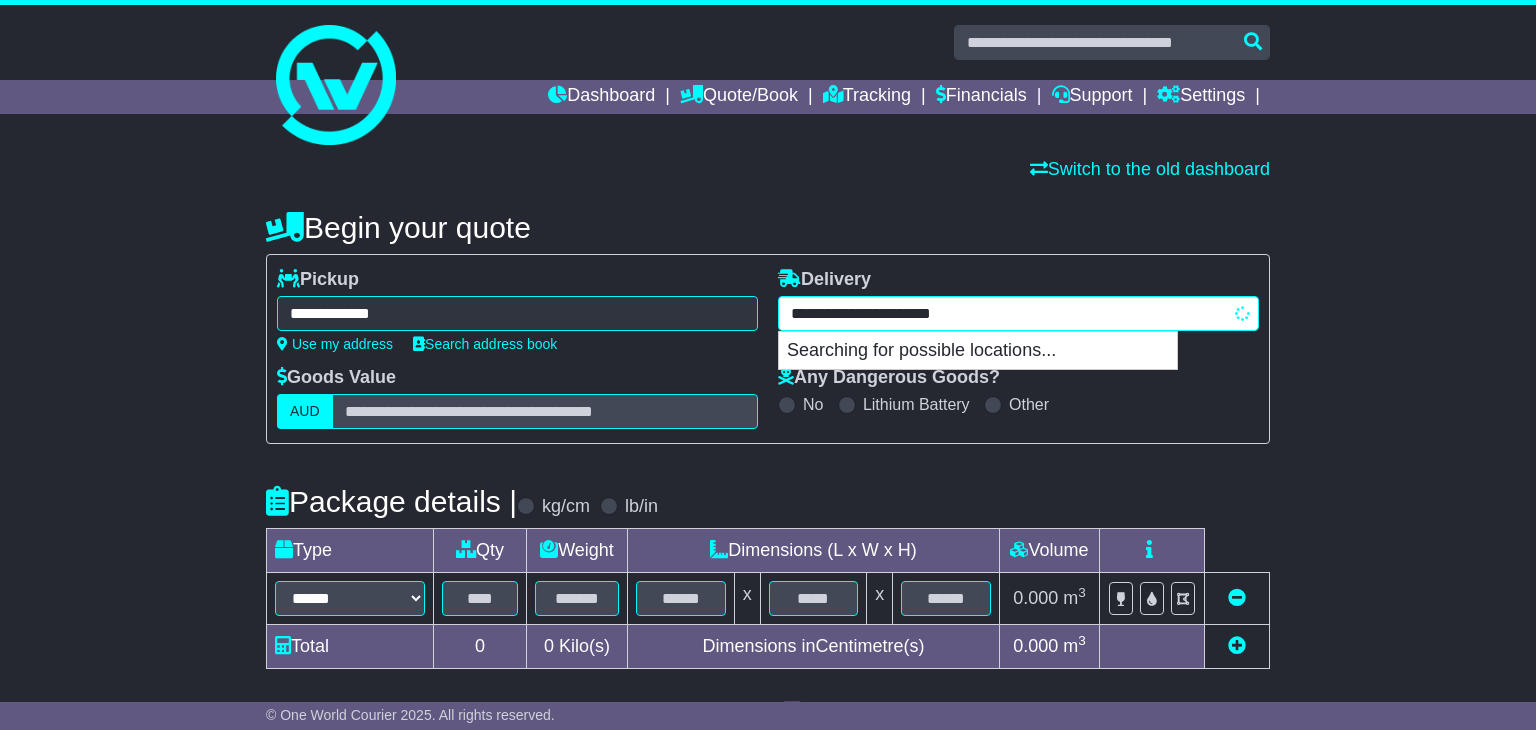 click on "**********" at bounding box center [1018, 313] 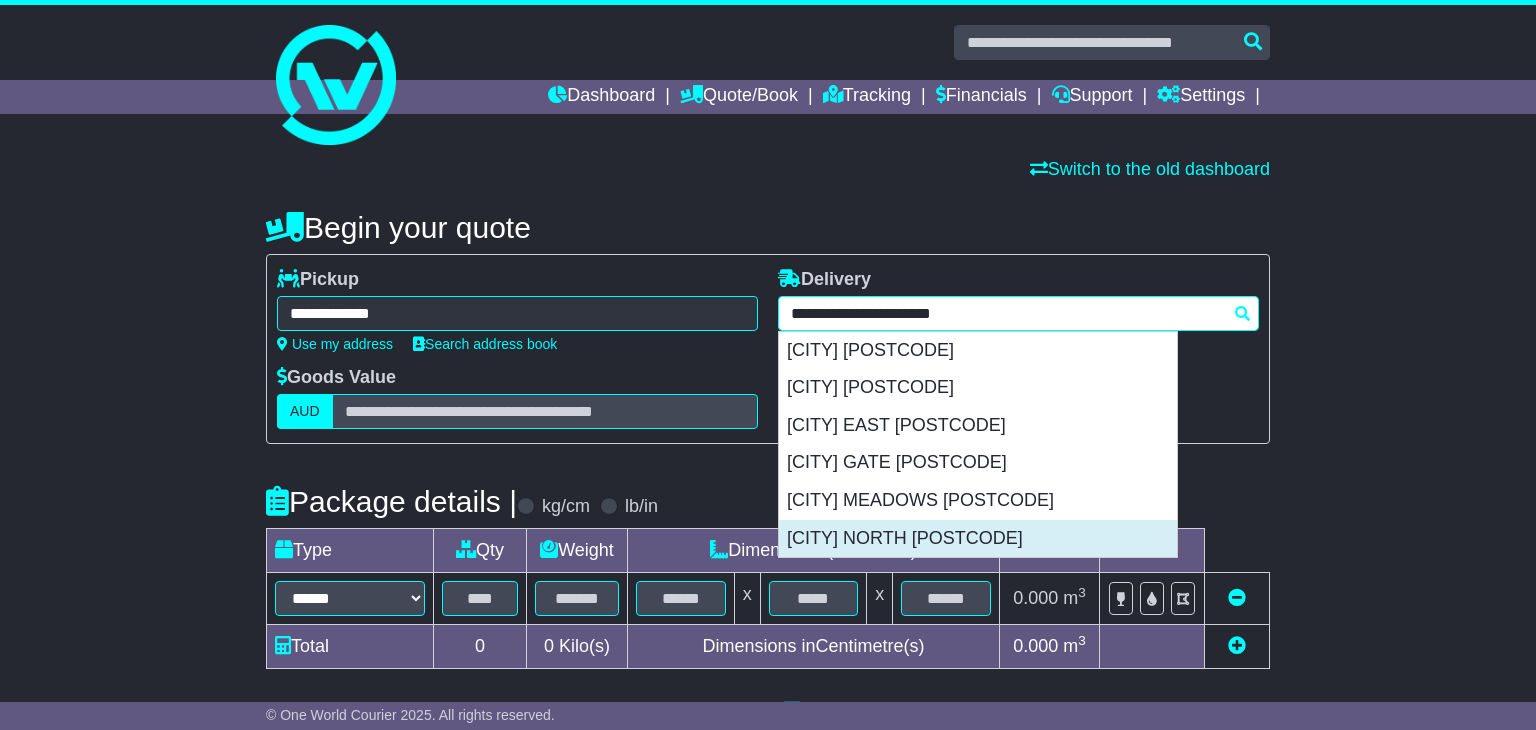 click on "ALTONA NORTH 3025" at bounding box center [978, 539] 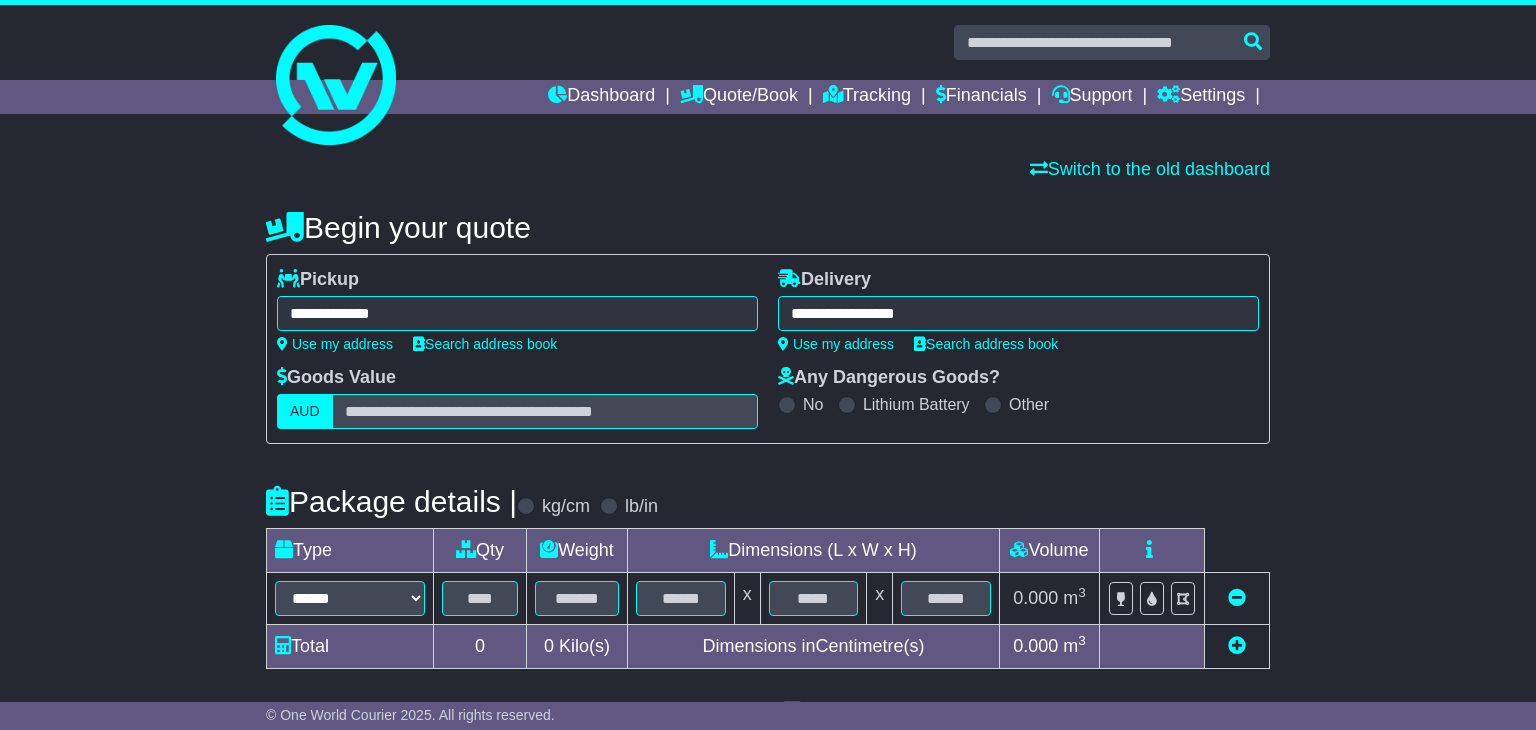 type on "**********" 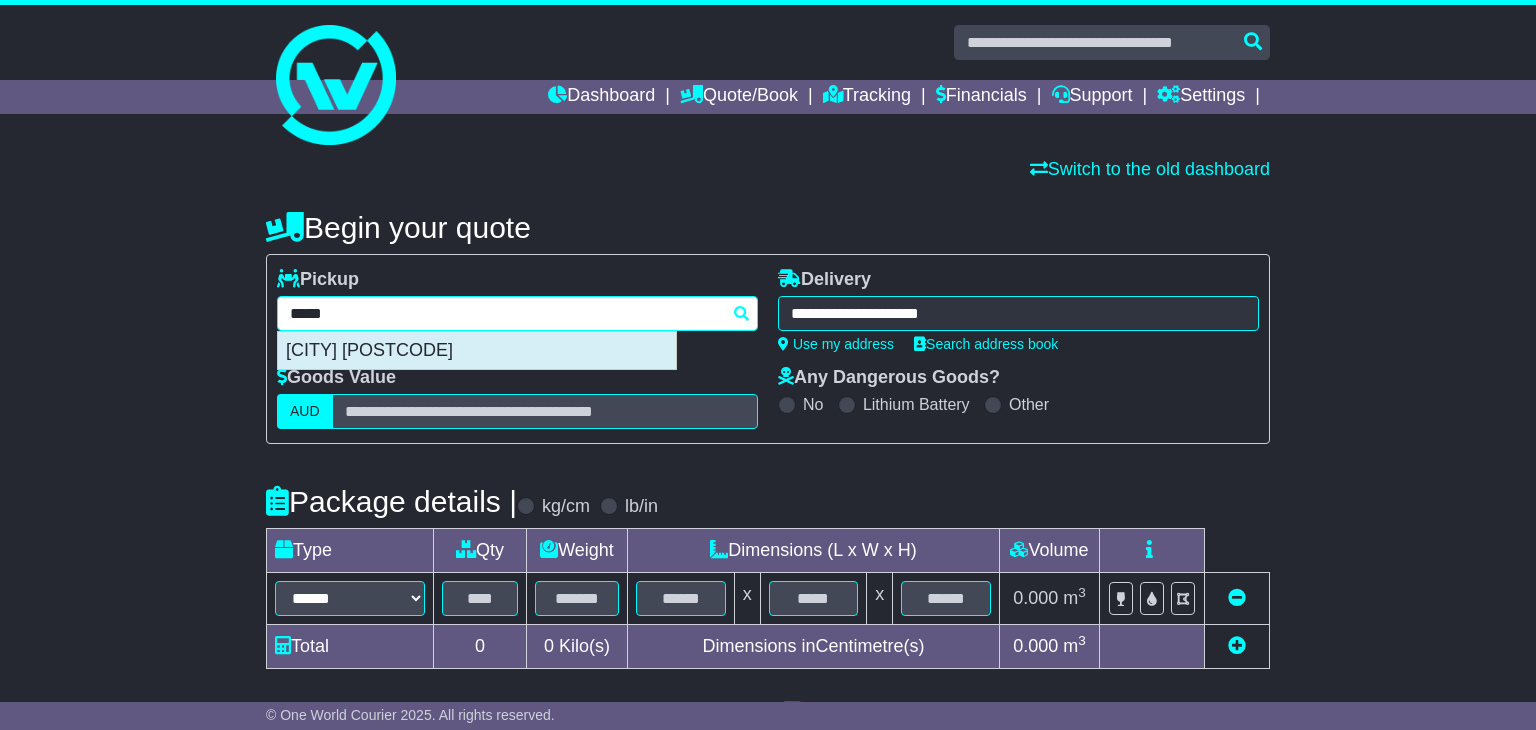 drag, startPoint x: 428, startPoint y: 304, endPoint x: 421, endPoint y: 351, distance: 47.518417 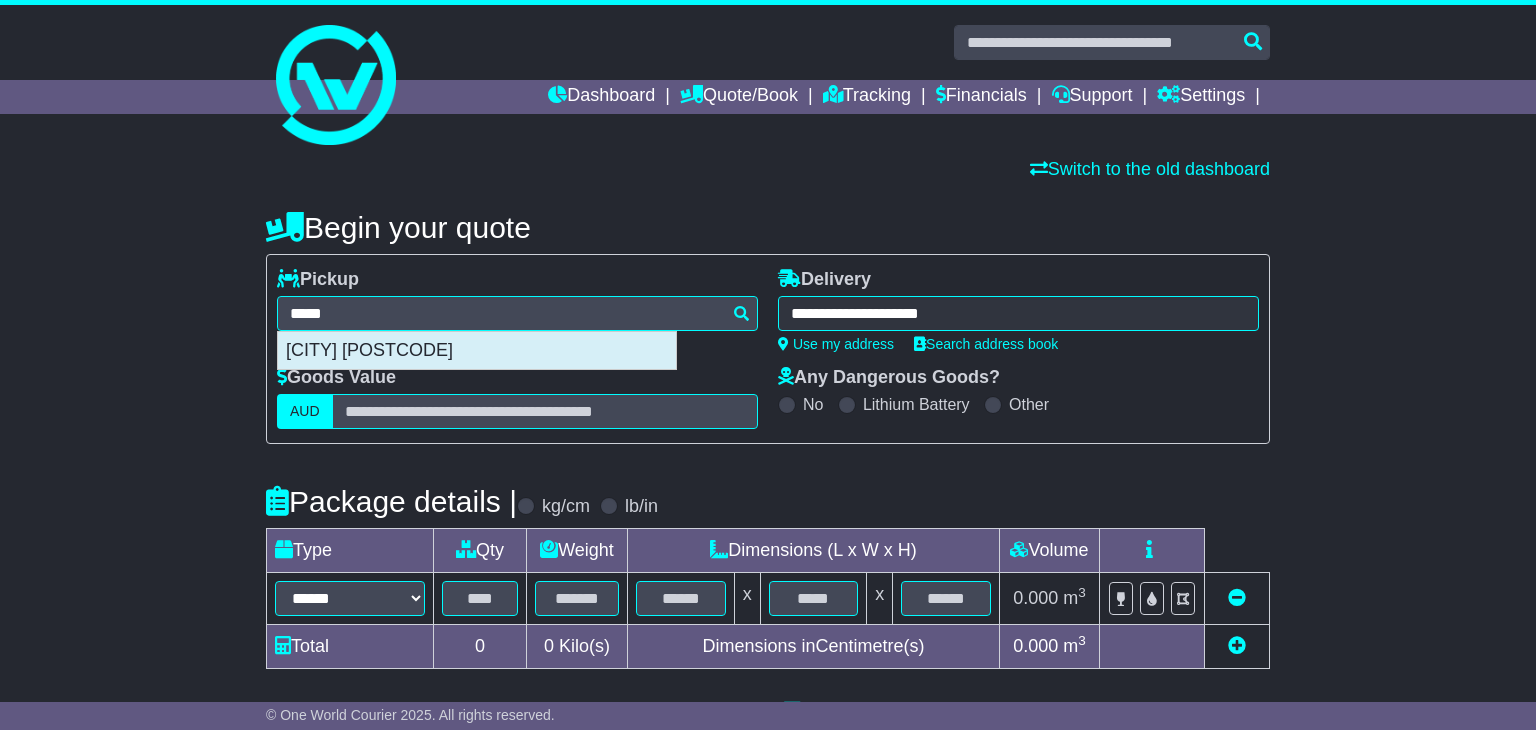 type on "**********" 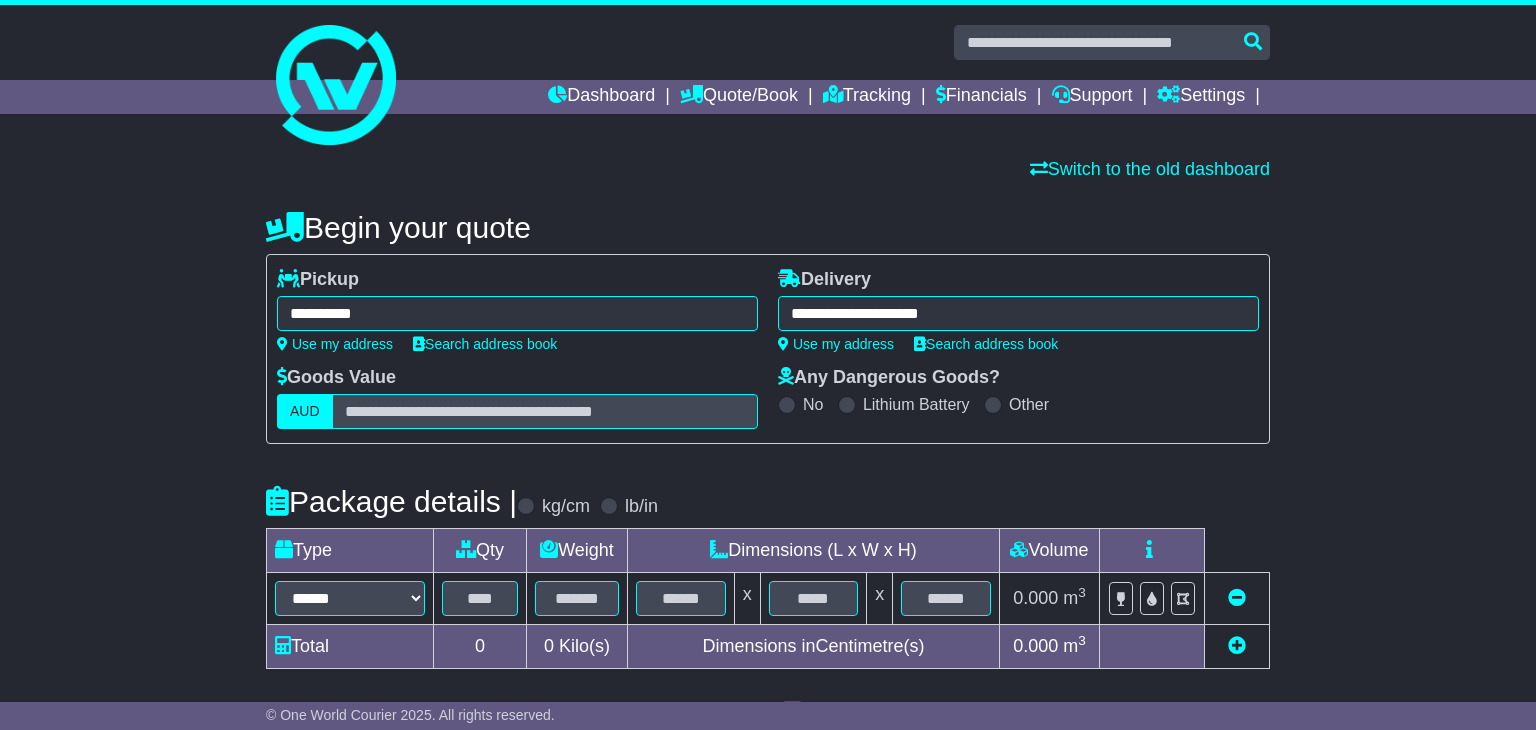 click on "**********" at bounding box center (517, 313) 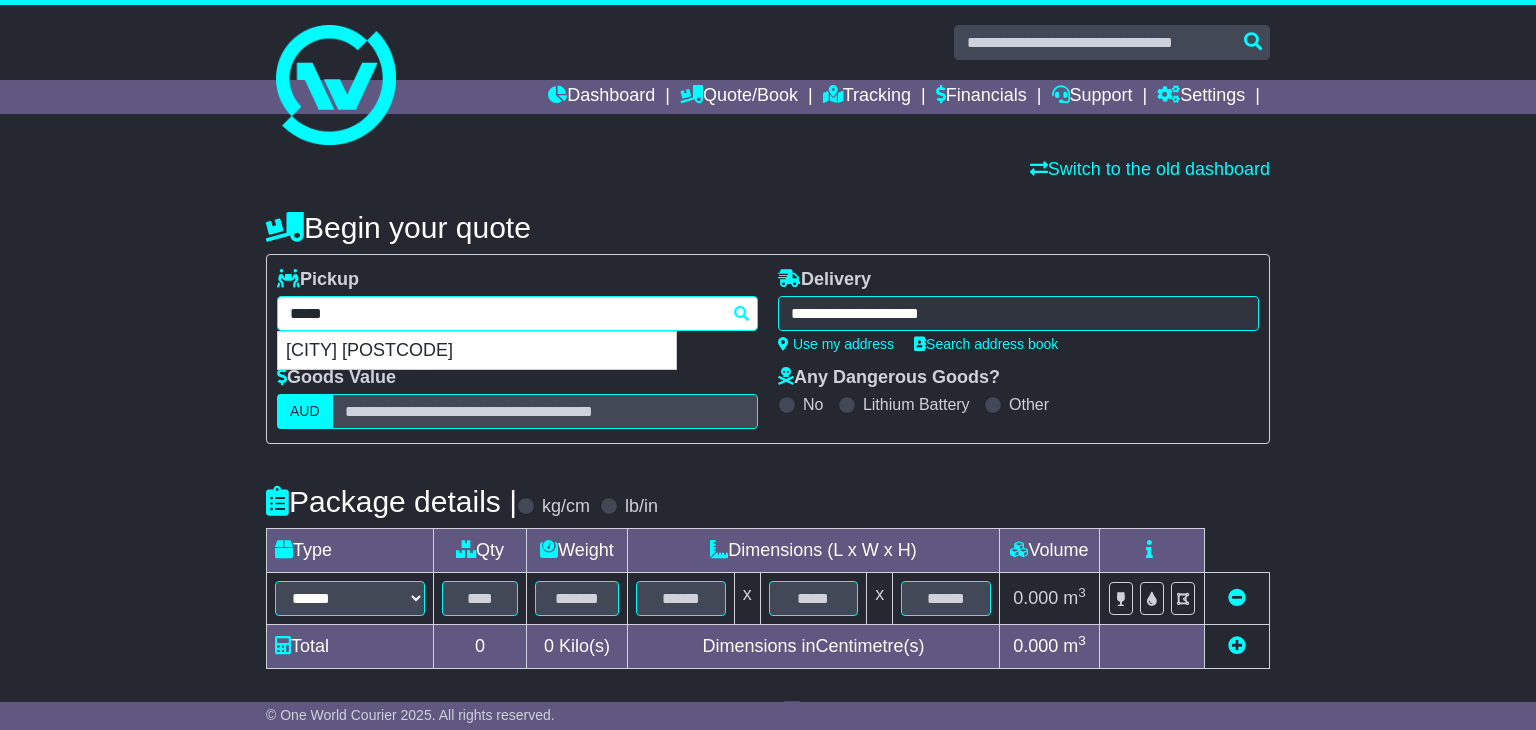 click on "*****" at bounding box center [517, 313] 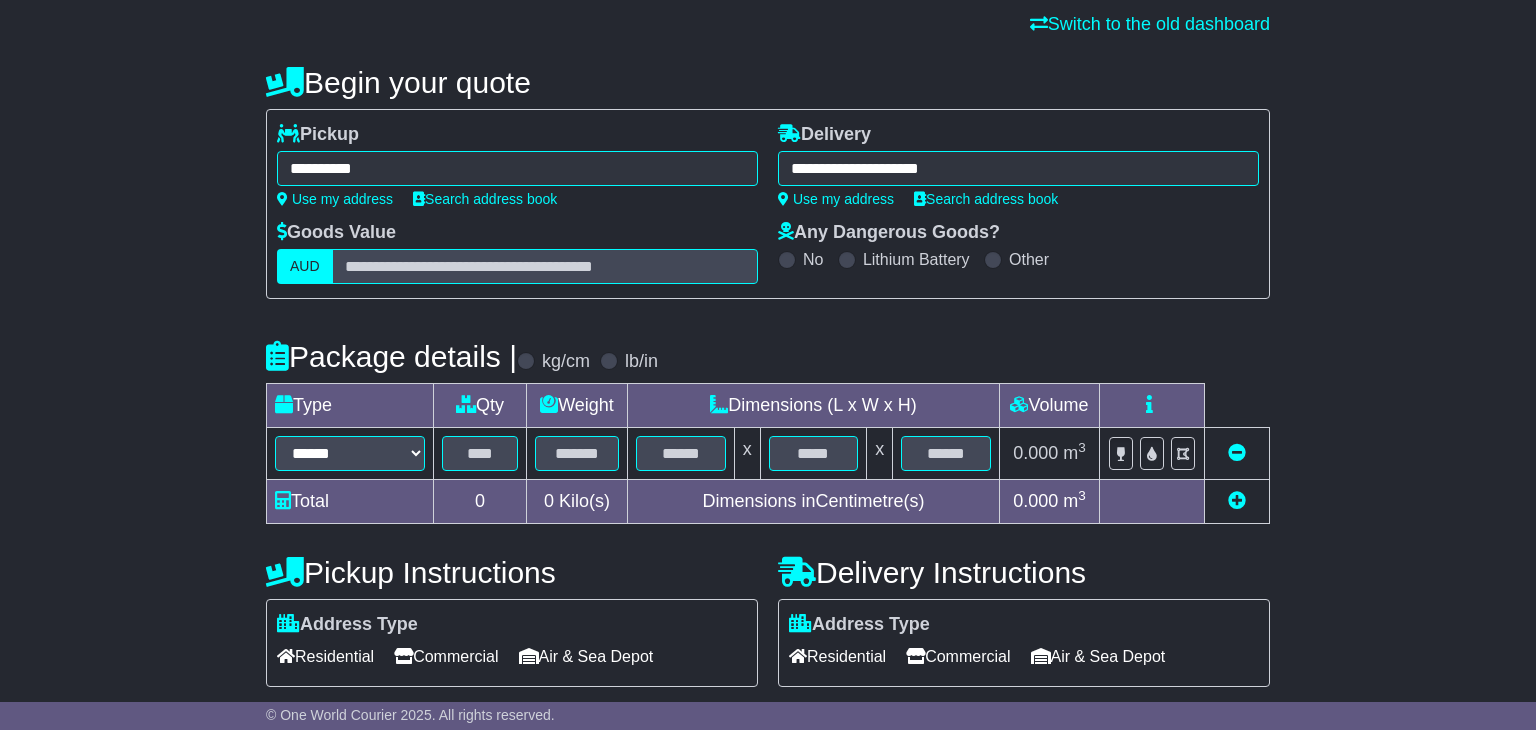 scroll, scrollTop: 150, scrollLeft: 0, axis: vertical 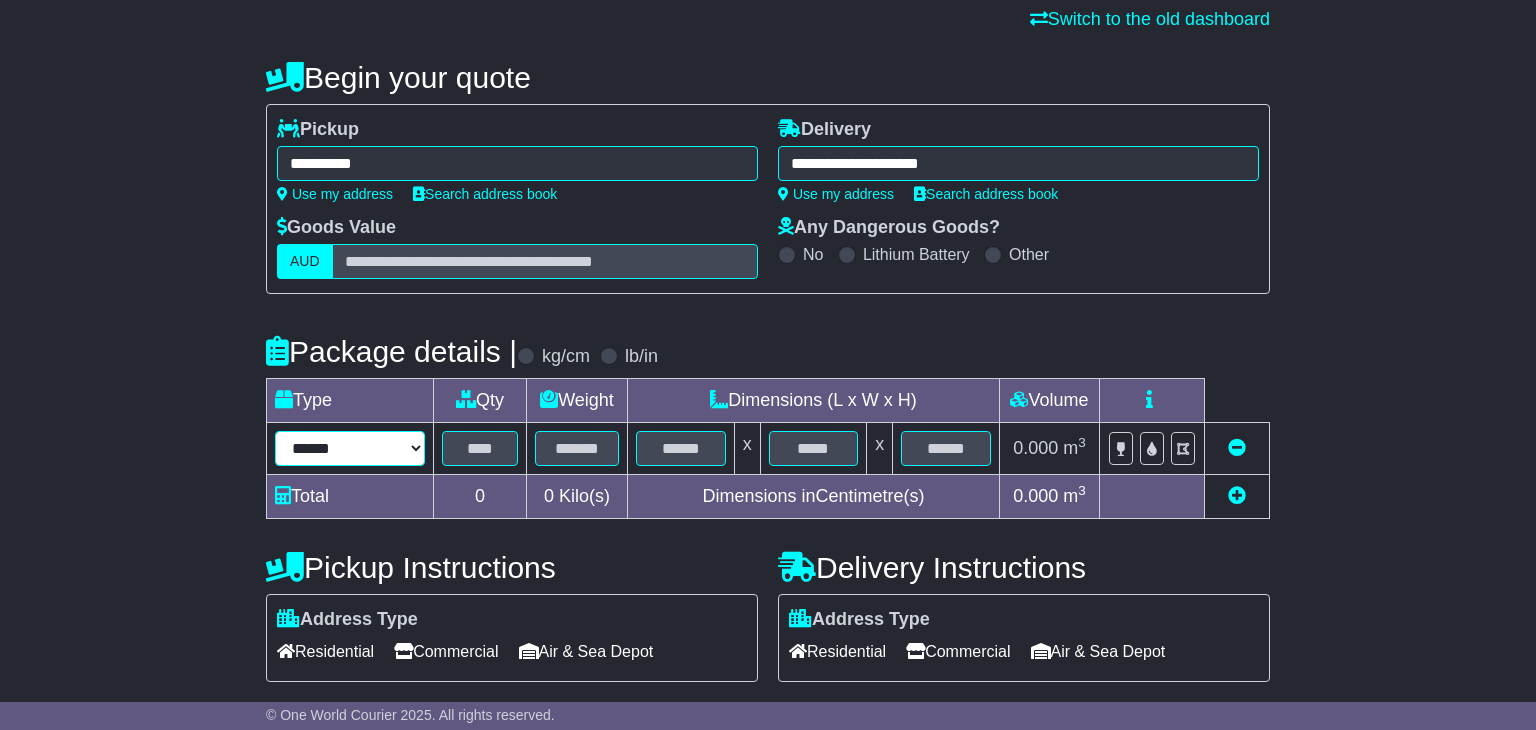 click on "****** ****** *** ******** ***** **** **** ****** *** *******" at bounding box center (350, 448) 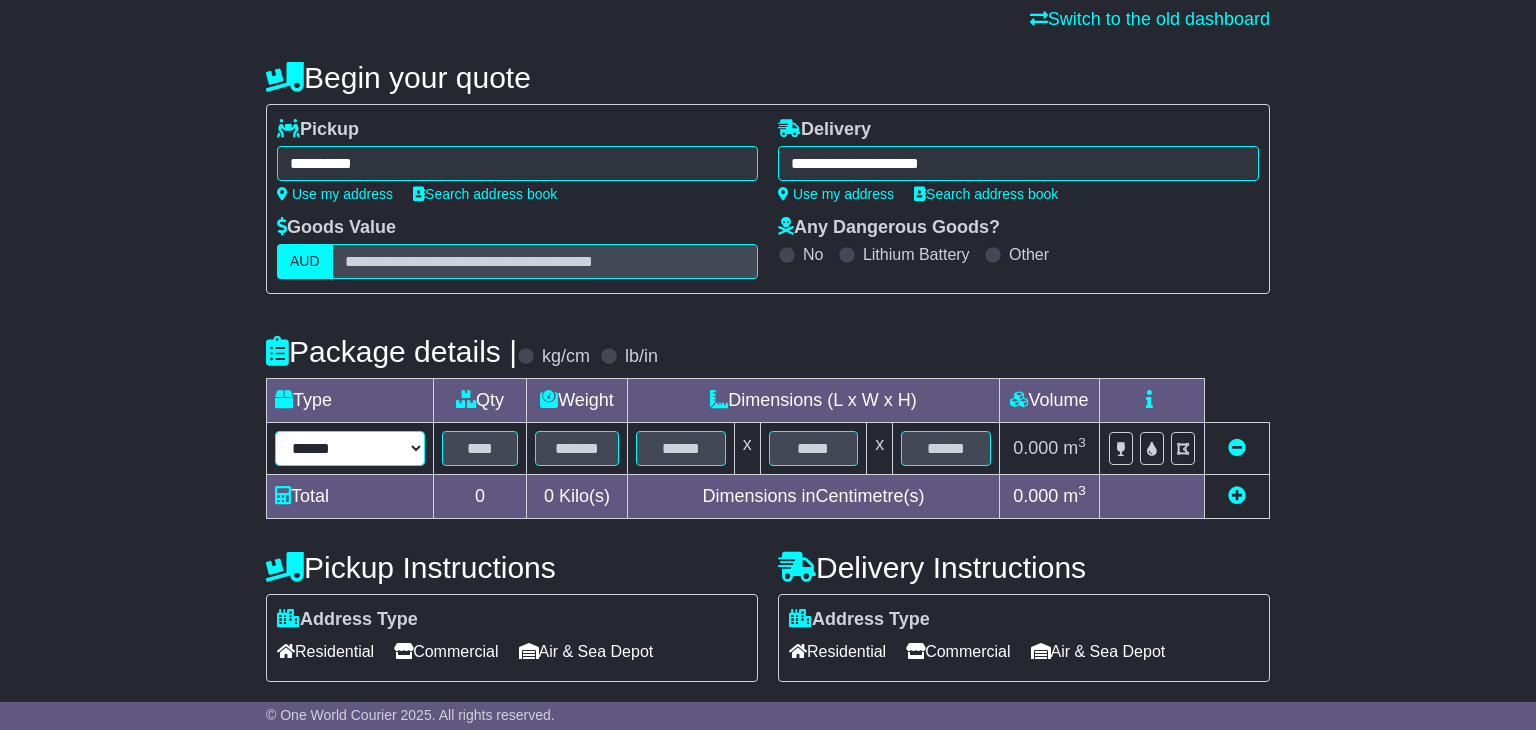 select on "*****" 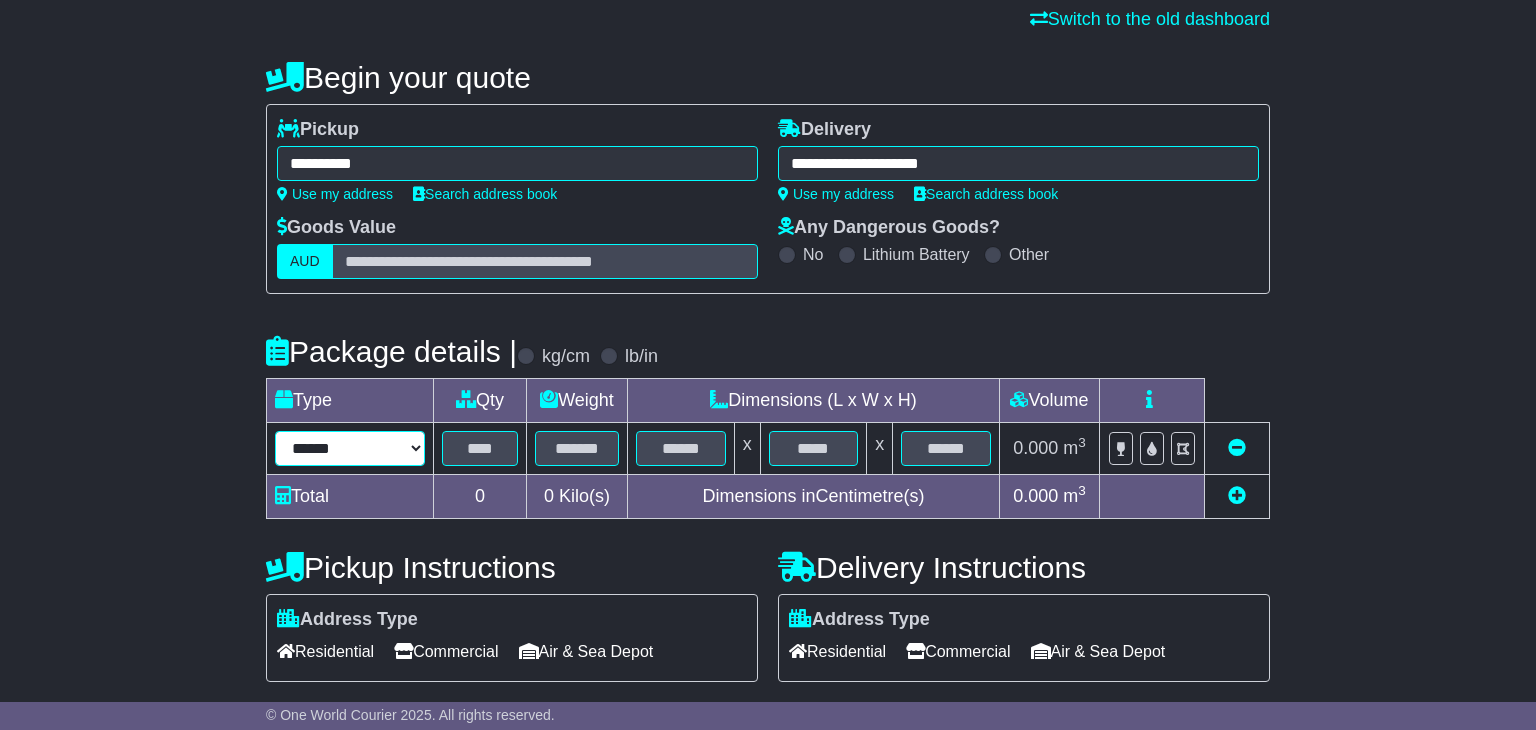 click on "****** ****** *** ******** ***** **** **** ****** *** *******" at bounding box center (350, 448) 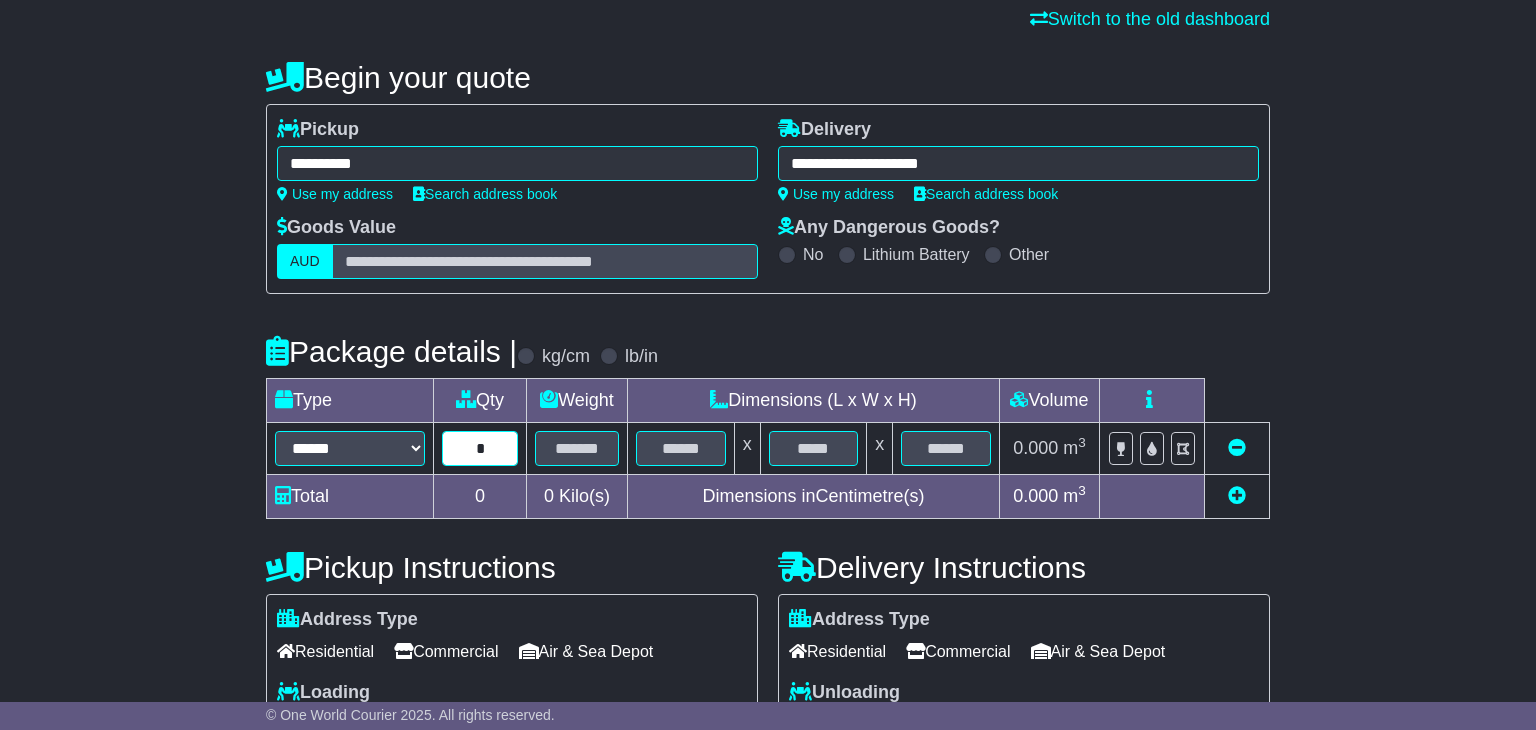 type on "*" 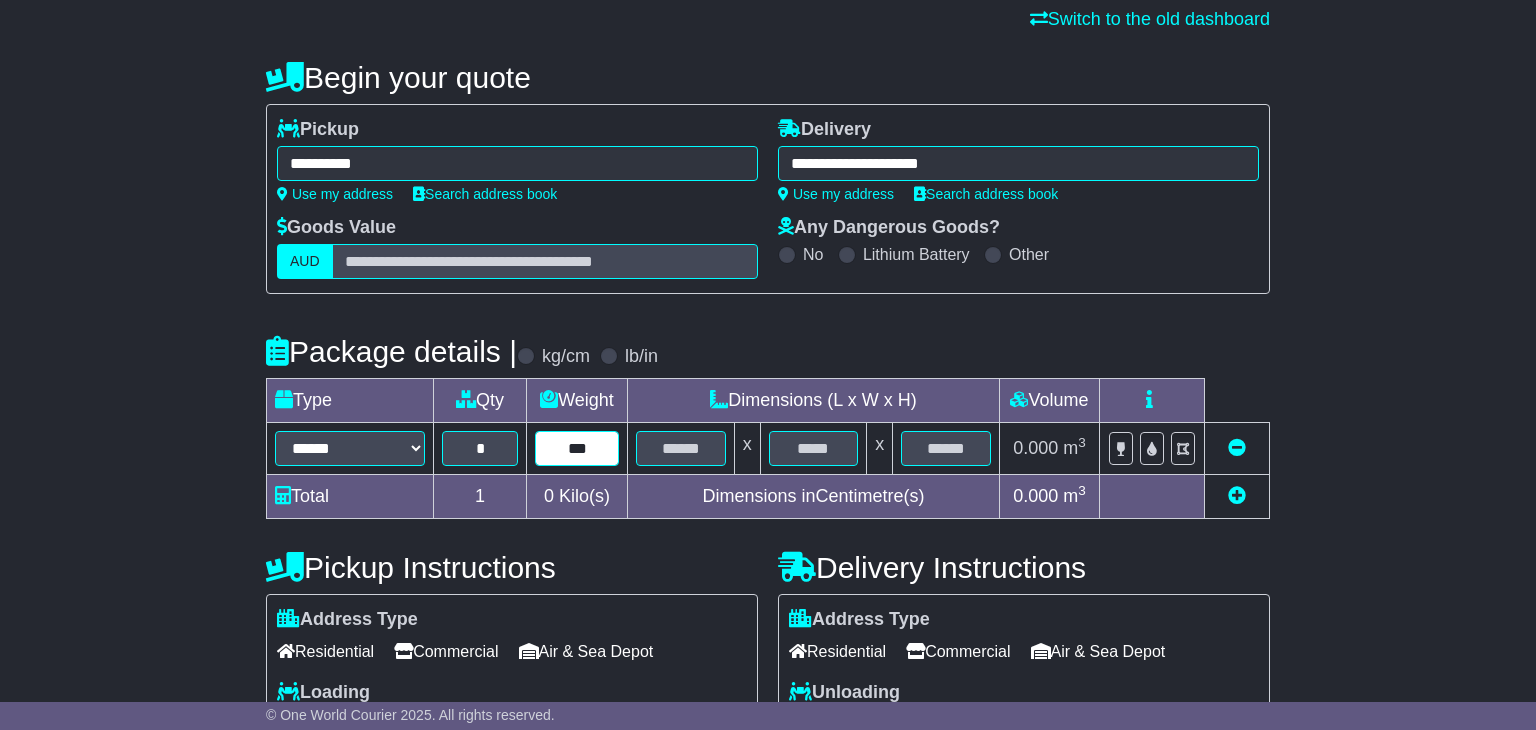 type on "***" 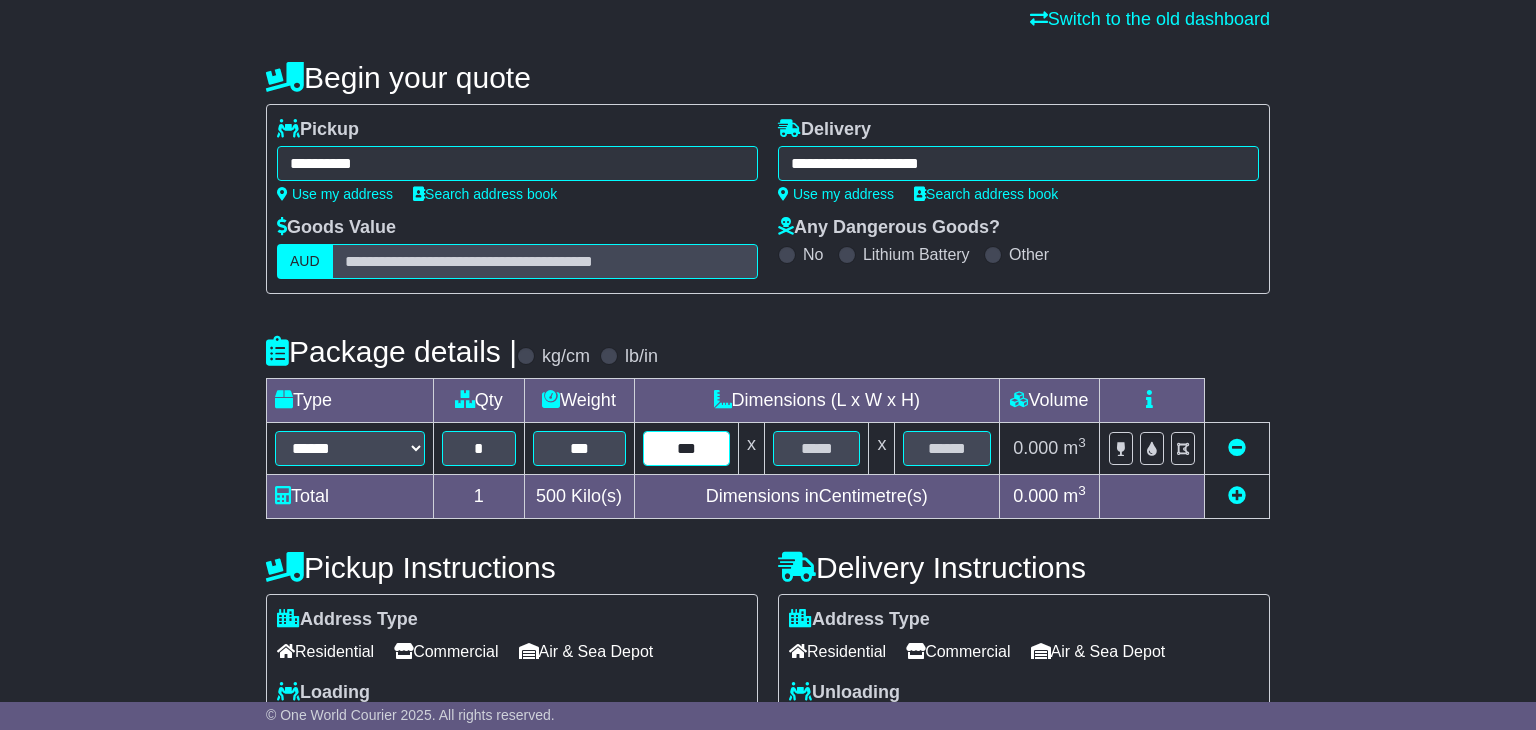 type on "***" 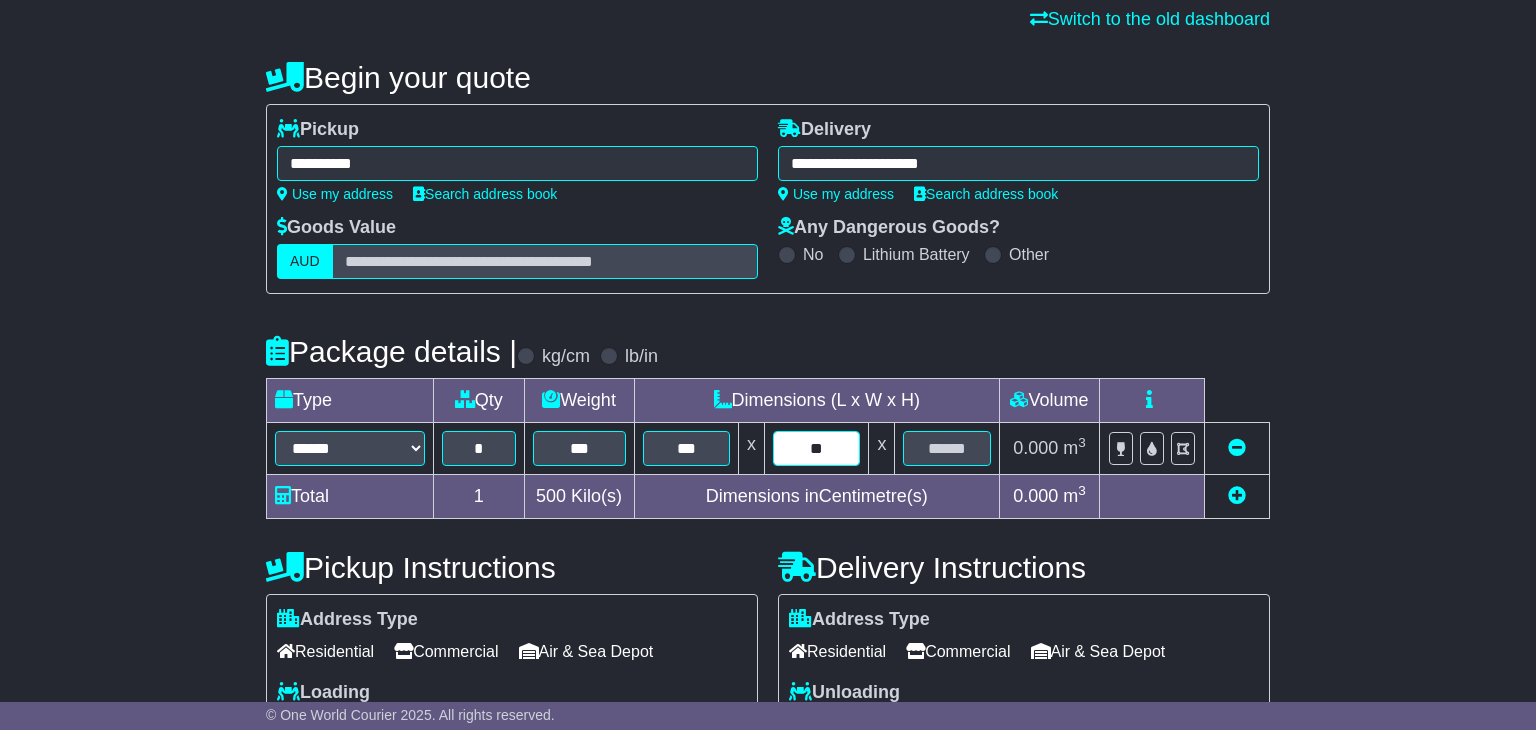 type on "**" 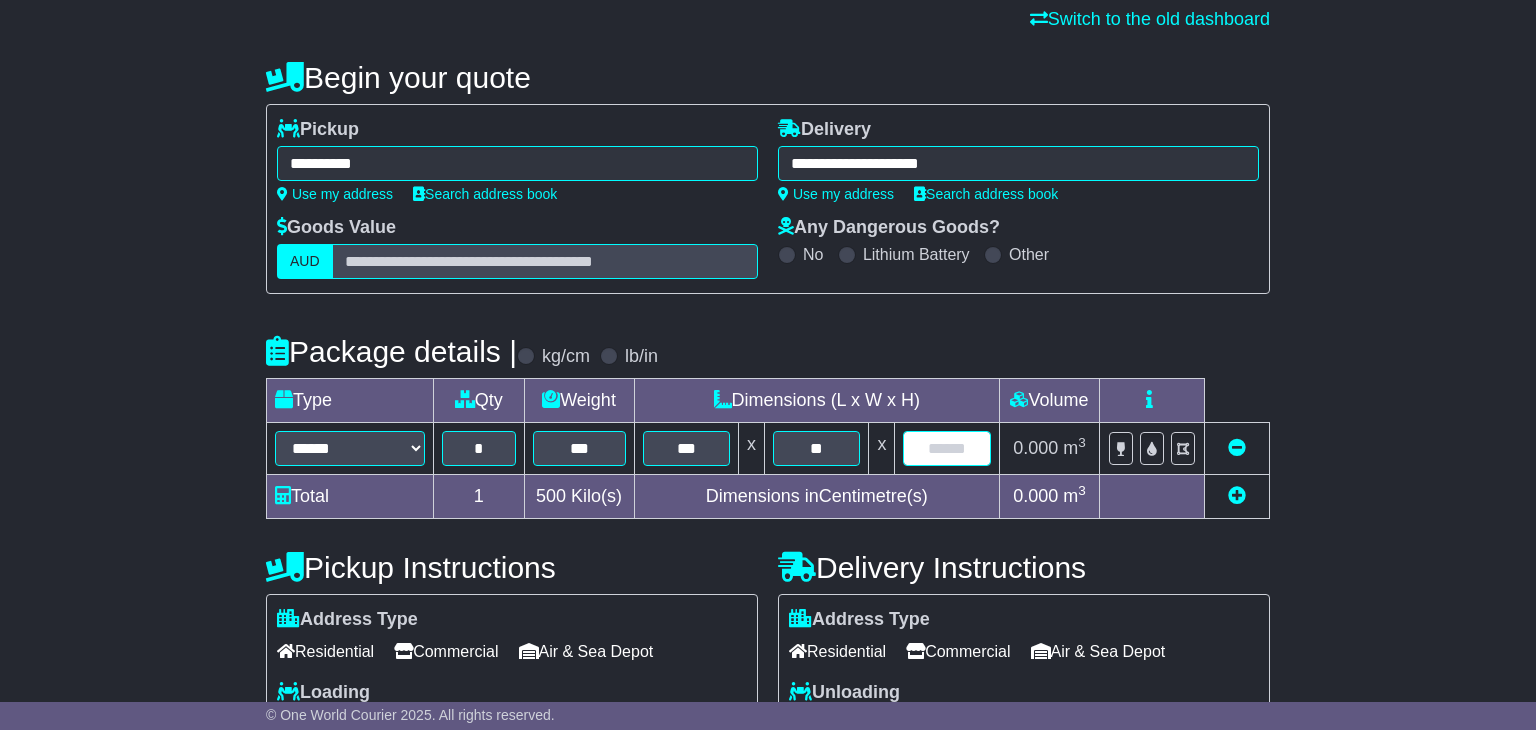 click at bounding box center (947, 448) 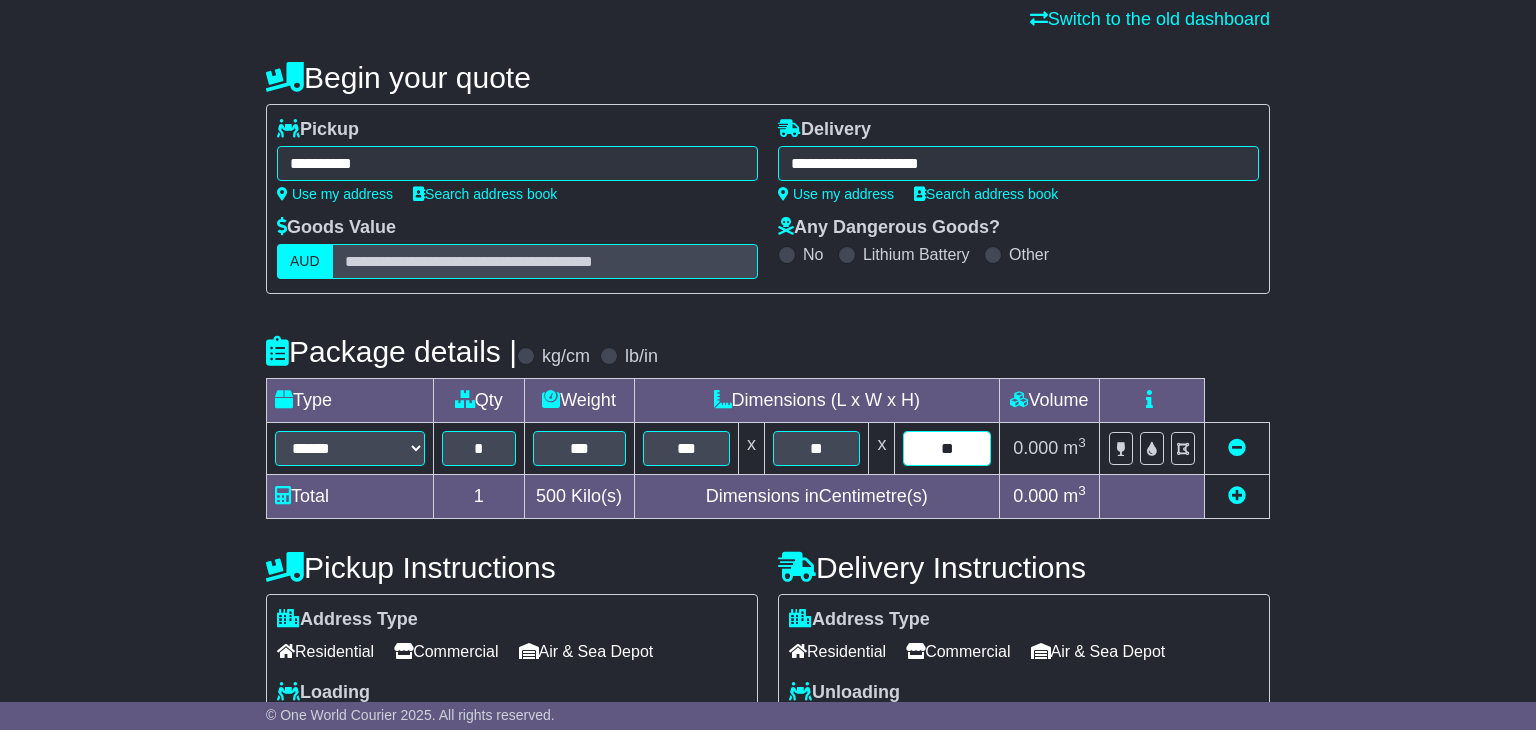 scroll, scrollTop: 259, scrollLeft: 0, axis: vertical 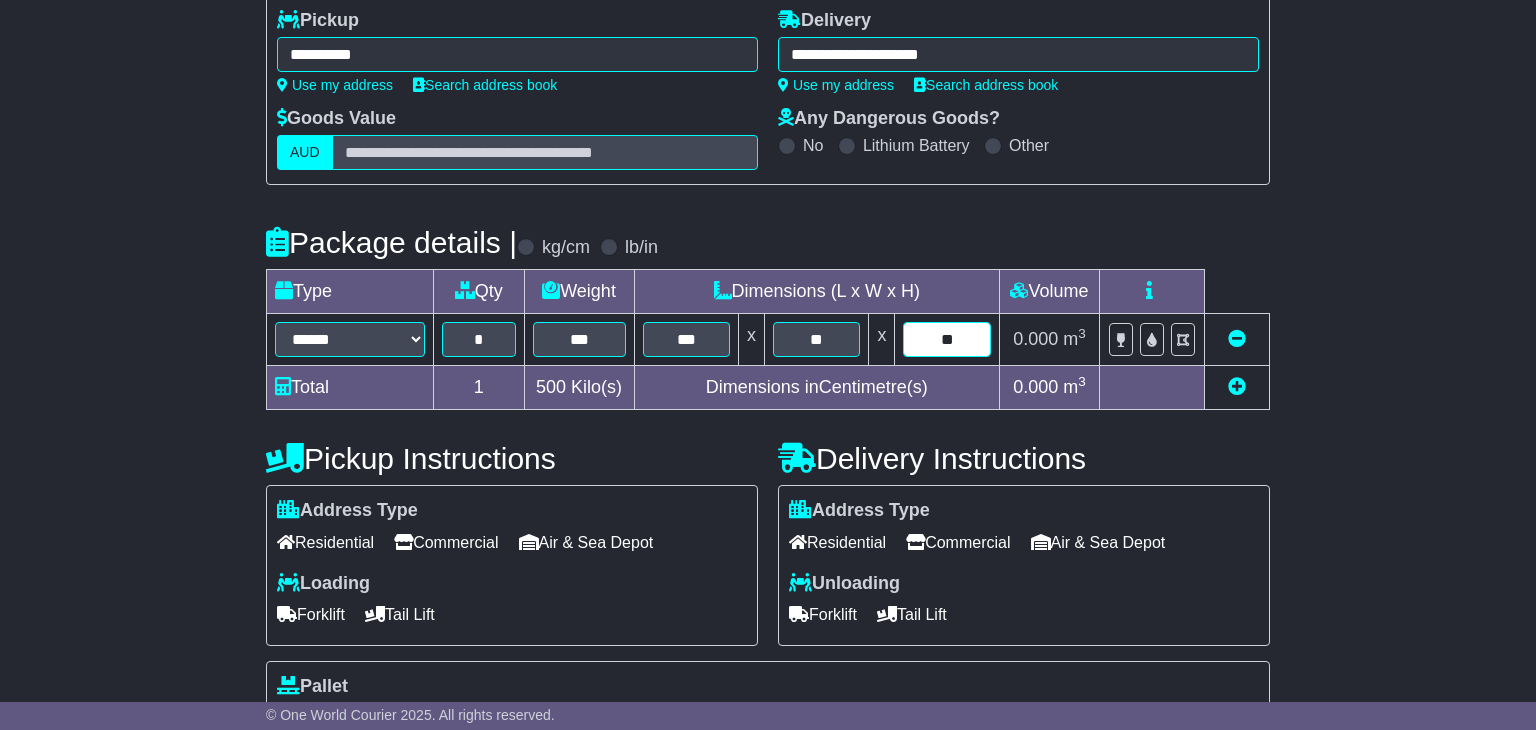type on "*" 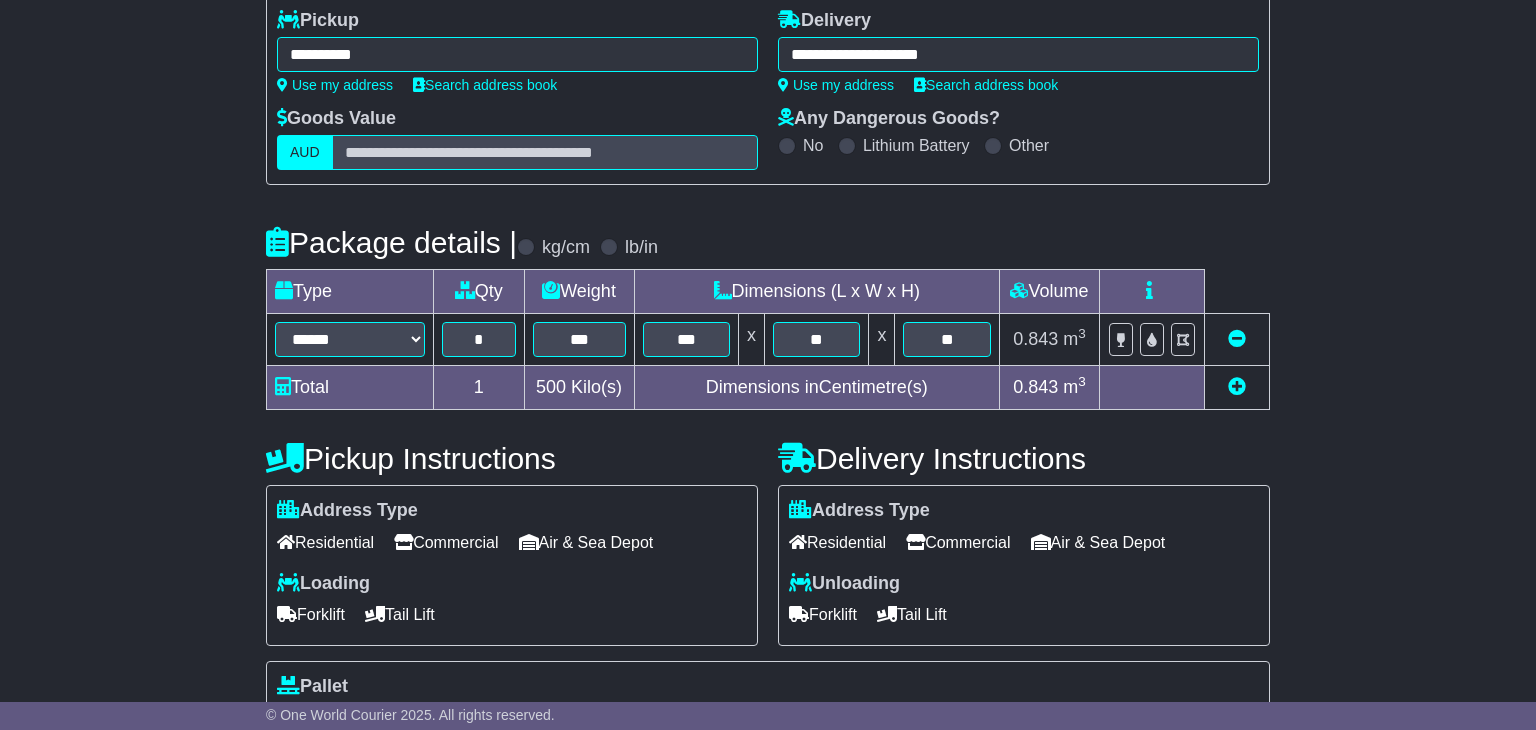 click on "Commercial" at bounding box center [446, 542] 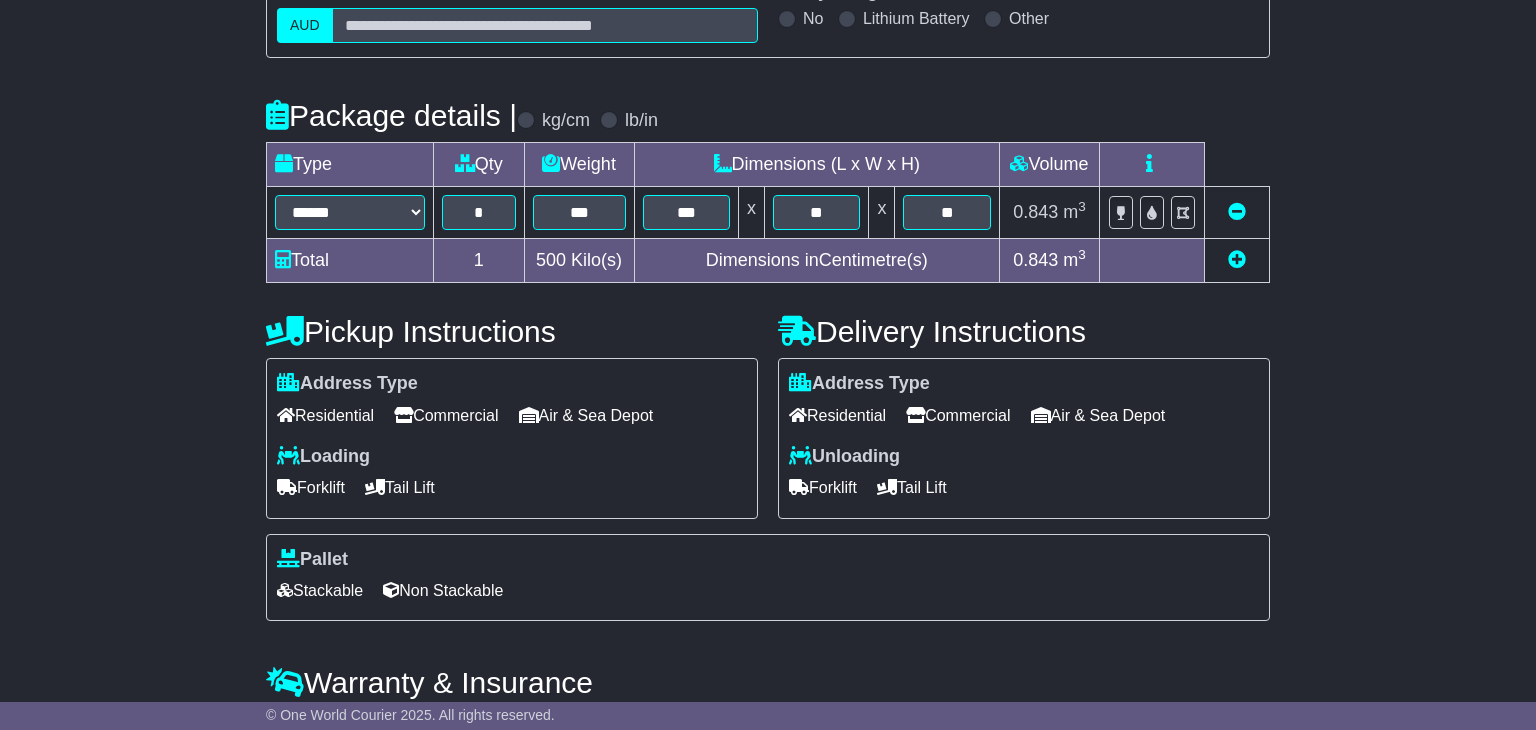 scroll, scrollTop: 420, scrollLeft: 0, axis: vertical 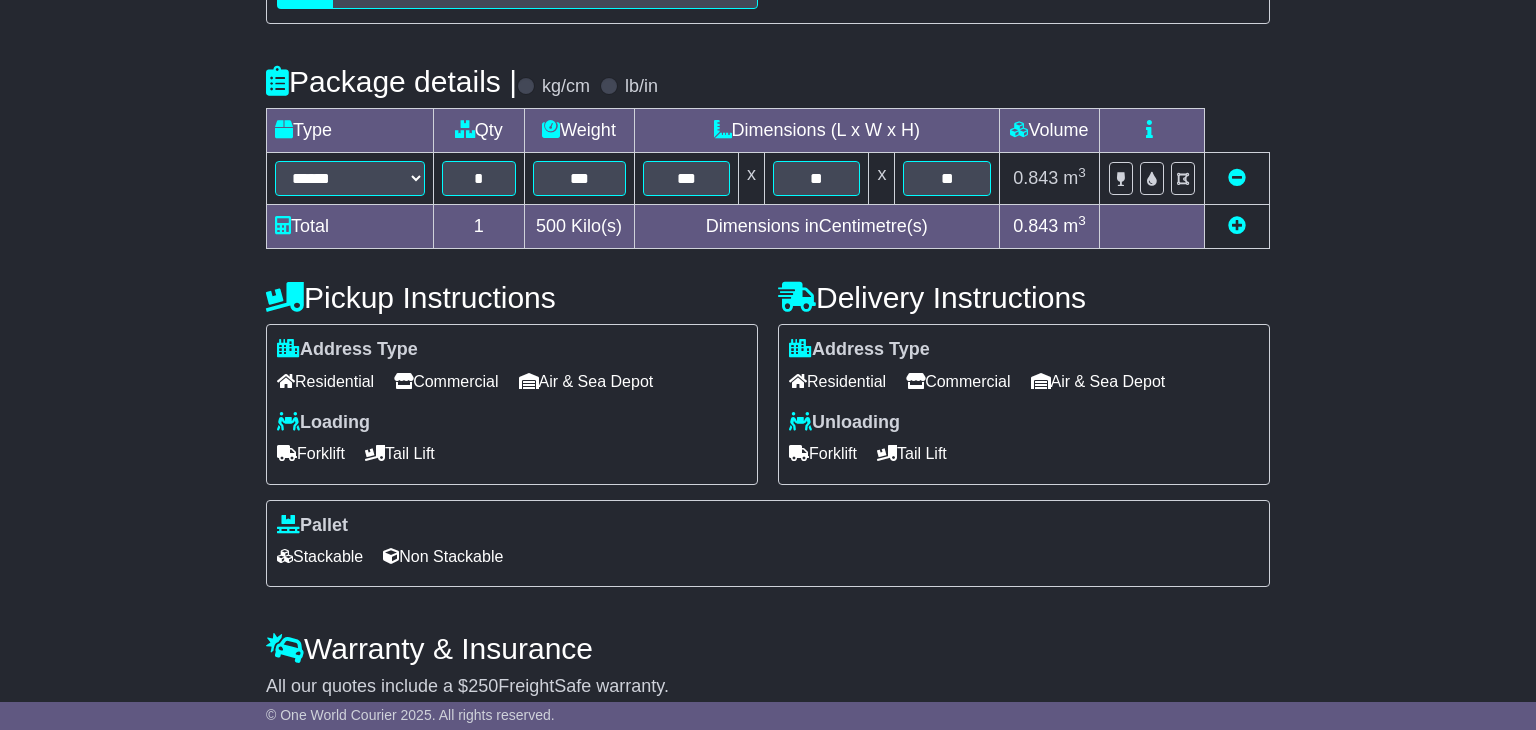 click on "Commercial" at bounding box center (958, 381) 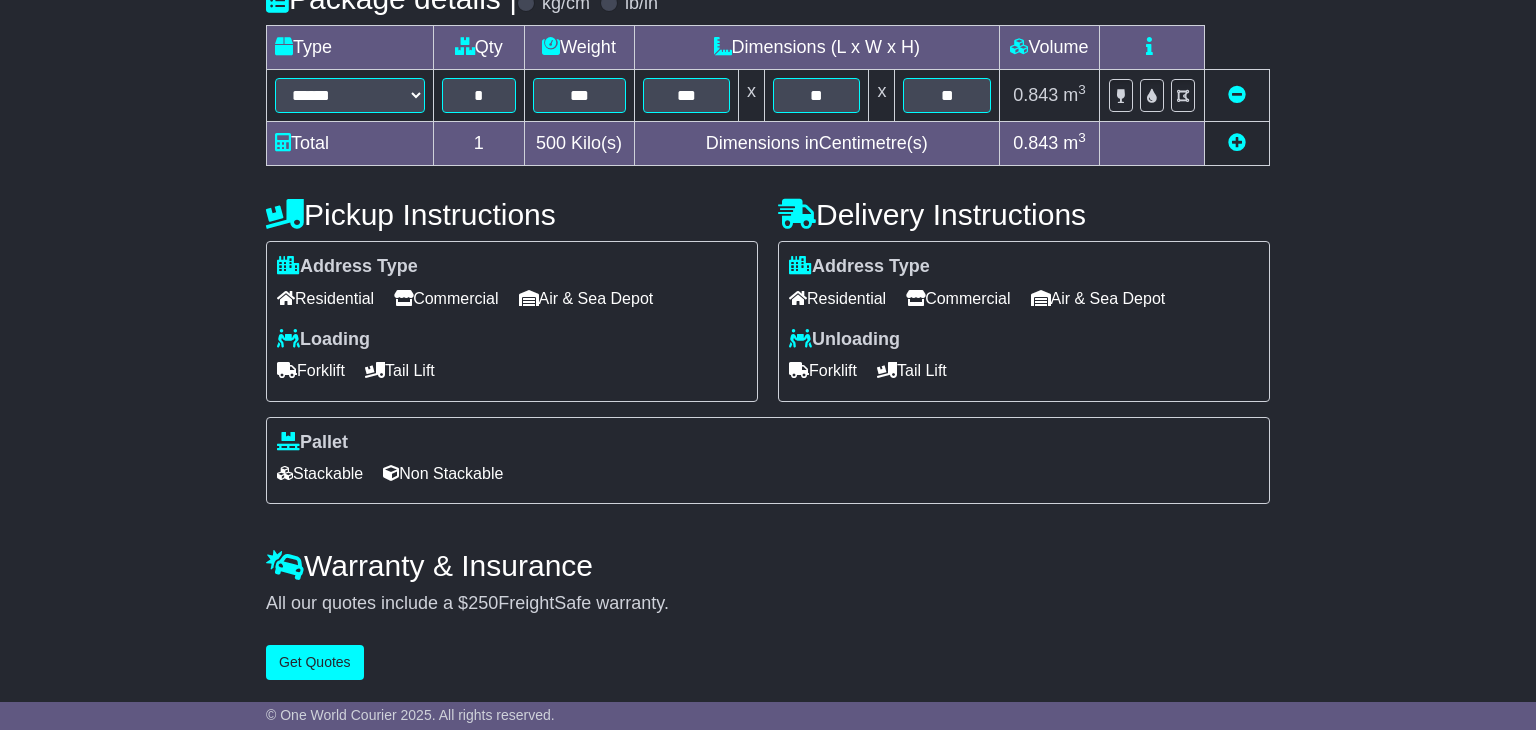 click on "**********" at bounding box center (768, 189) 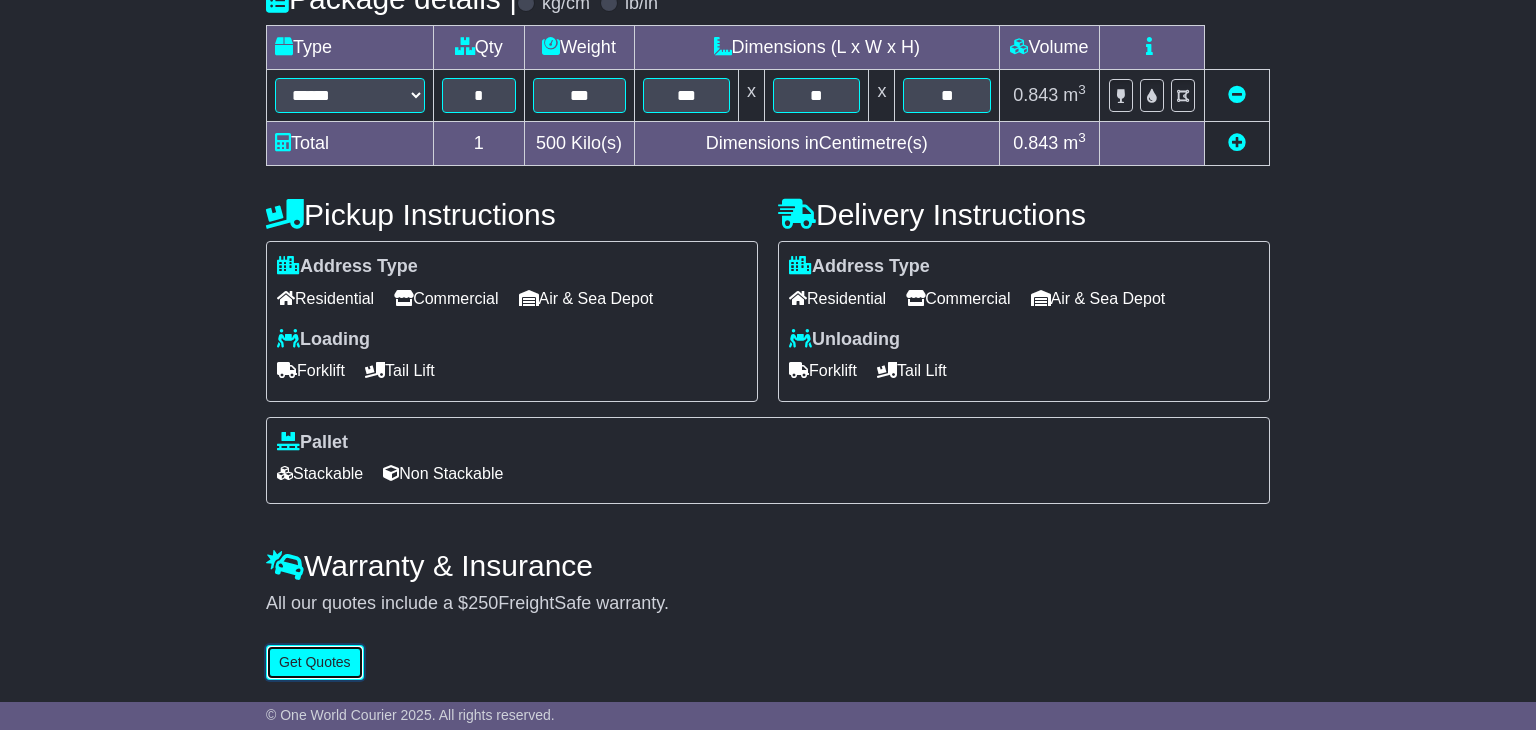 click on "Get Quotes" at bounding box center [315, 662] 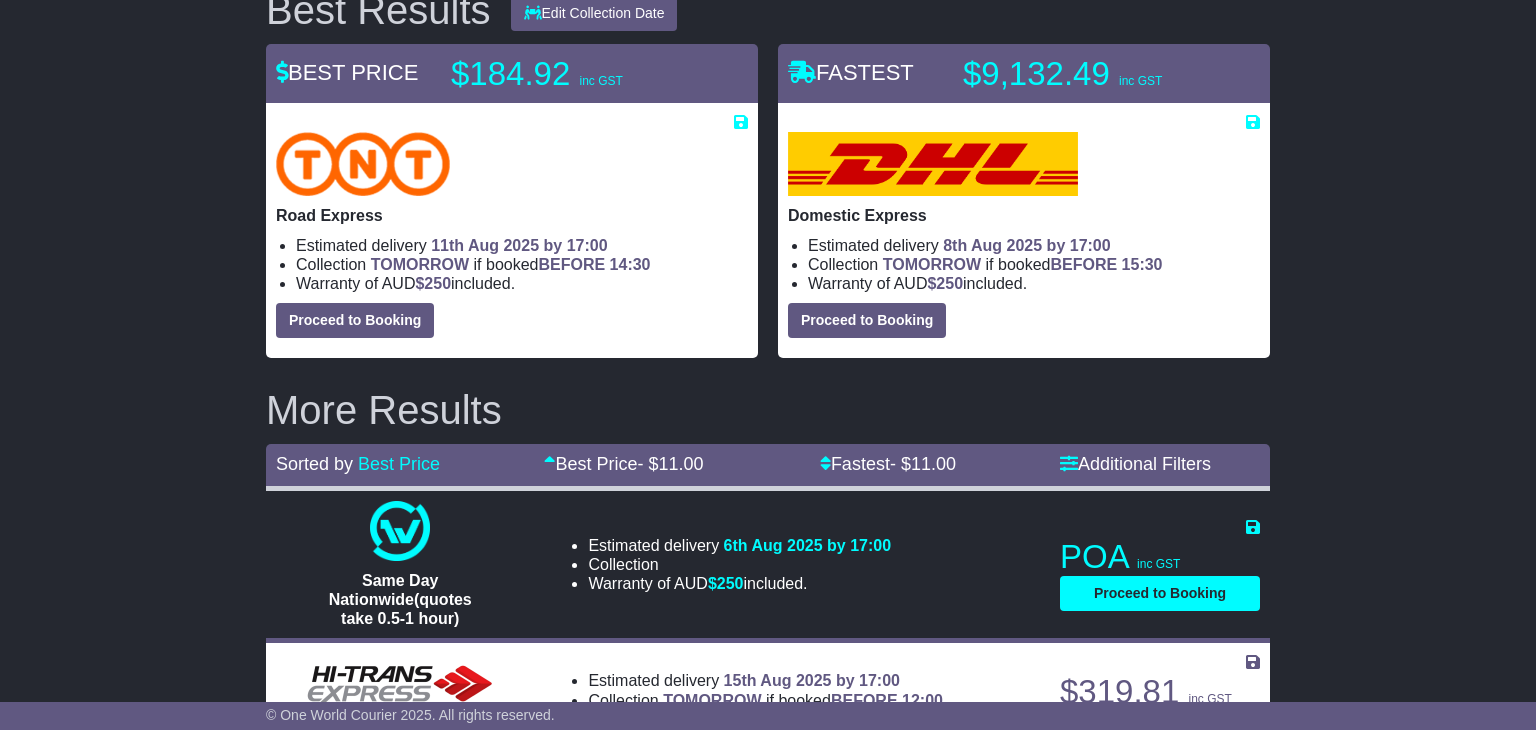 scroll, scrollTop: 276, scrollLeft: 0, axis: vertical 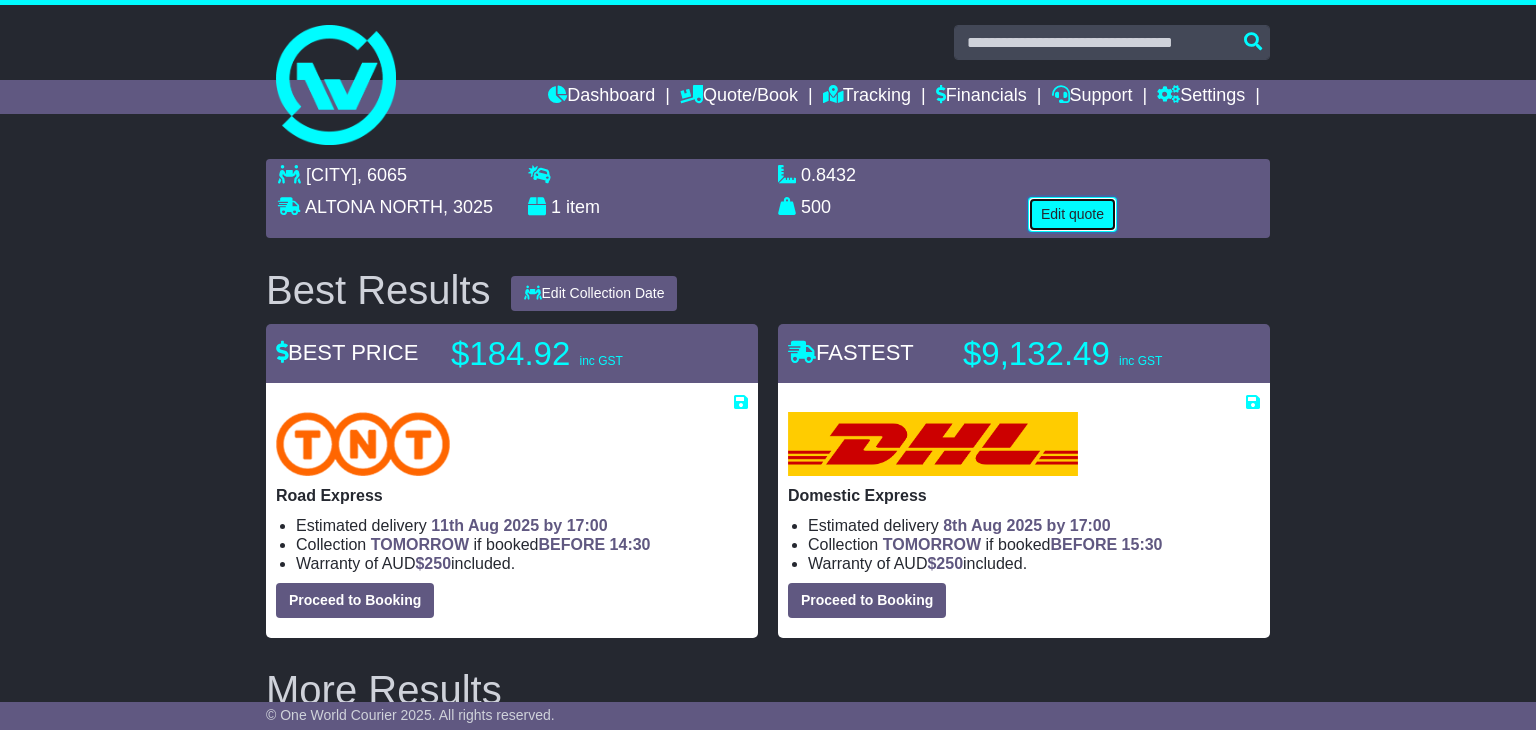 type 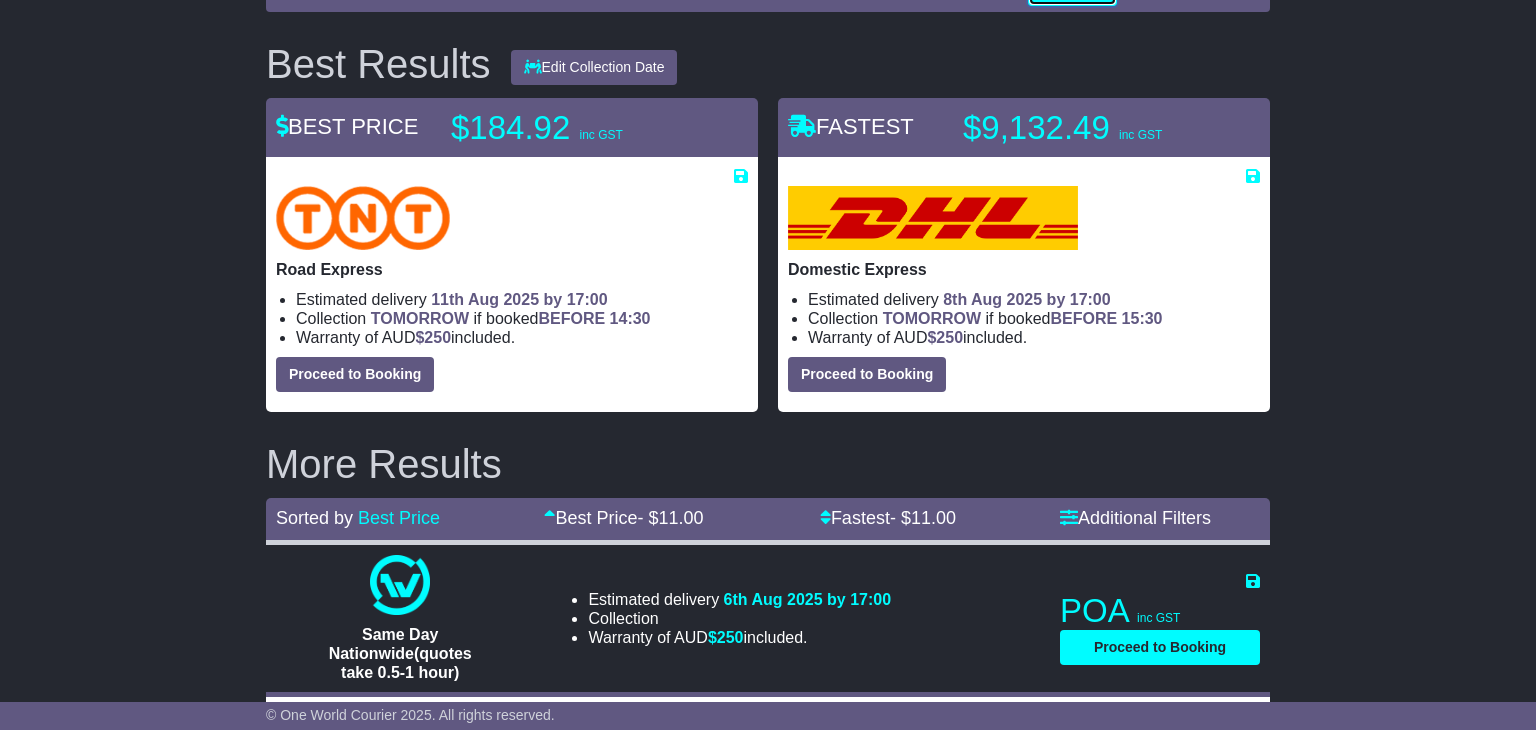 scroll, scrollTop: 247, scrollLeft: 0, axis: vertical 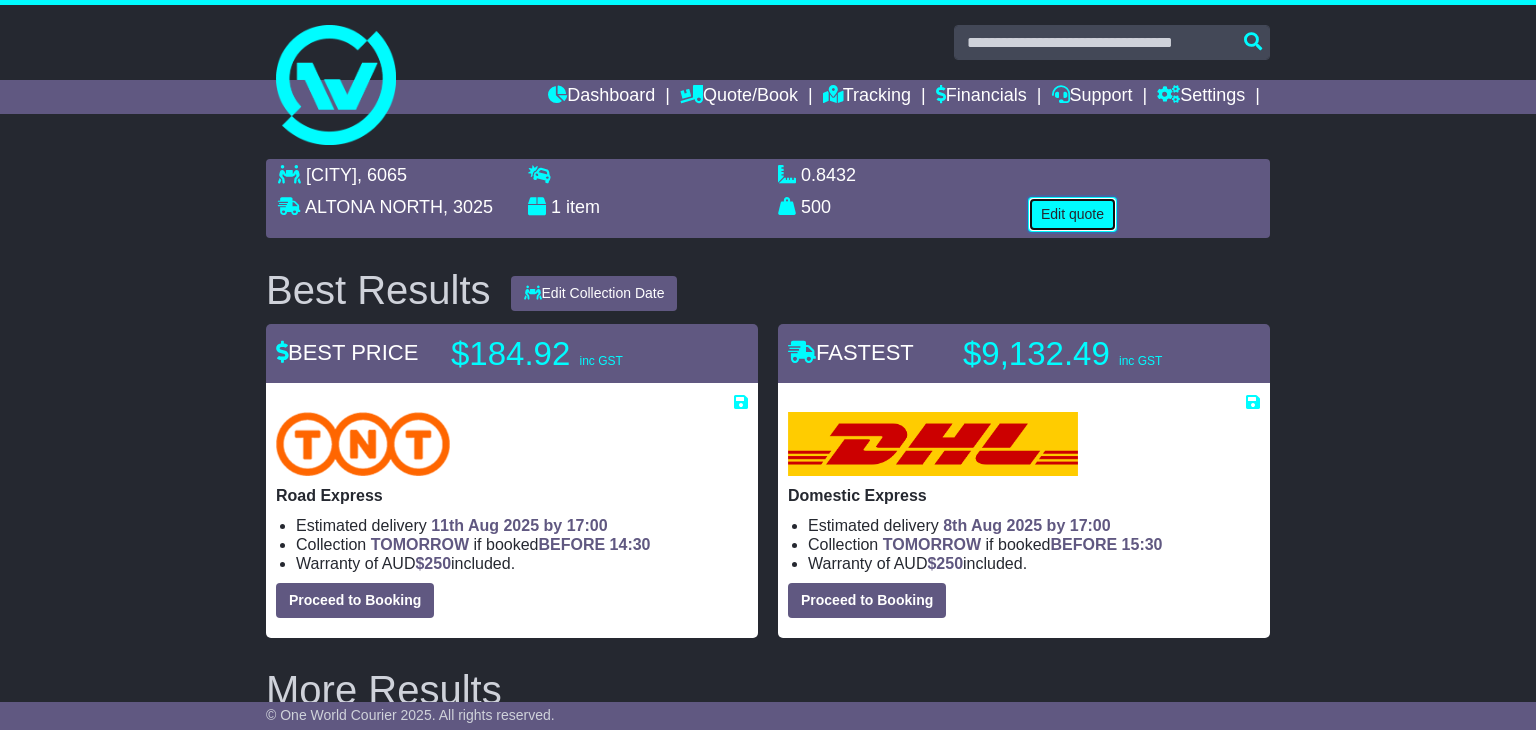 click on "Edit quote" at bounding box center [1072, 214] 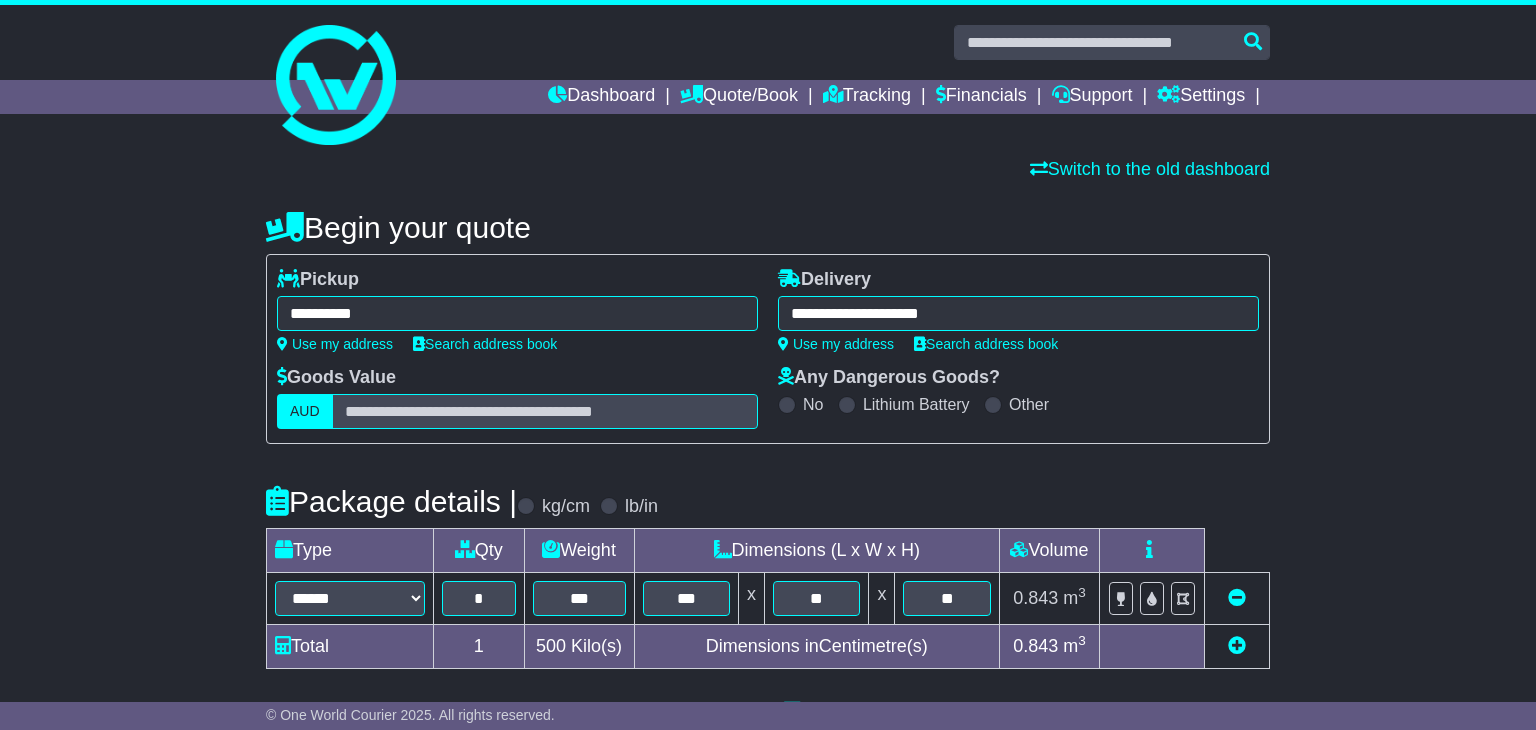 scroll, scrollTop: 505, scrollLeft: 0, axis: vertical 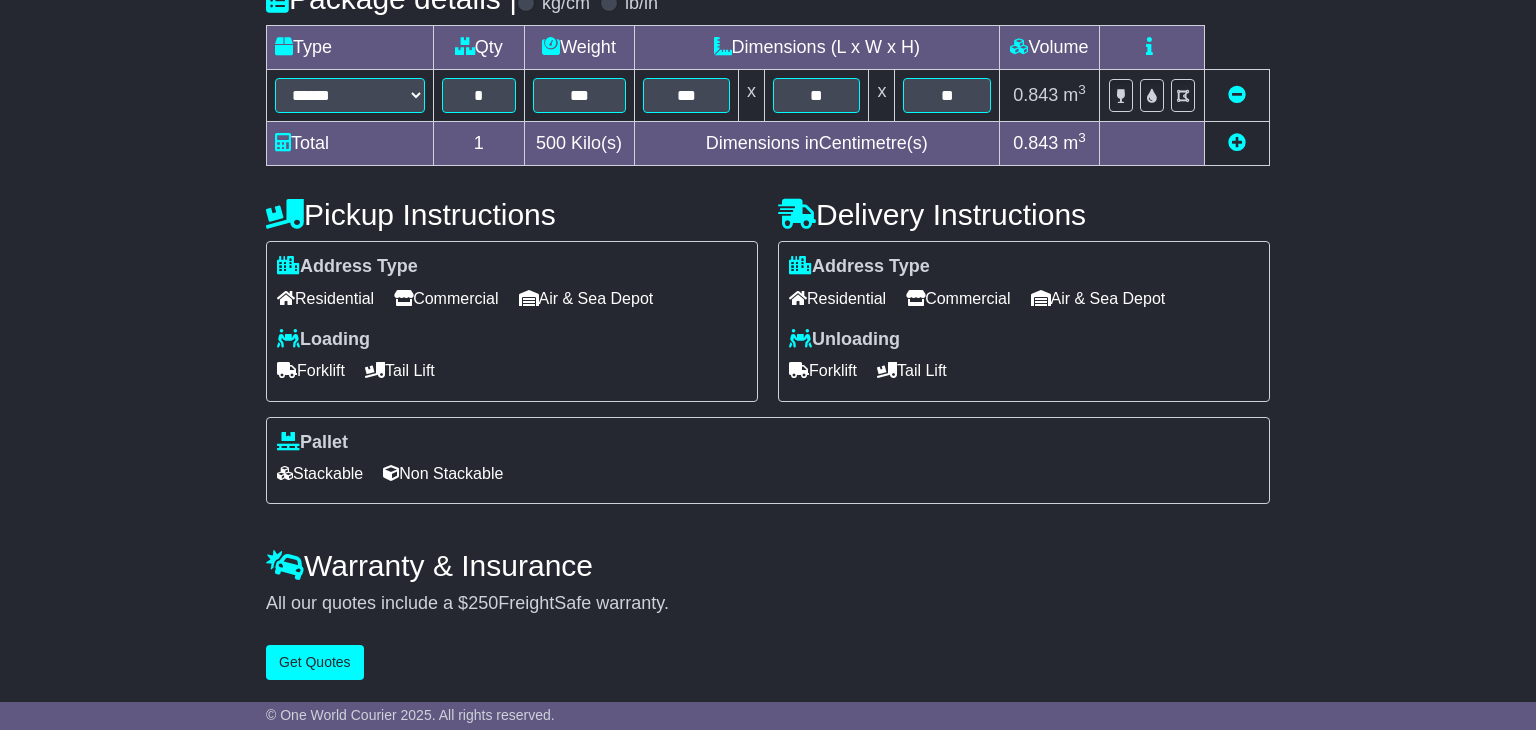 click on "Tail Lift" at bounding box center [912, 370] 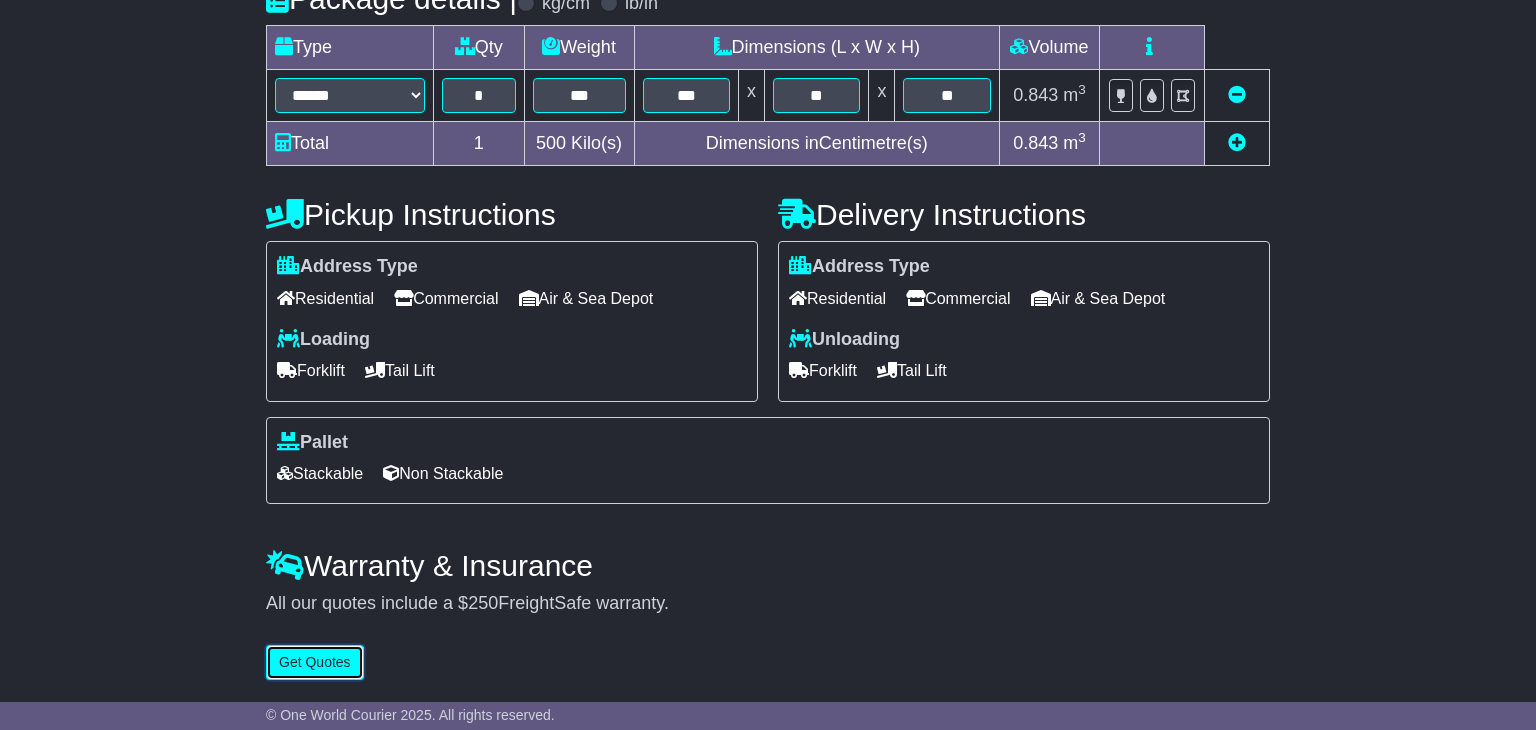 click on "Get Quotes" at bounding box center [315, 662] 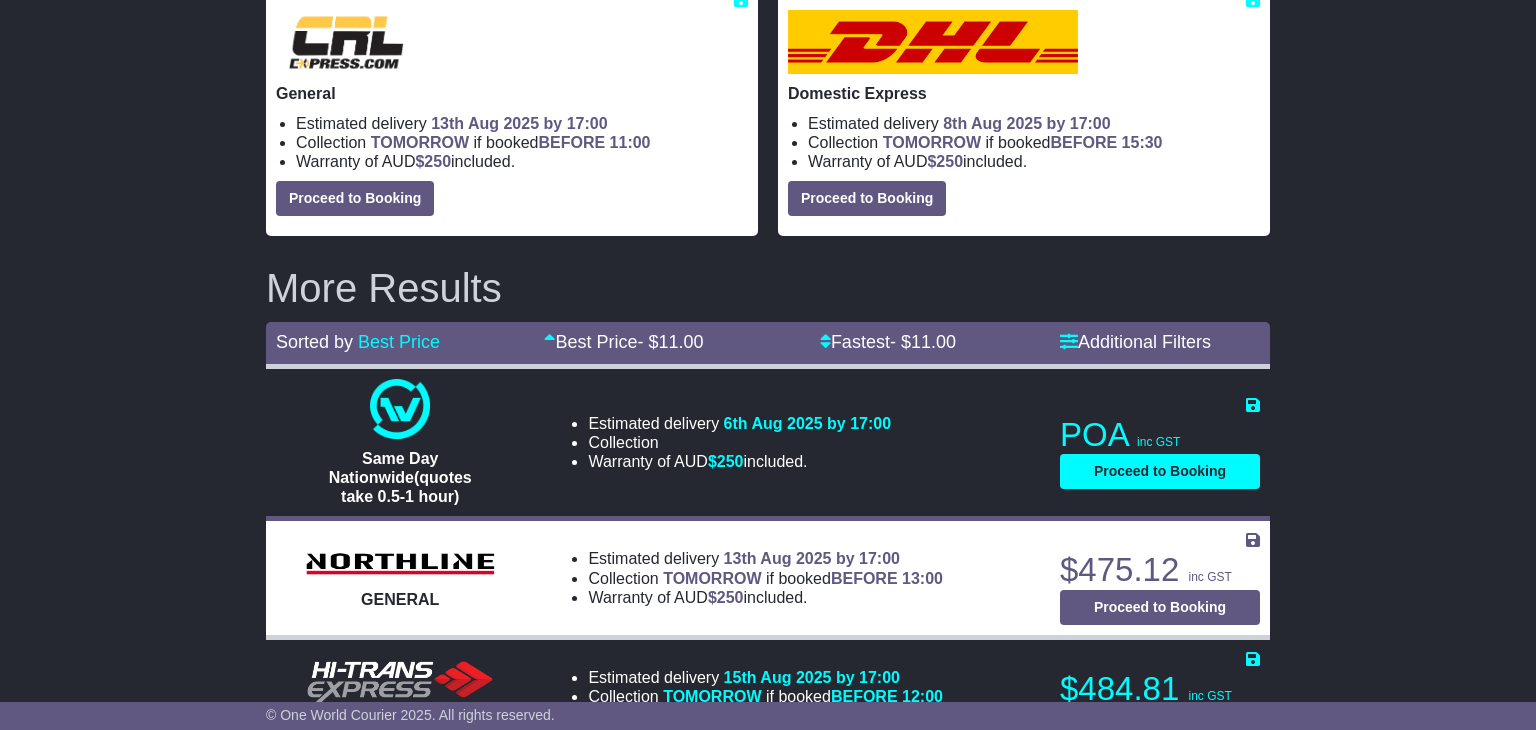 scroll, scrollTop: 404, scrollLeft: 0, axis: vertical 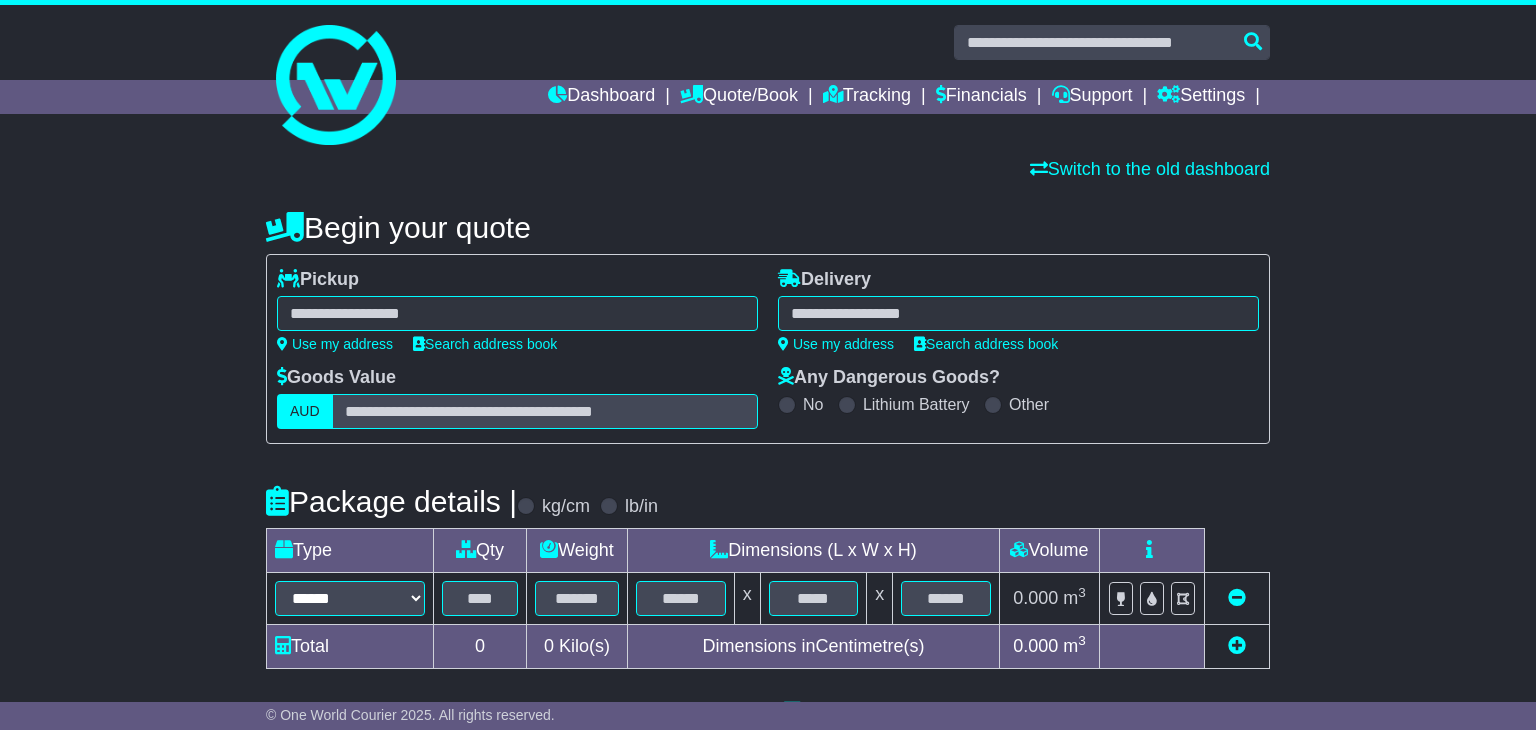 click at bounding box center (517, 313) 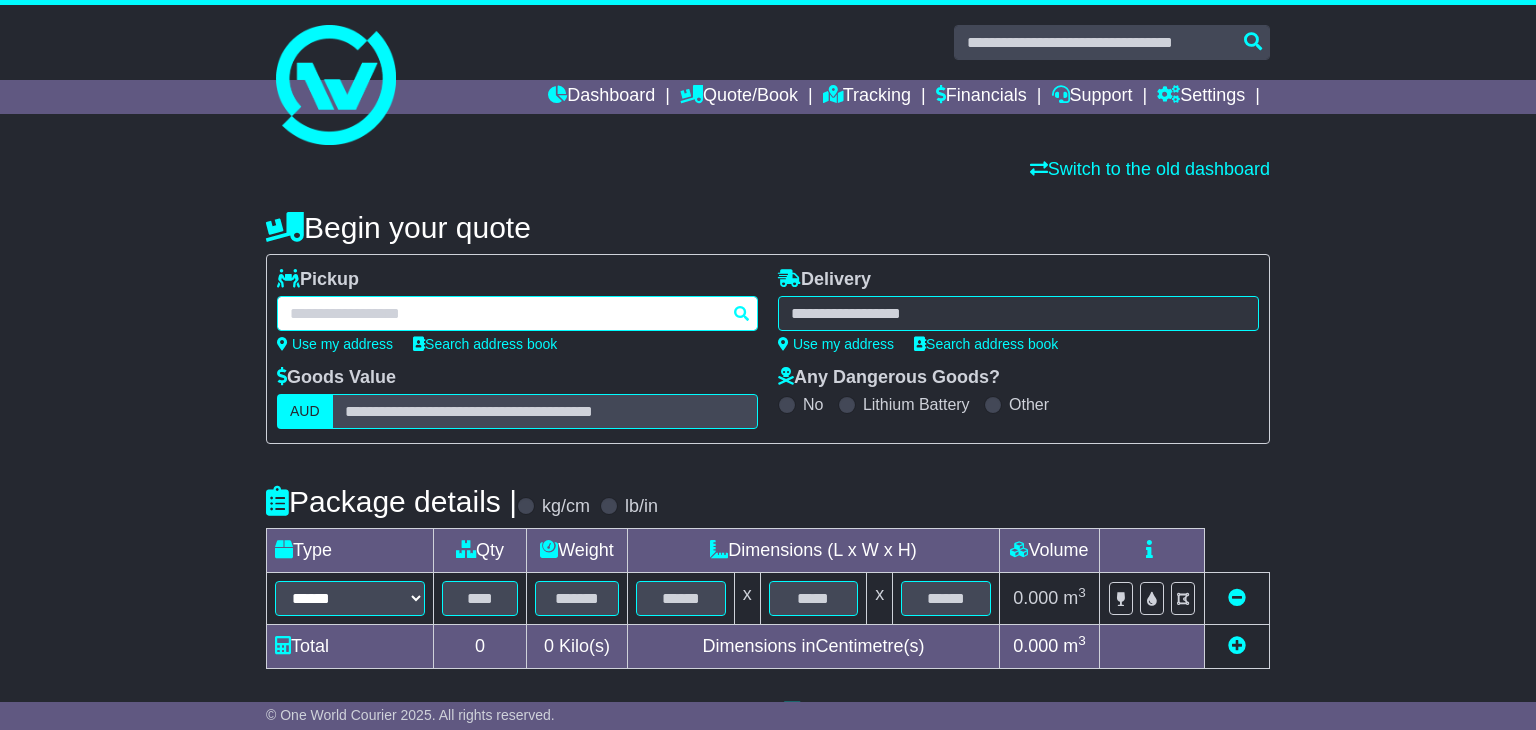 click at bounding box center [517, 313] 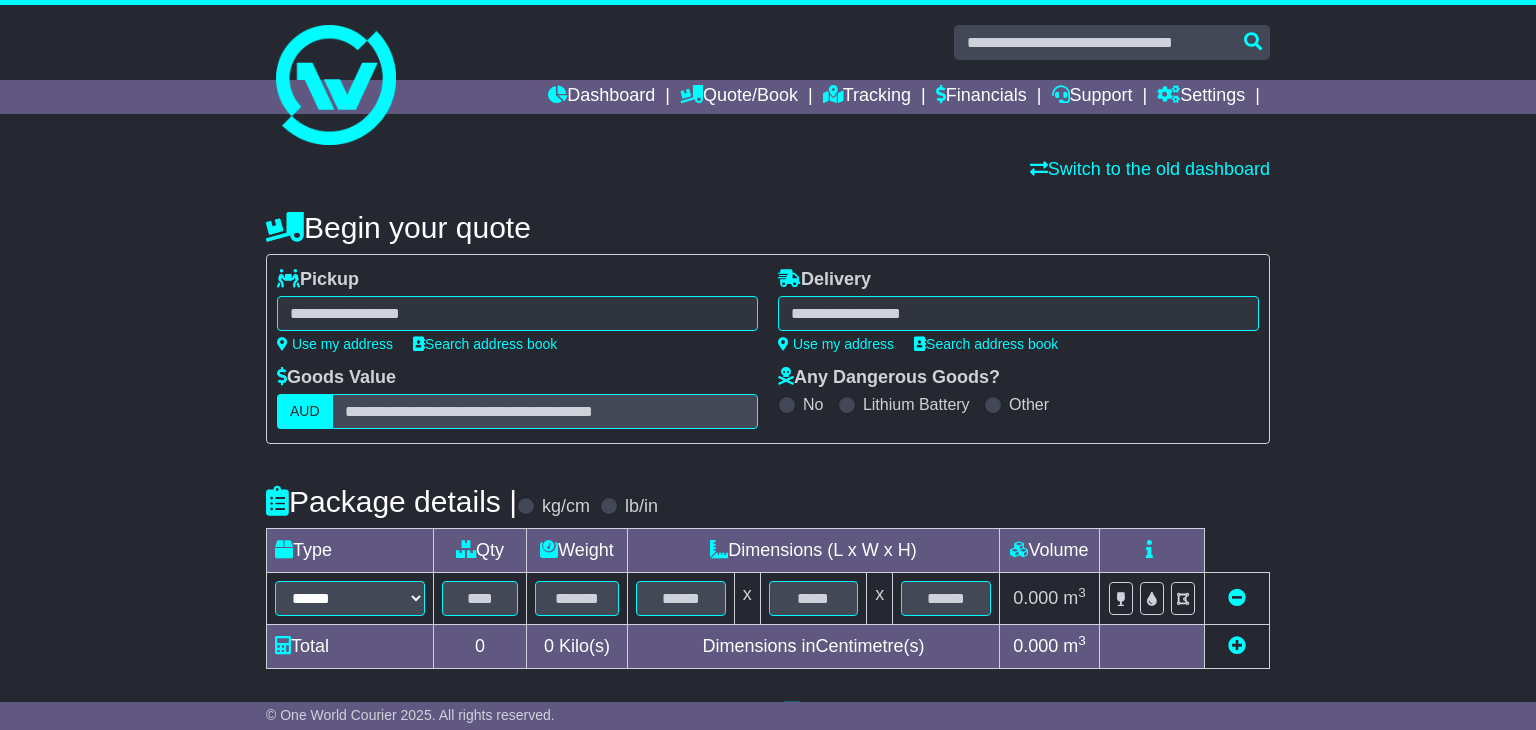 click on "******* No suggestions found which would match entered search key." at bounding box center (517, 313) 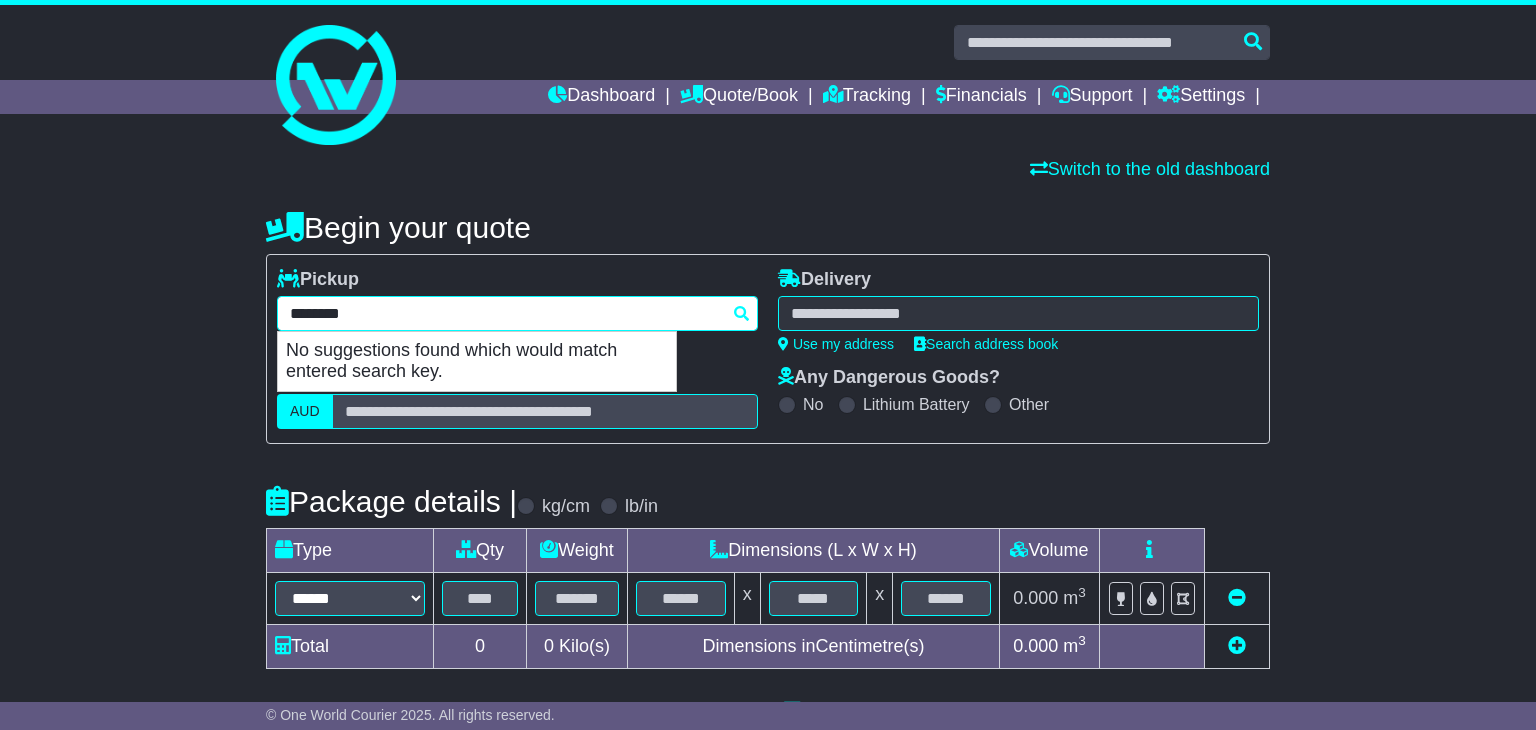 click on "*******" at bounding box center (517, 313) 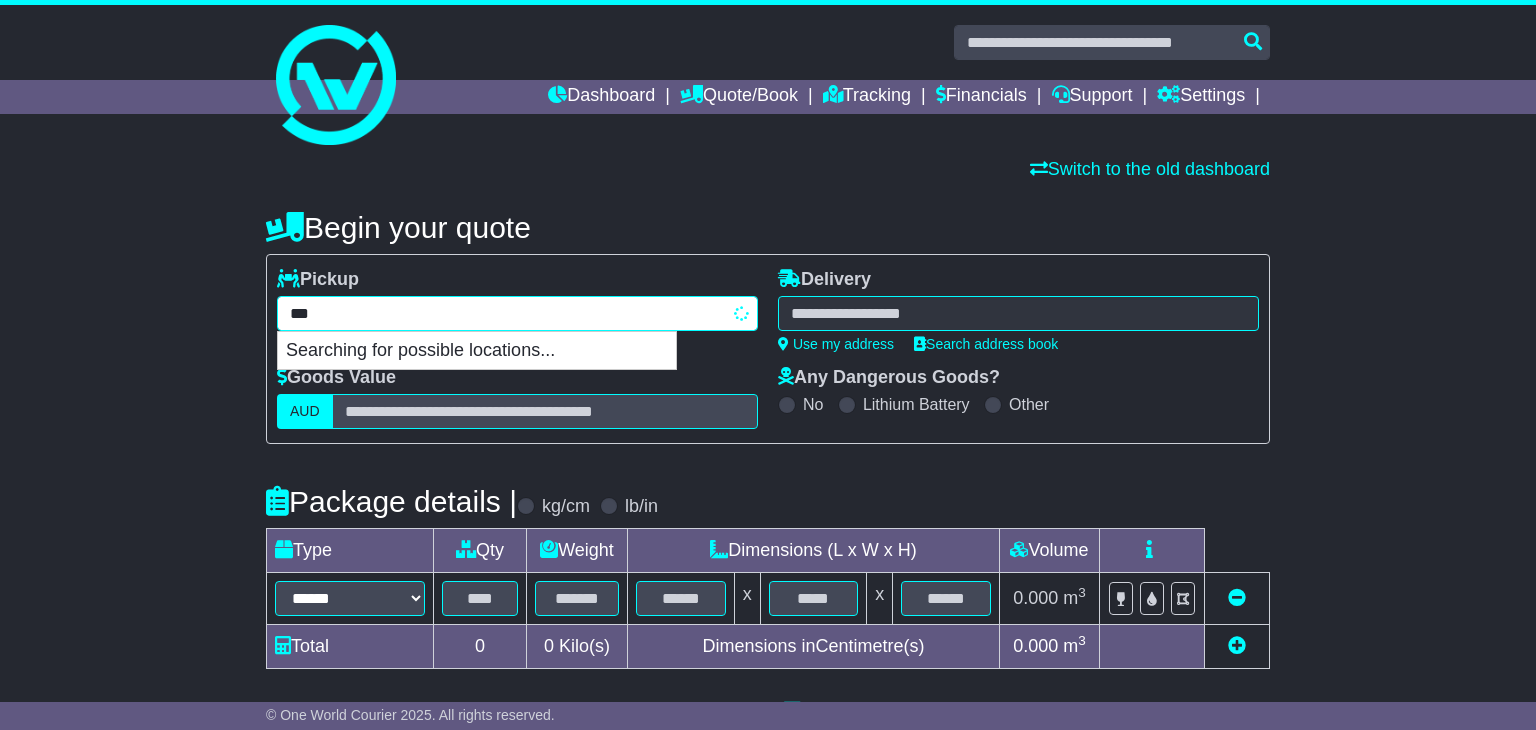 type on "*" 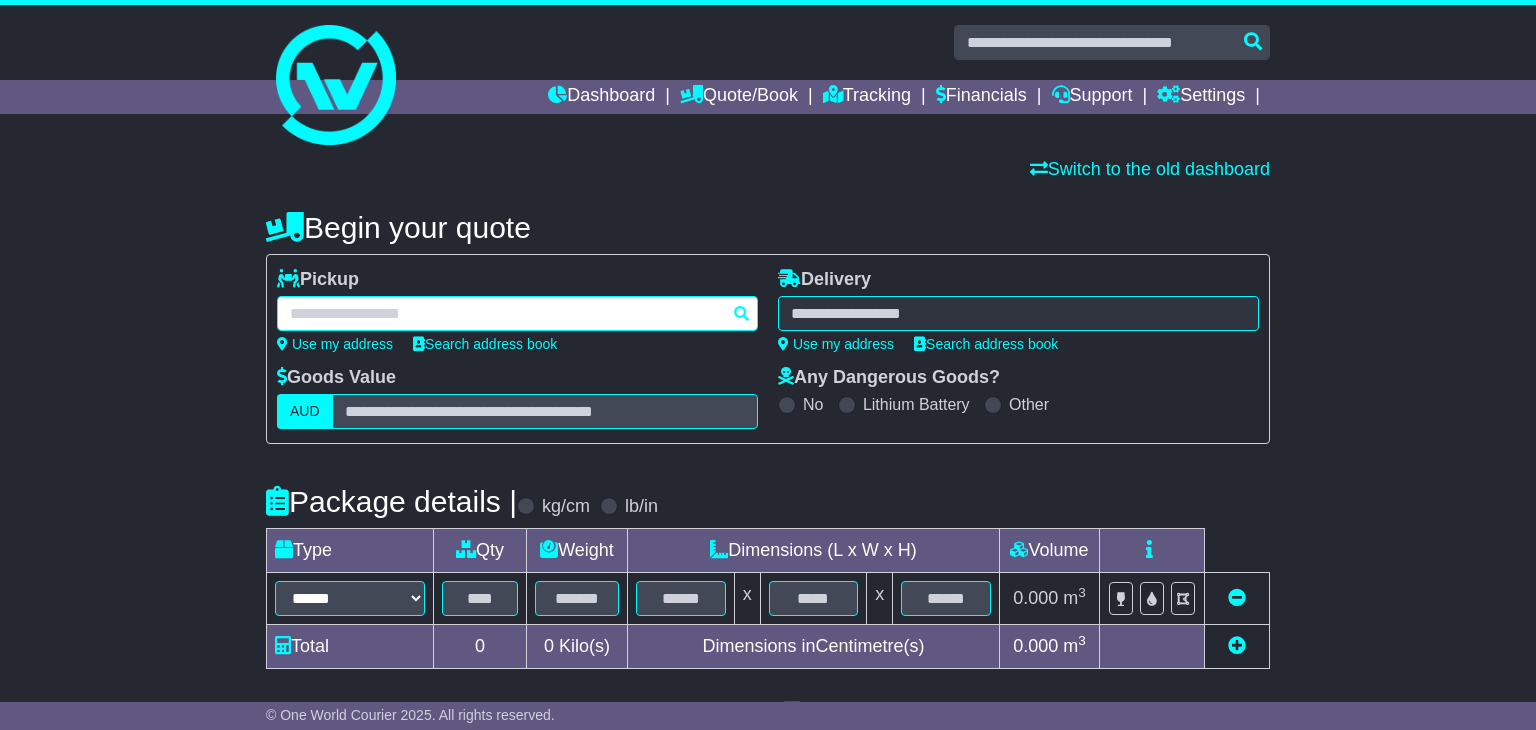 paste on "**********" 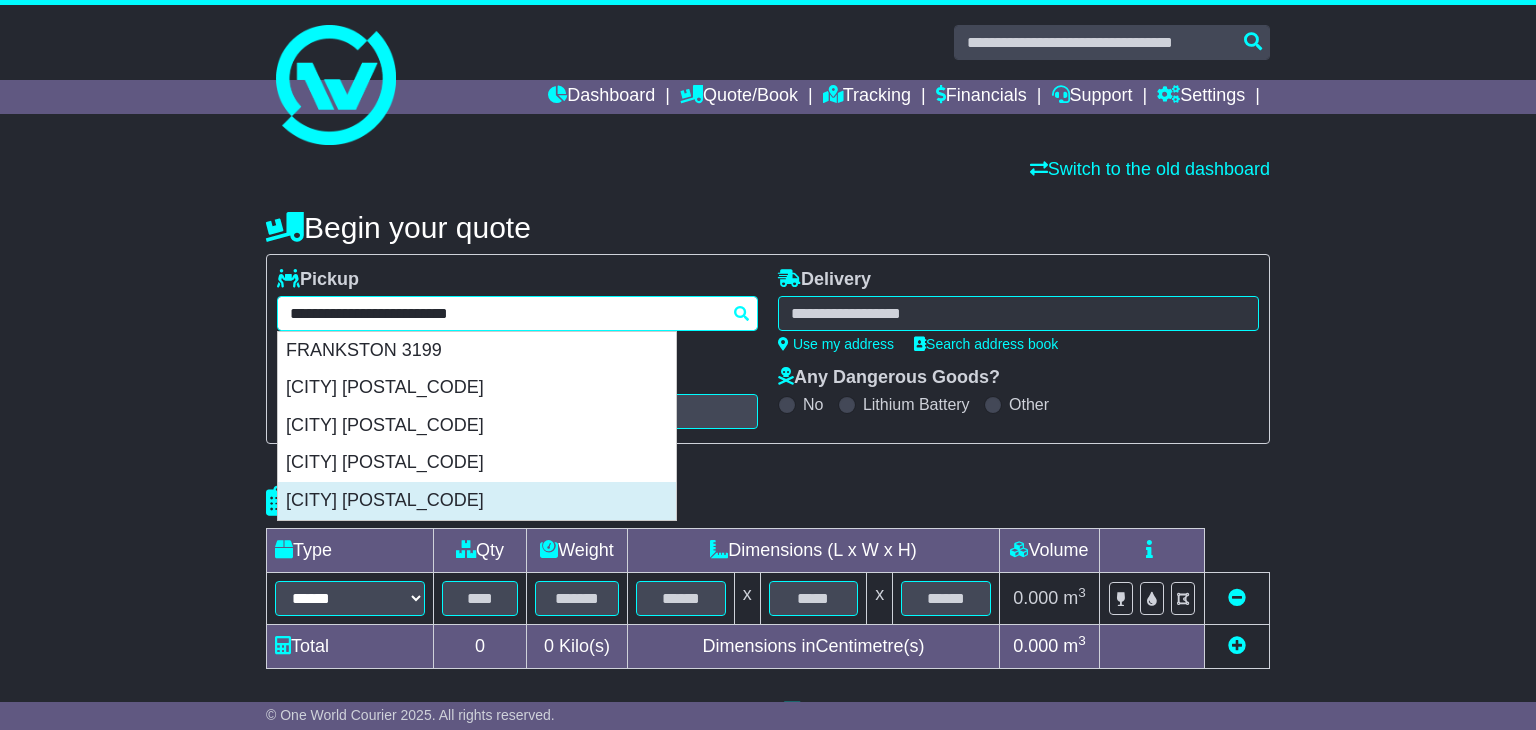 click on "[CITY] [POSTAL_CODE]" at bounding box center [477, 501] 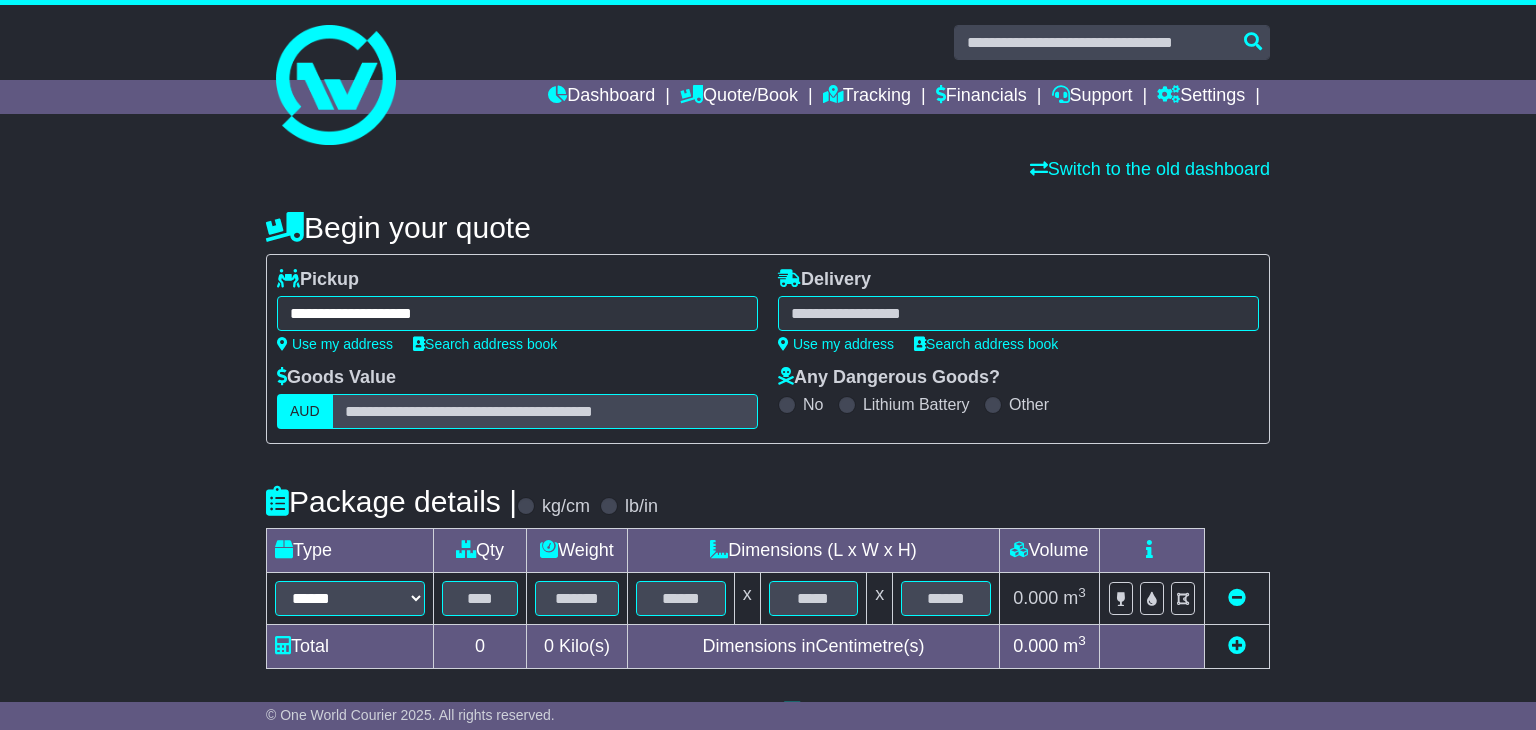 type on "**********" 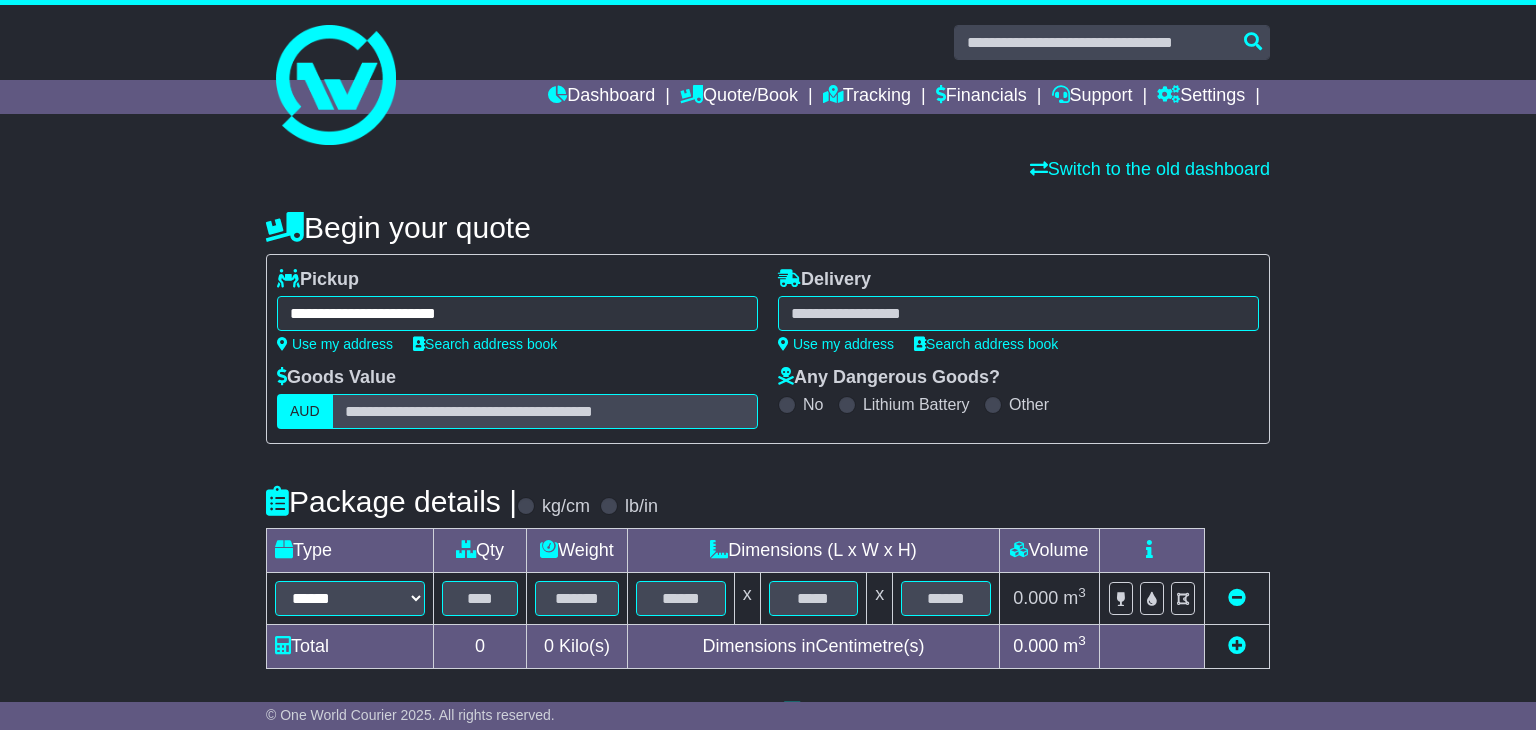 click at bounding box center (1018, 313) 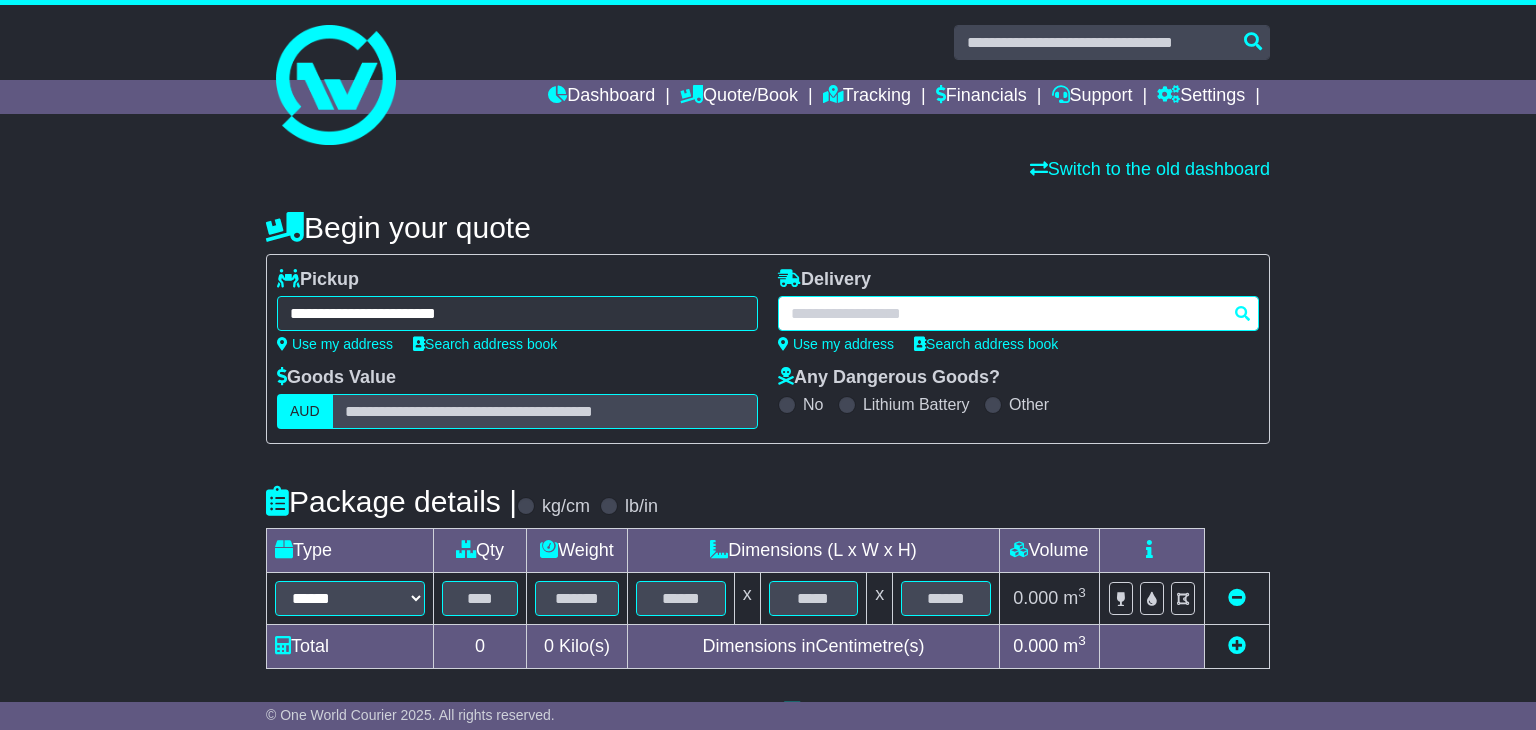 paste on "**********" 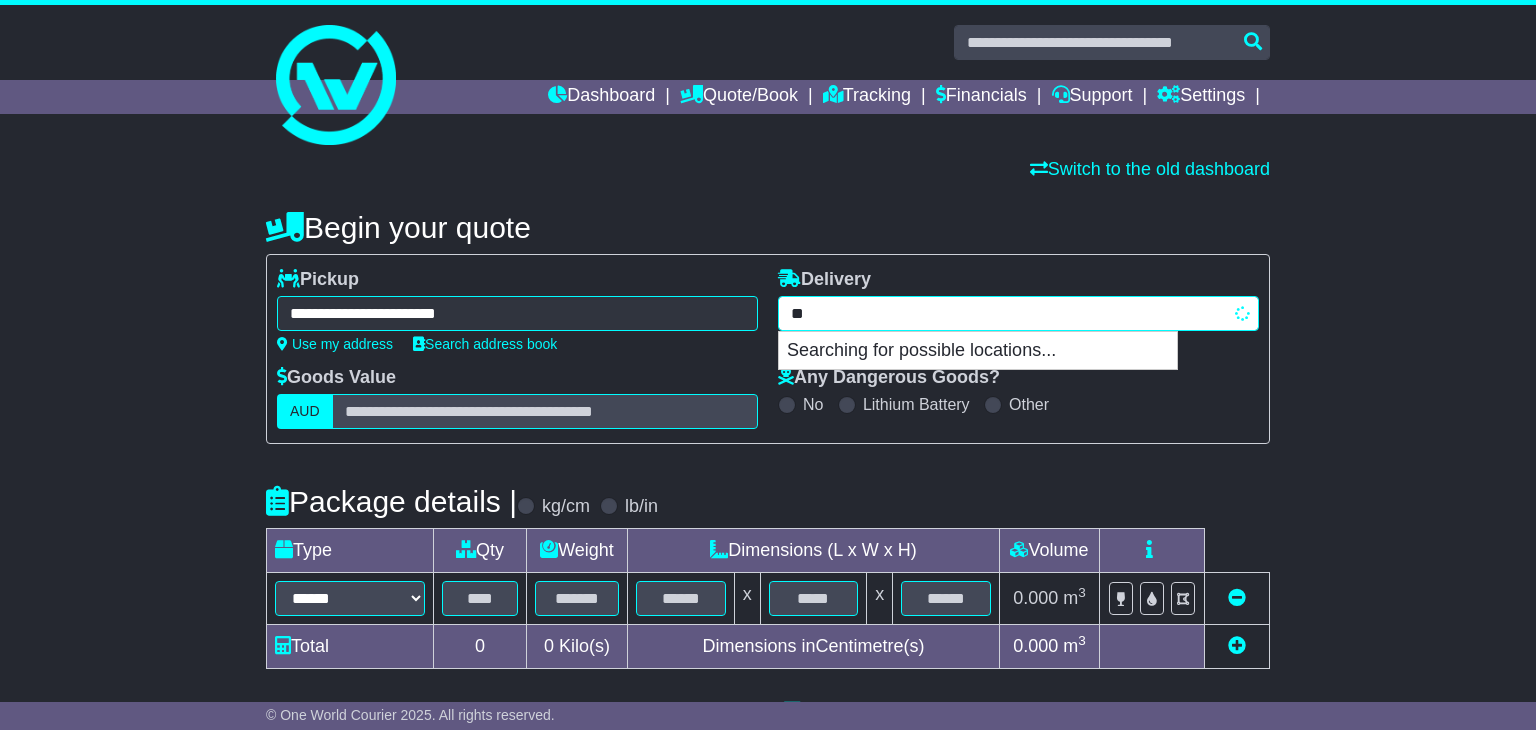 type on "*" 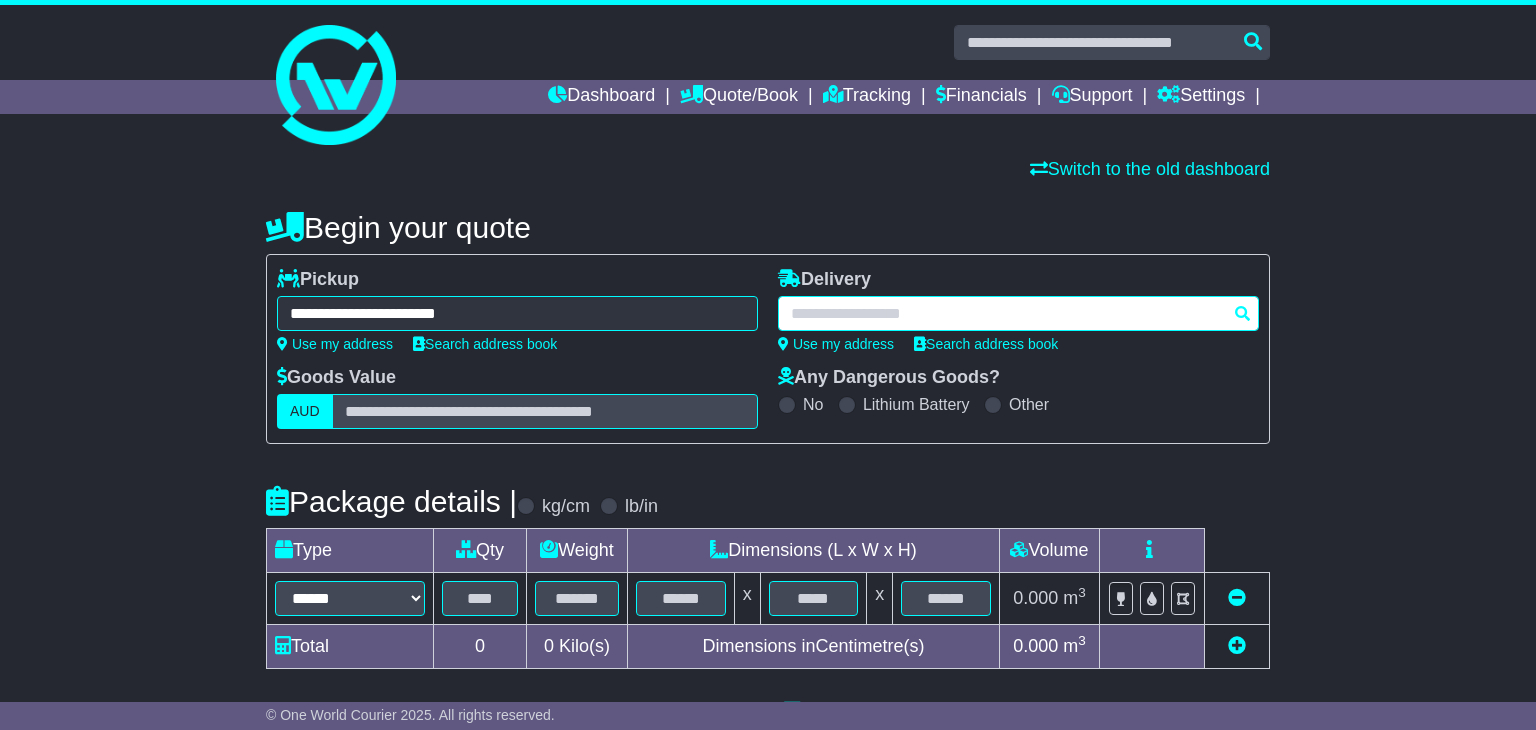 paste on "**********" 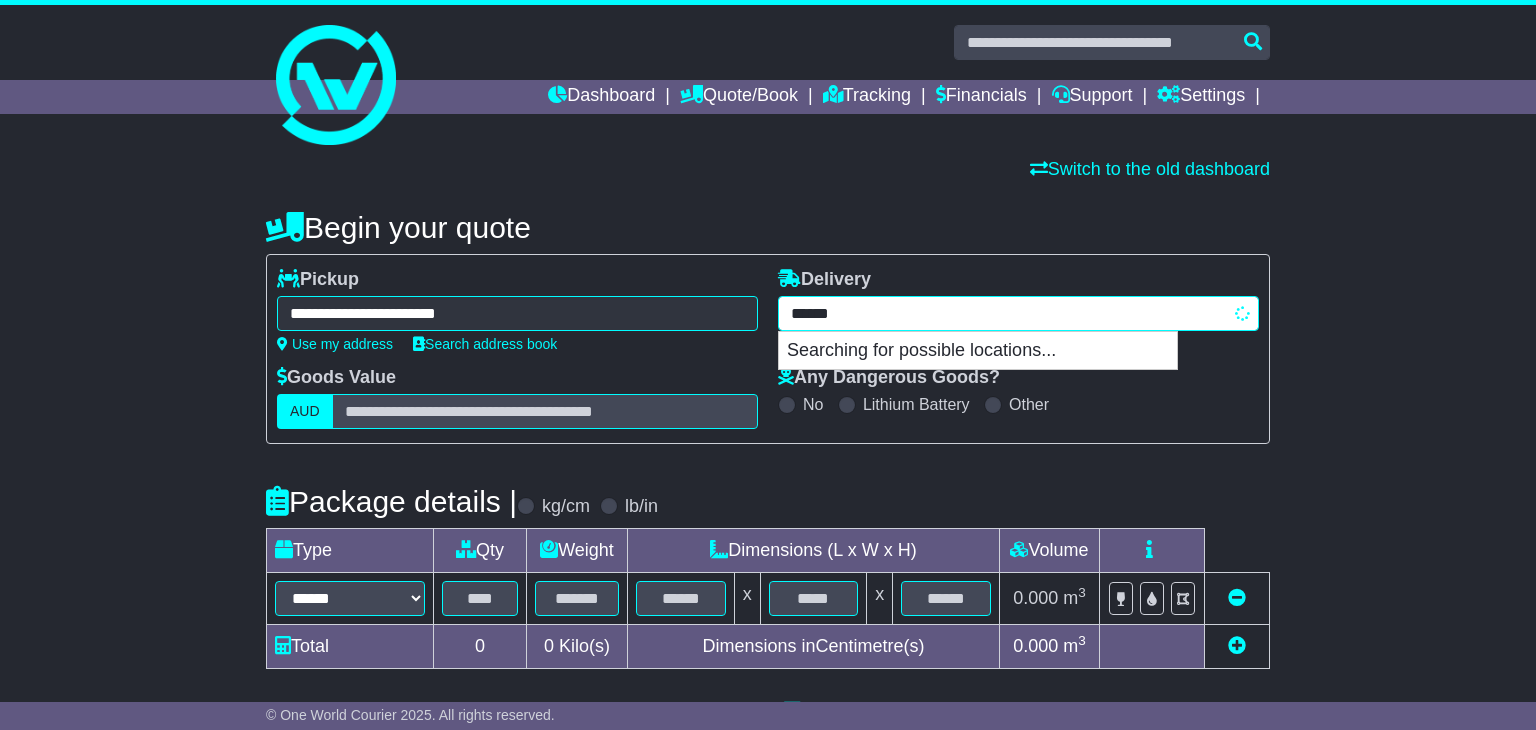 type on "*****" 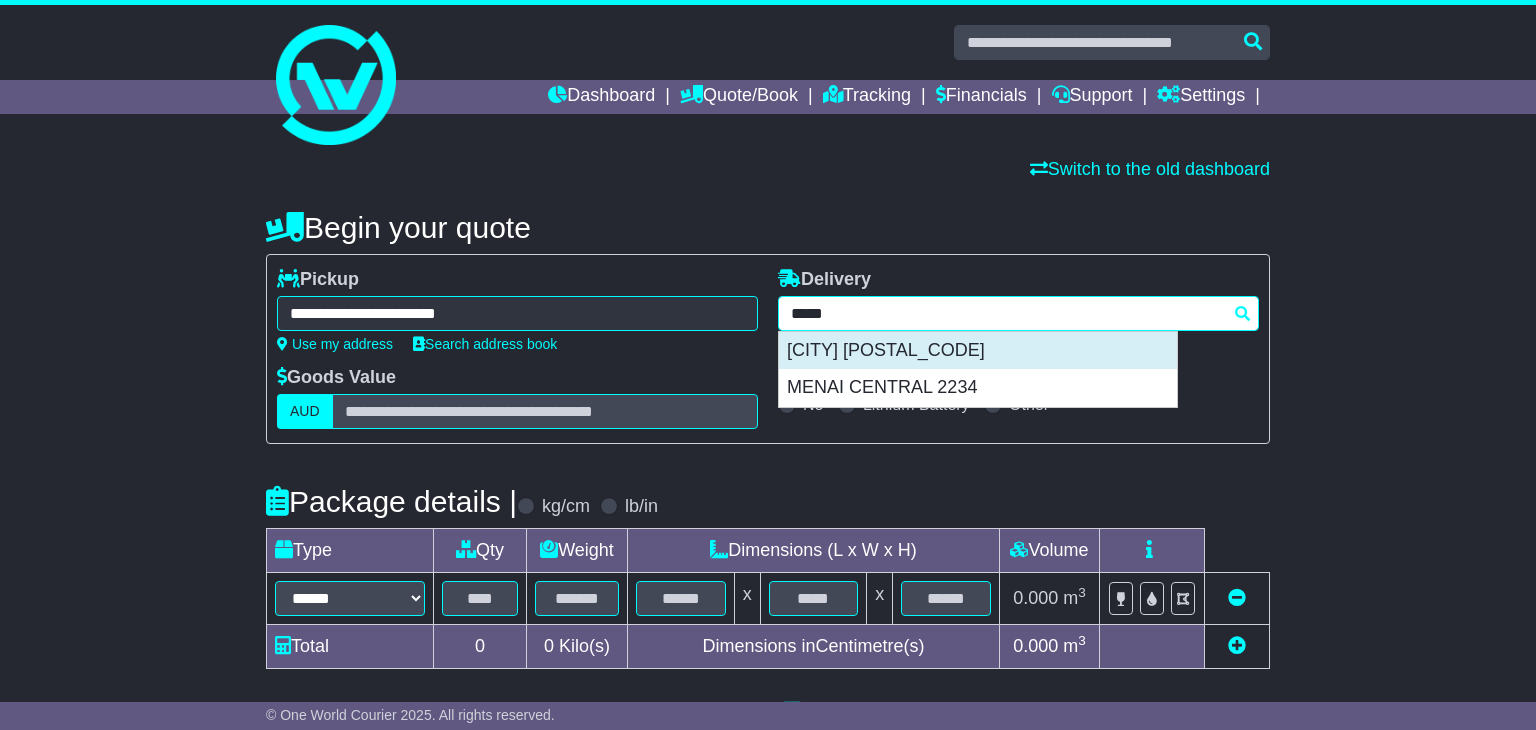 click on "[CITY] [POSTAL_CODE]" at bounding box center (978, 351) 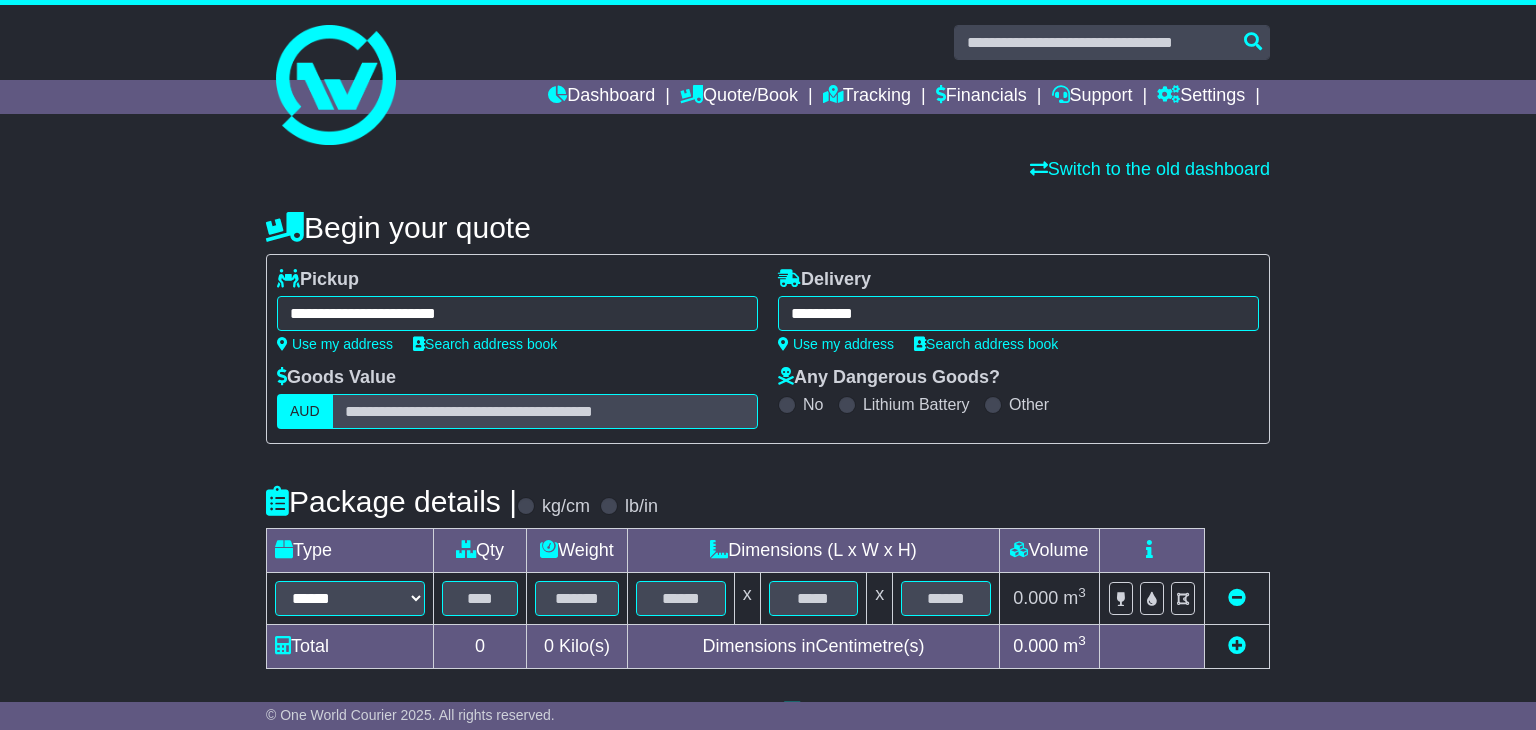 type on "**********" 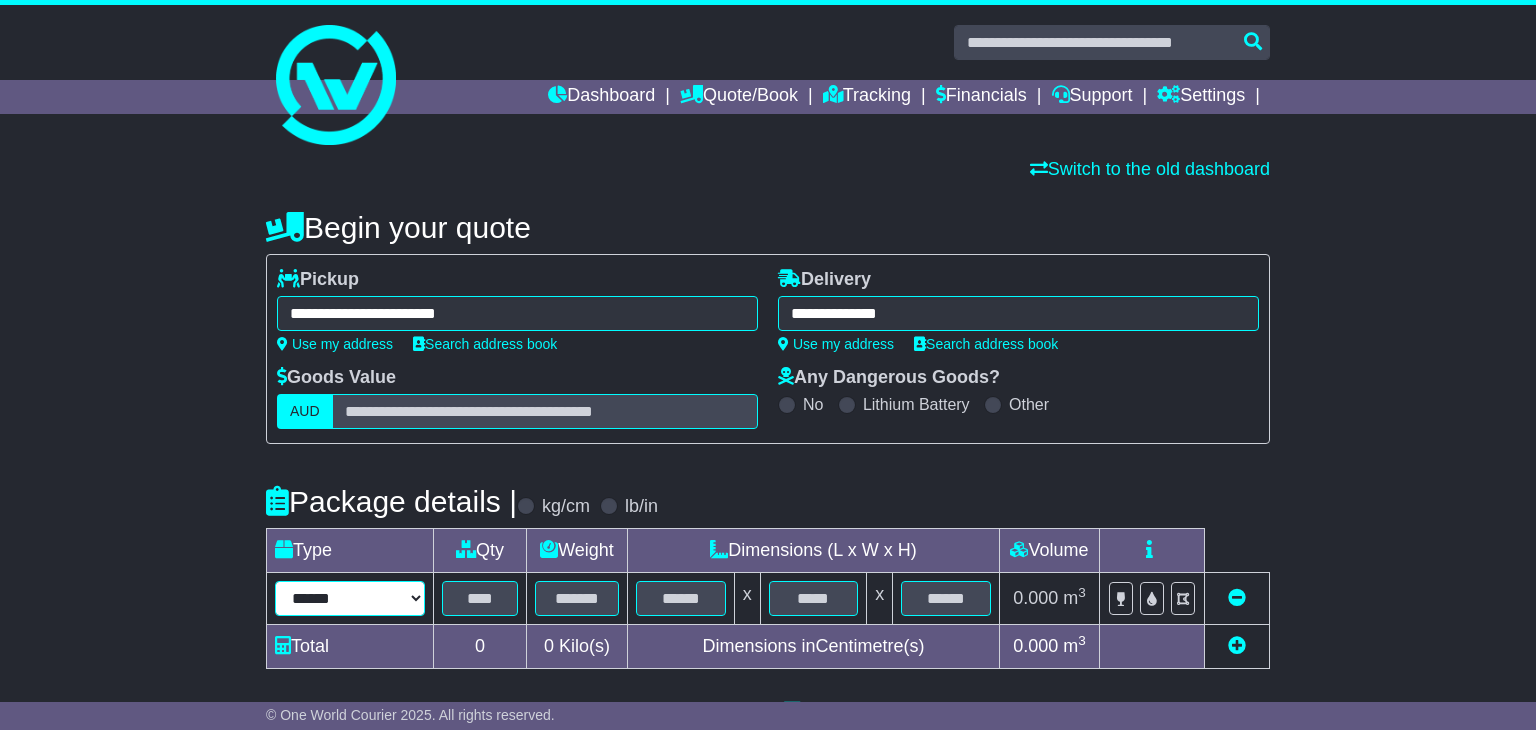 click on "****** ****** *** ******** ***** **** **** ****** *** *******" at bounding box center [350, 598] 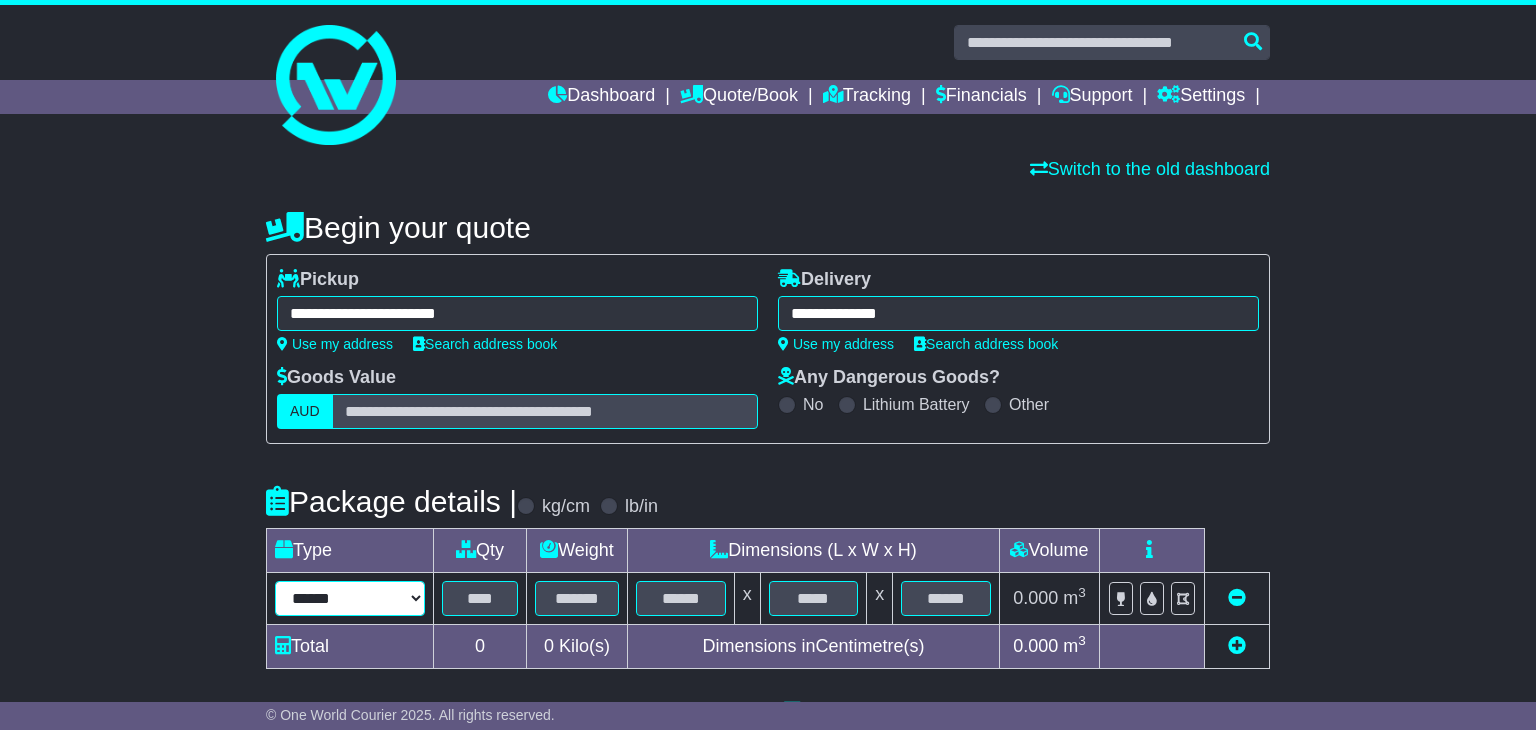 select on "*****" 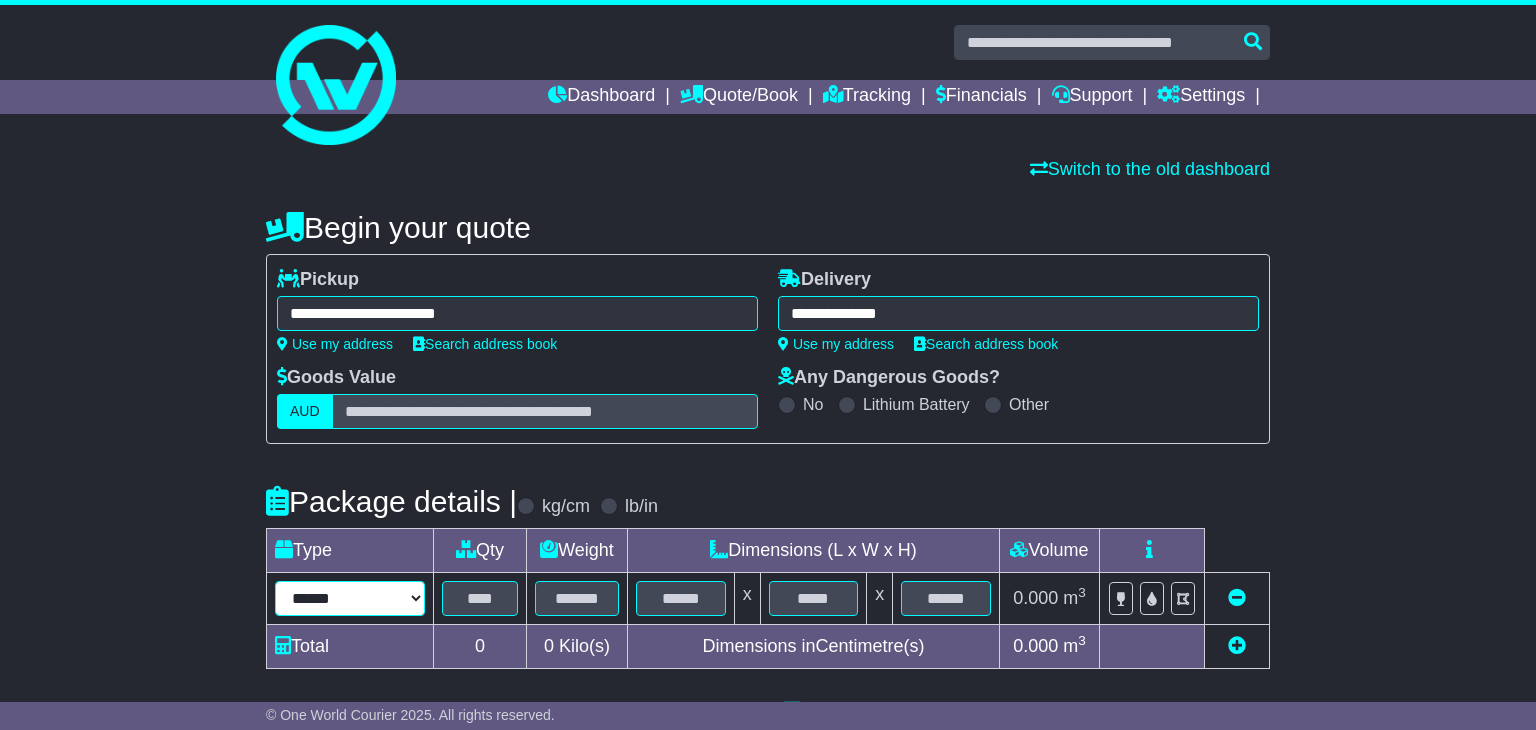 click on "****** ****** *** ******** ***** **** **** ****** *** *******" at bounding box center [350, 598] 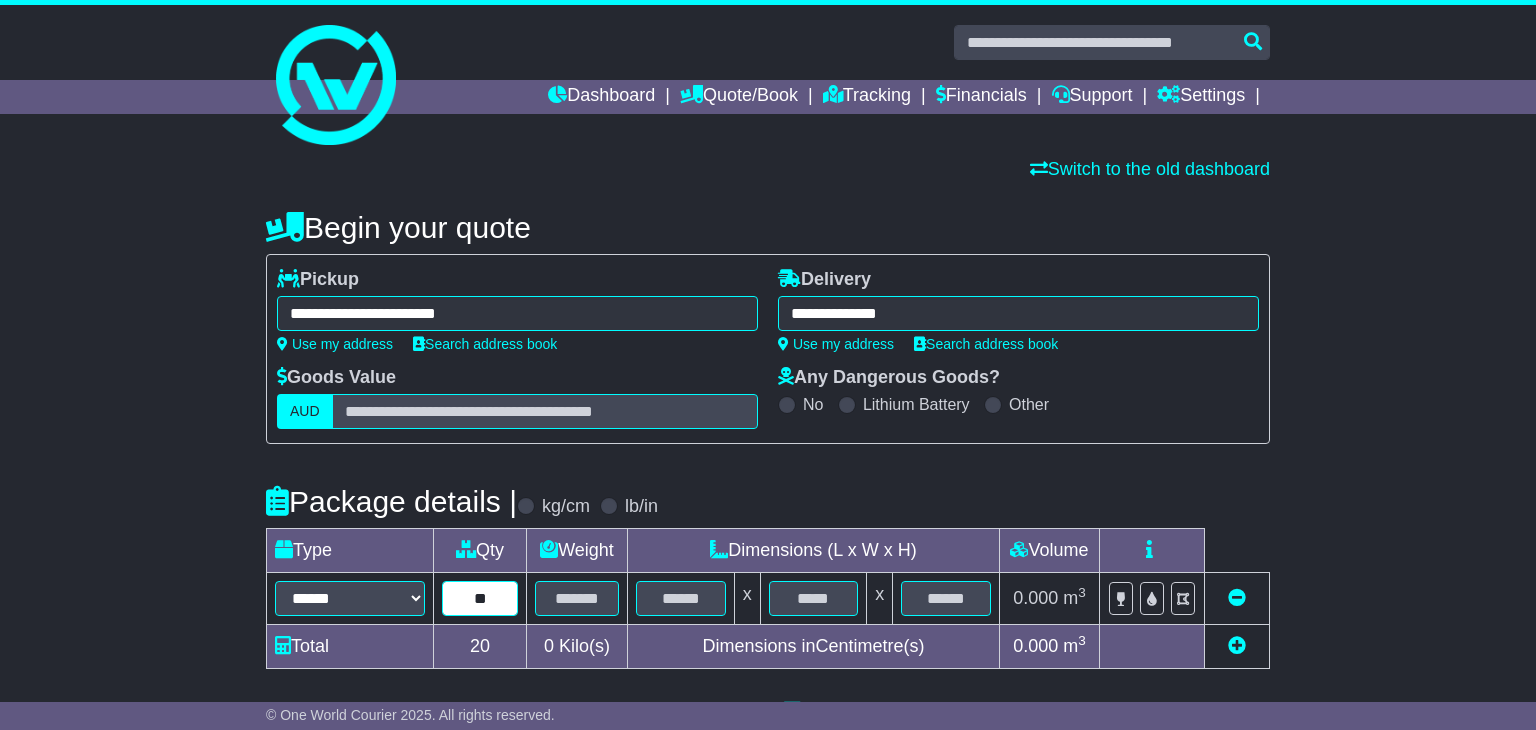 type on "*" 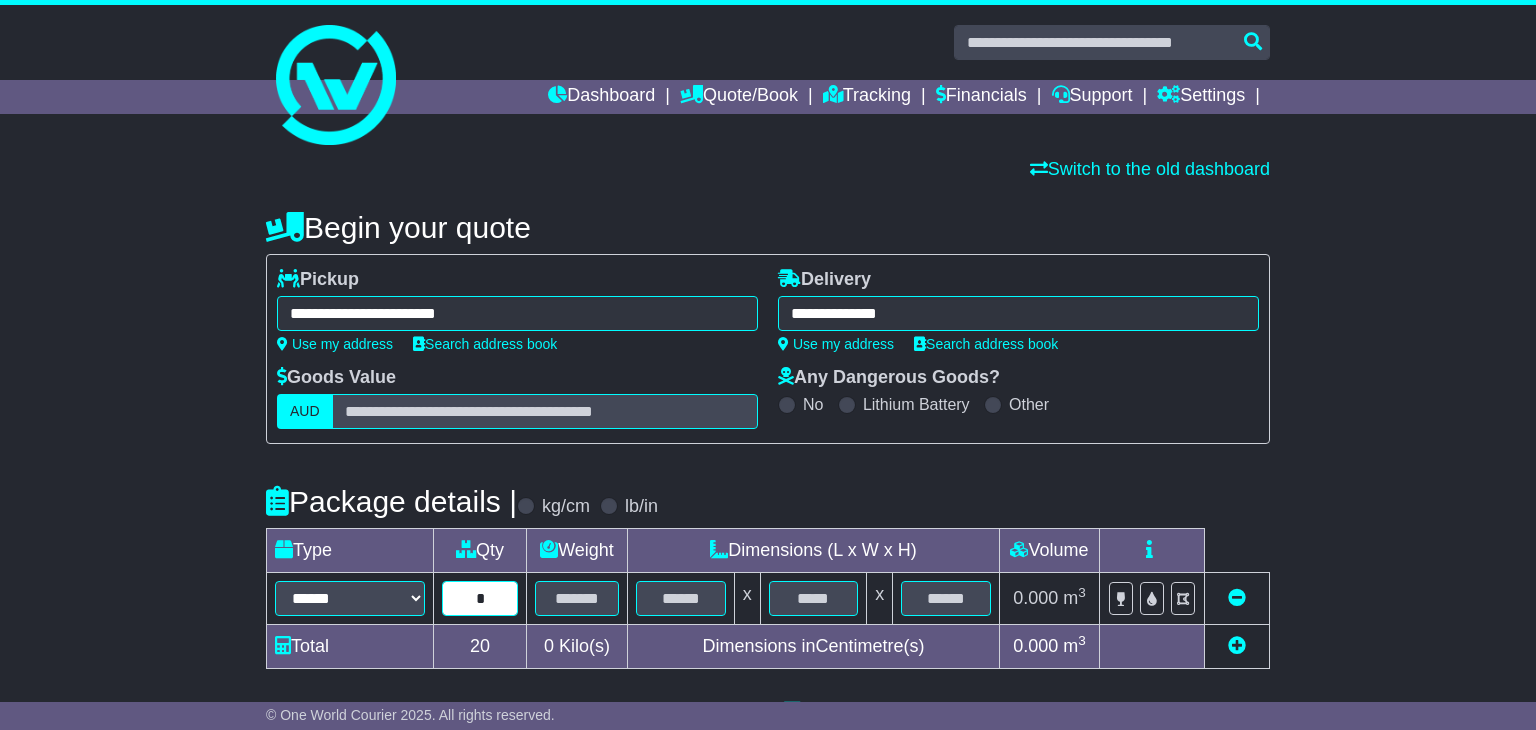 type on "**" 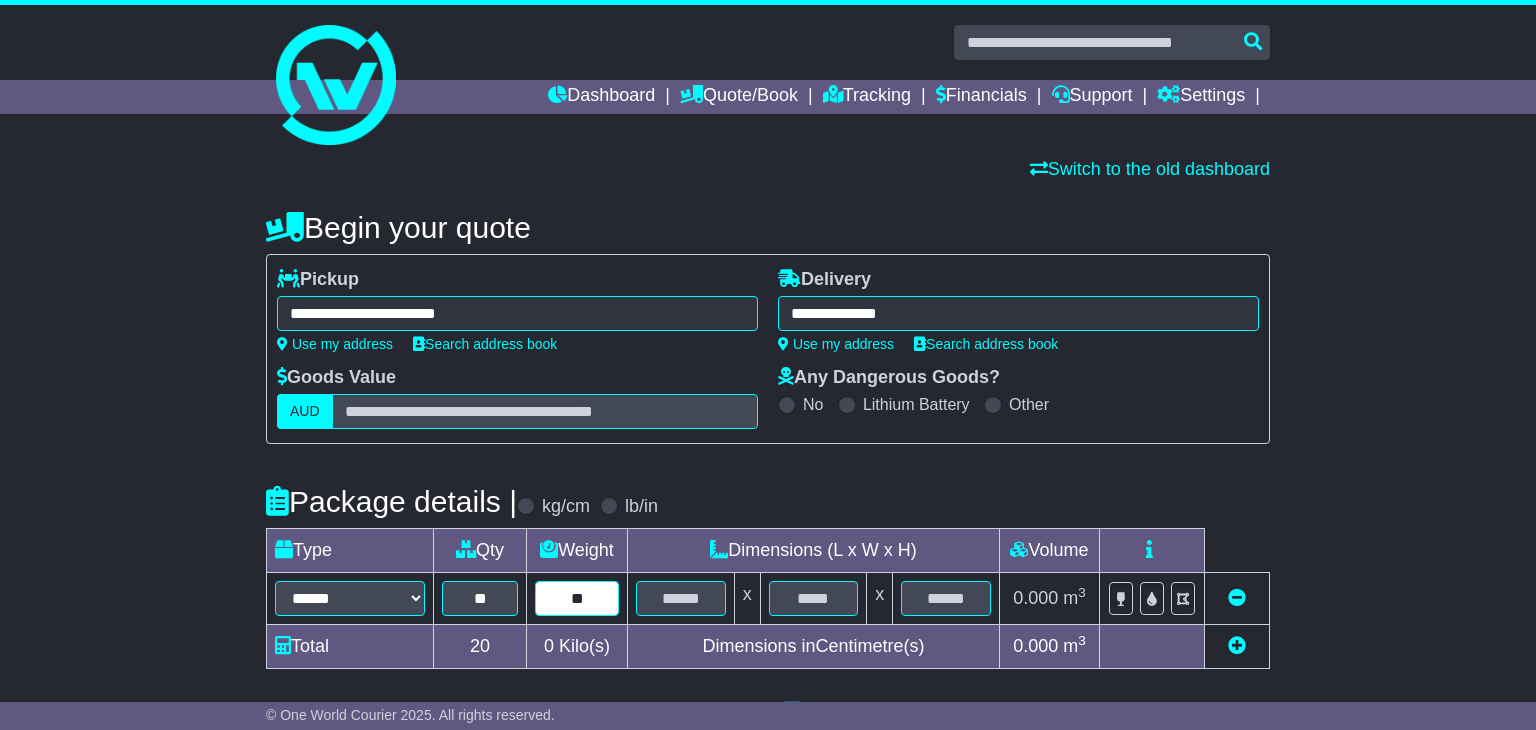 type on "**" 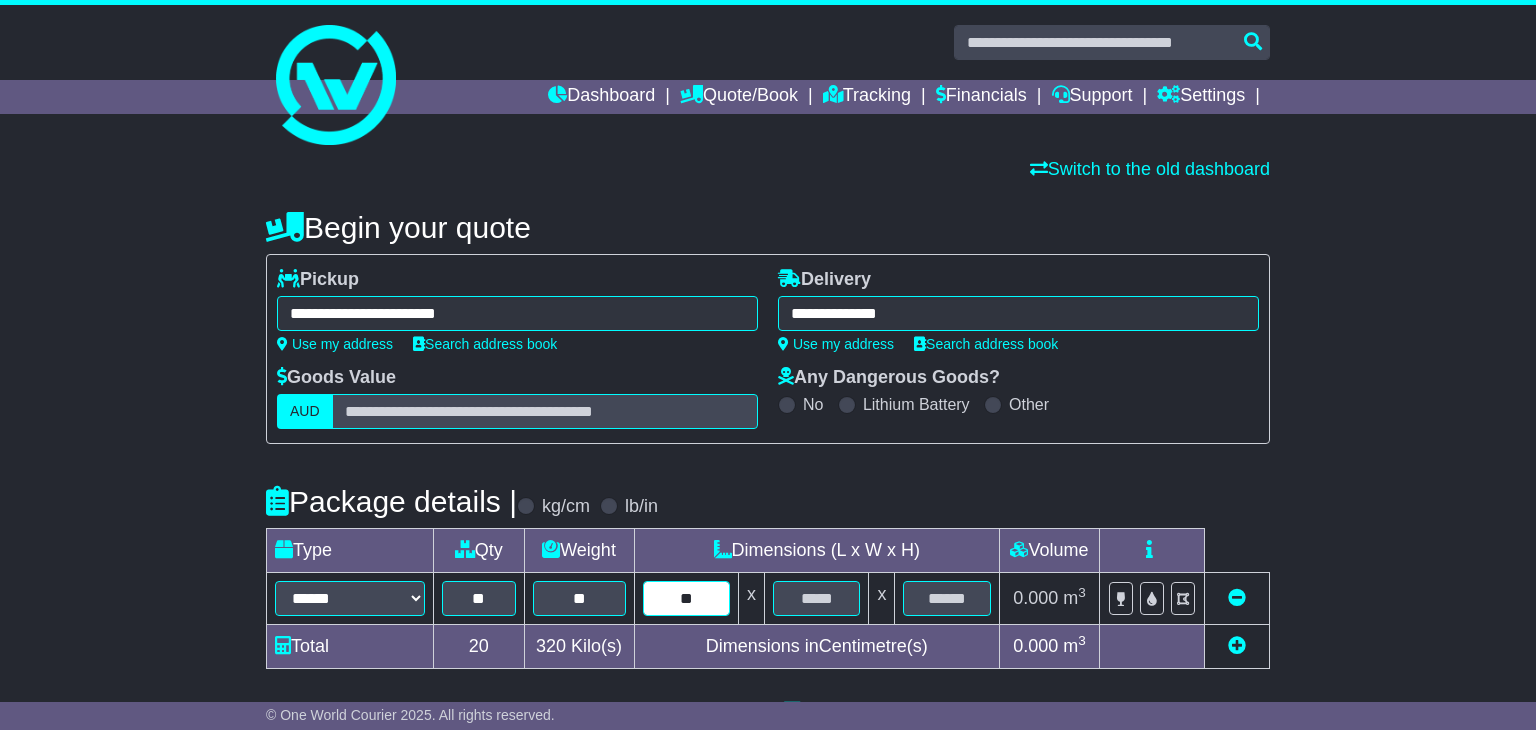 type on "**" 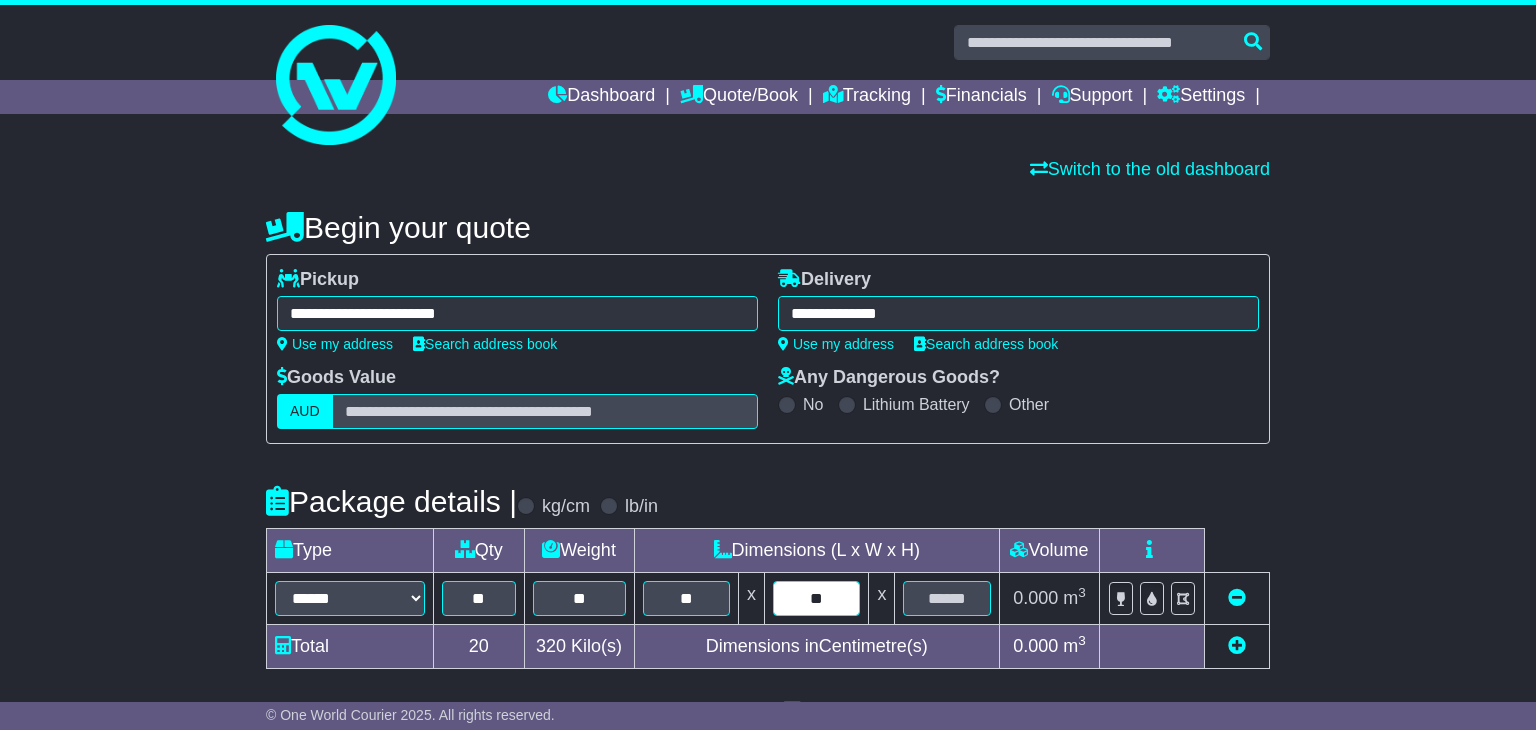 type on "**" 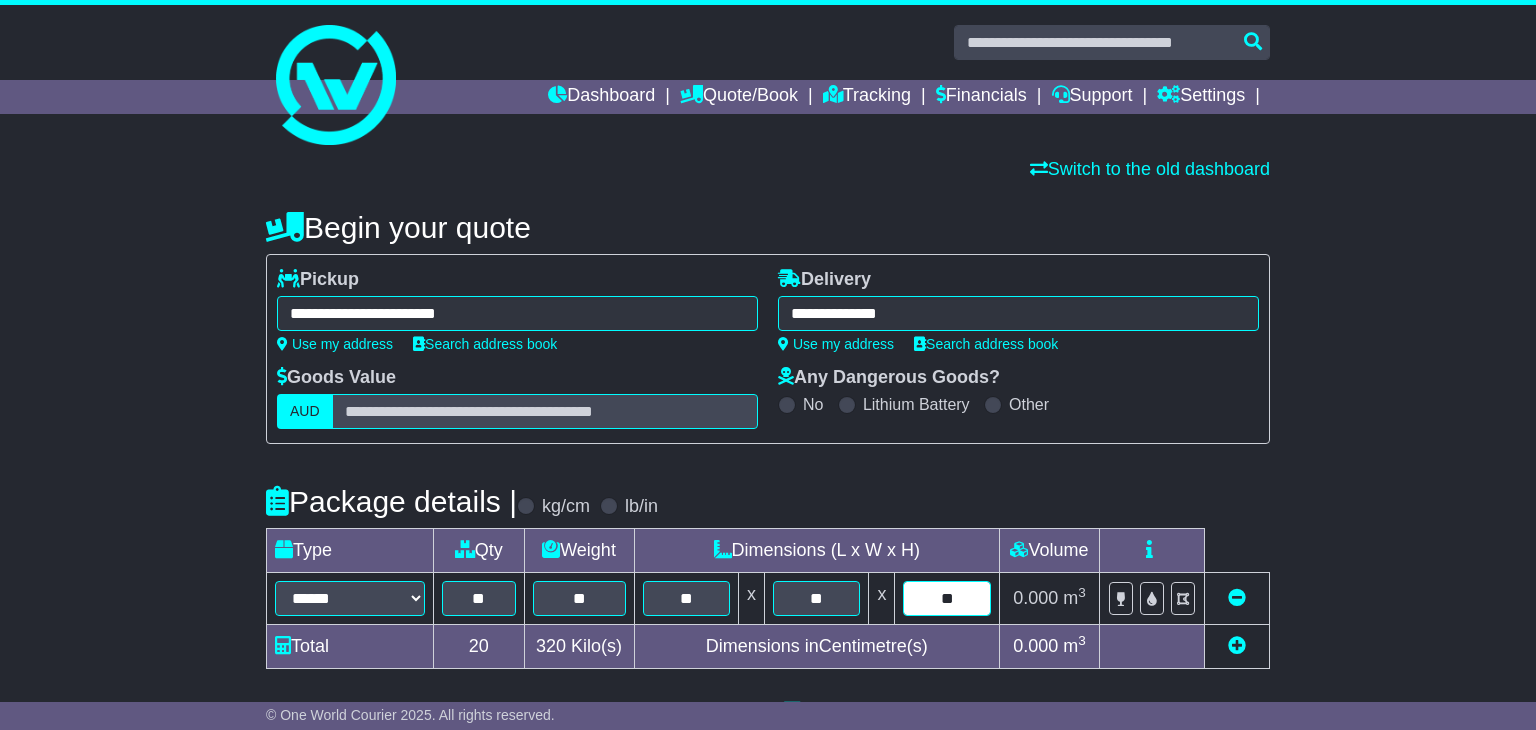 scroll, scrollTop: 325, scrollLeft: 0, axis: vertical 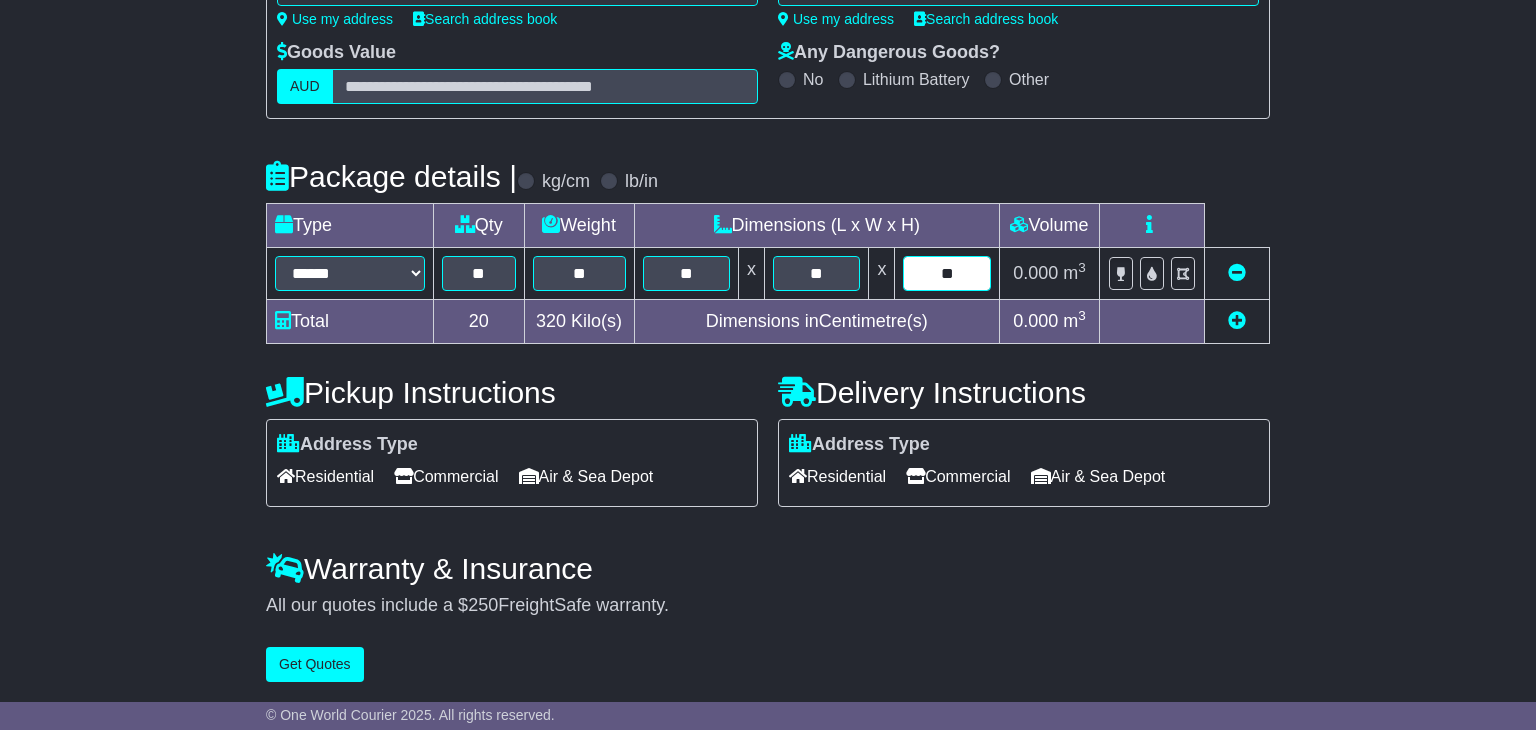type on "**" 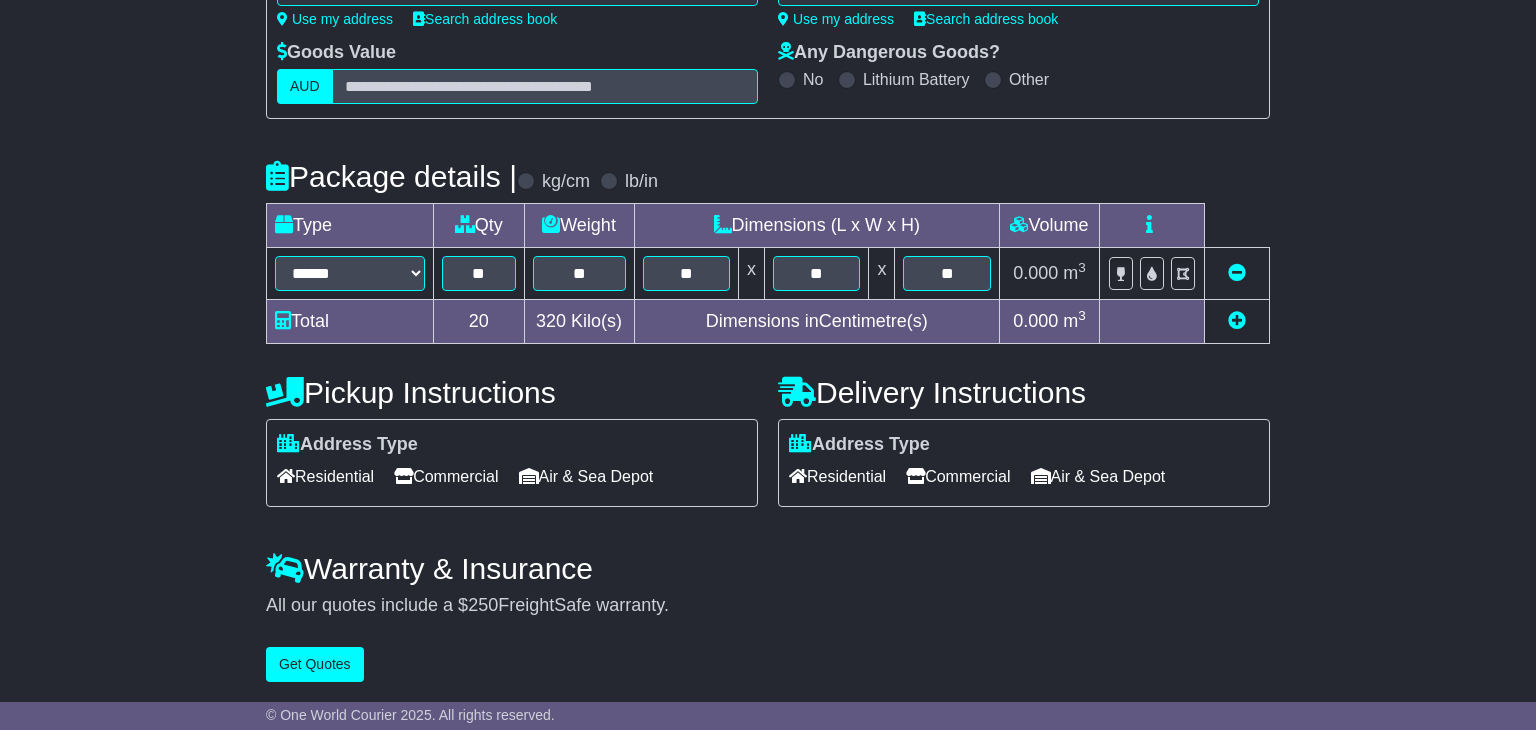 click on "Residential" at bounding box center (325, 476) 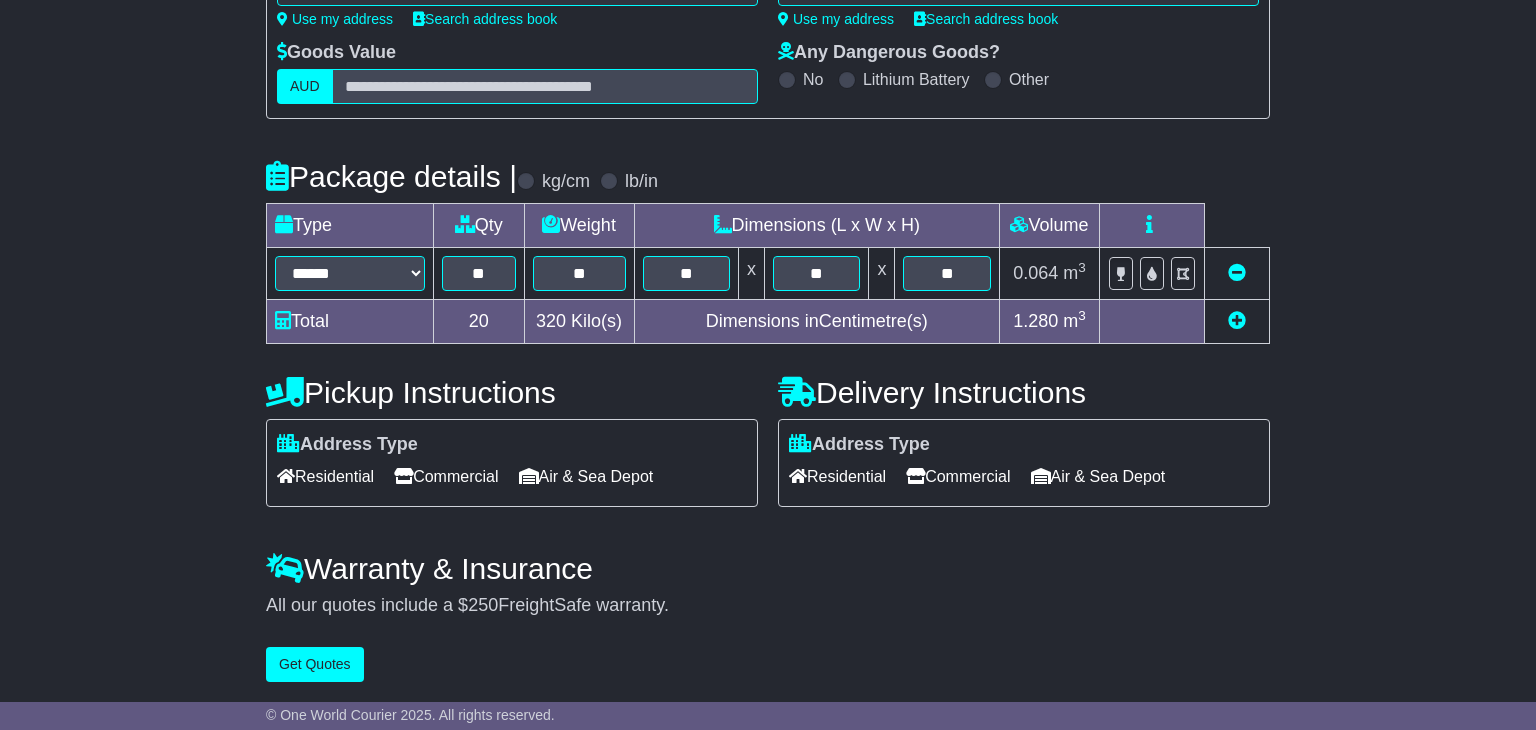 click on "Residential" at bounding box center (837, 476) 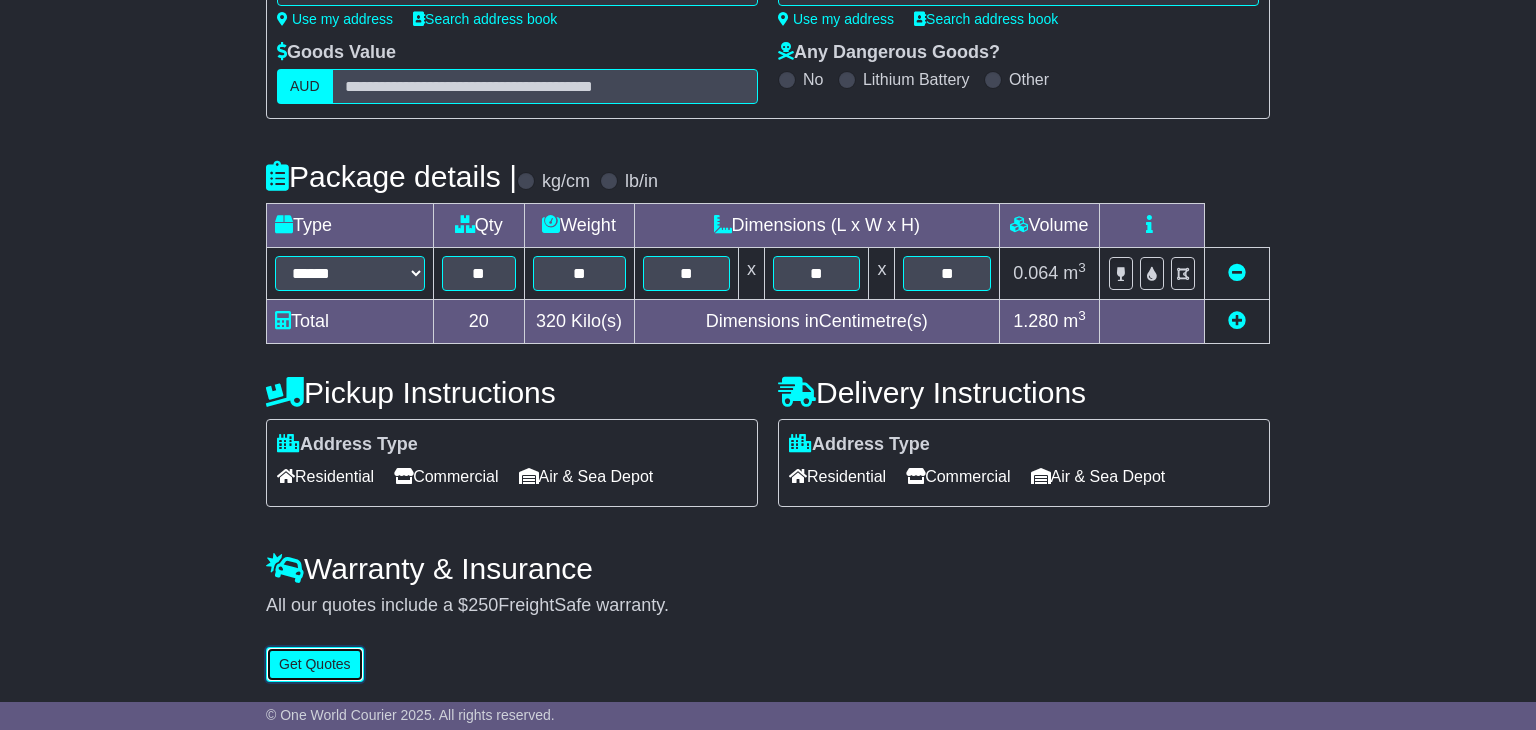 click on "Get Quotes" at bounding box center [315, 664] 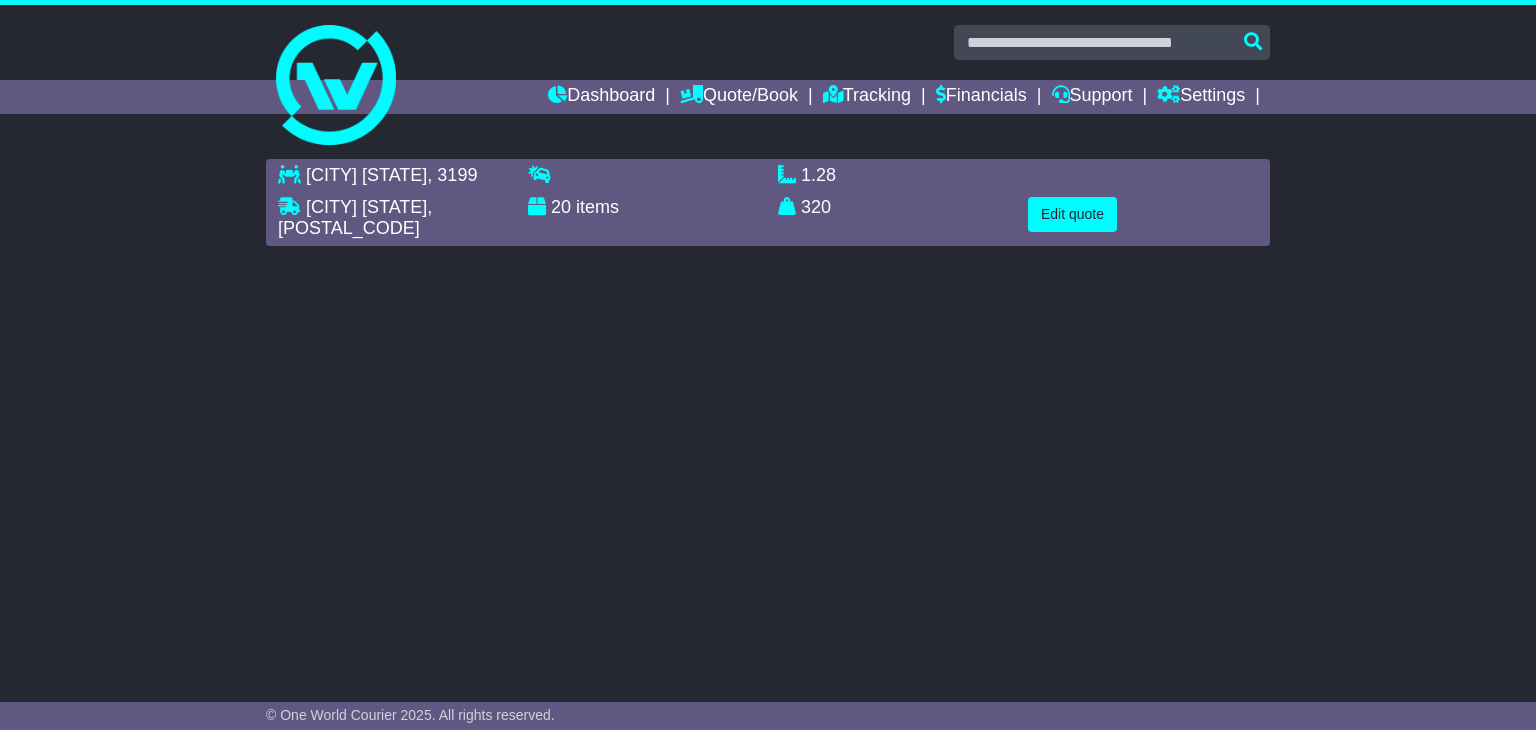 scroll, scrollTop: 0, scrollLeft: 0, axis: both 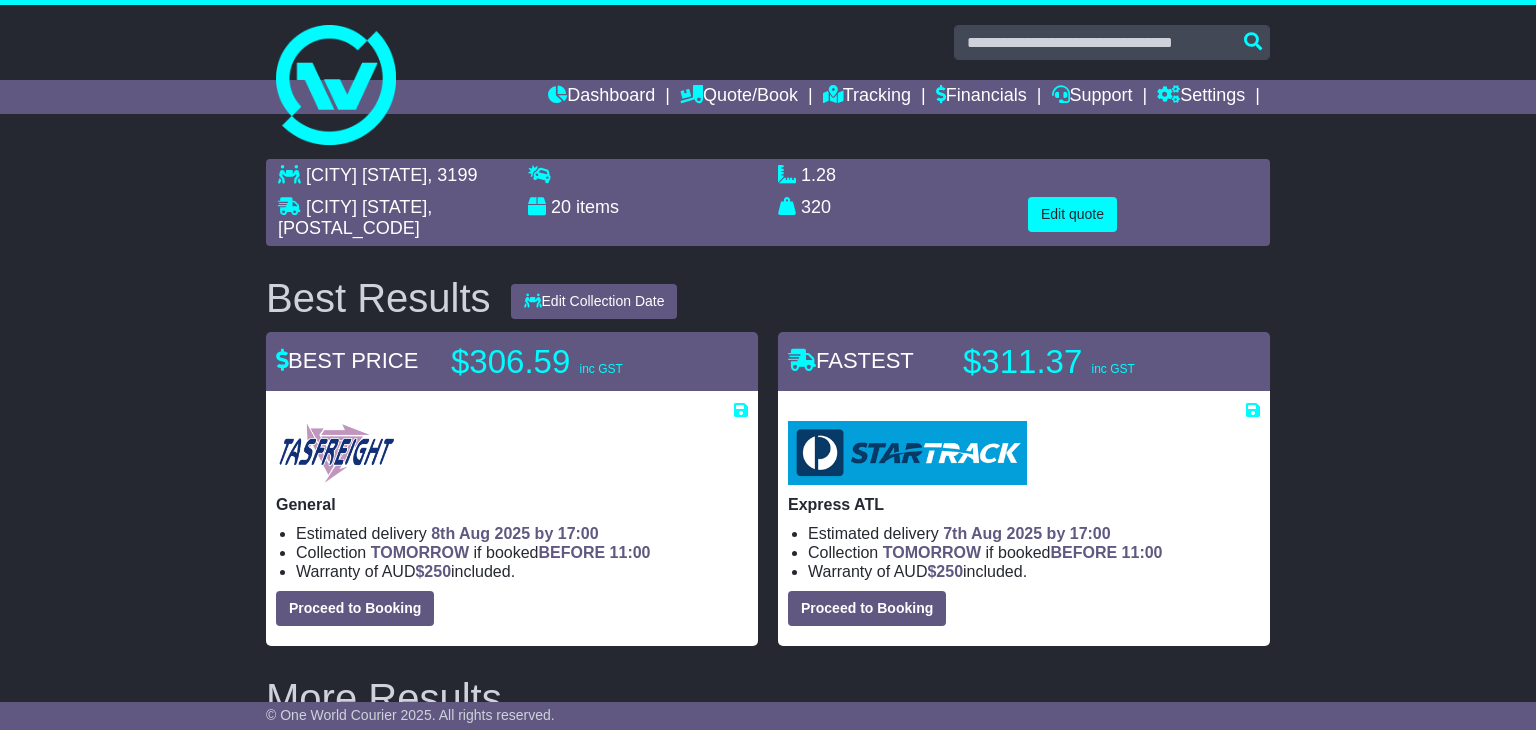 click on "[CITY], [POSTAL_CODE]" at bounding box center [393, 181] 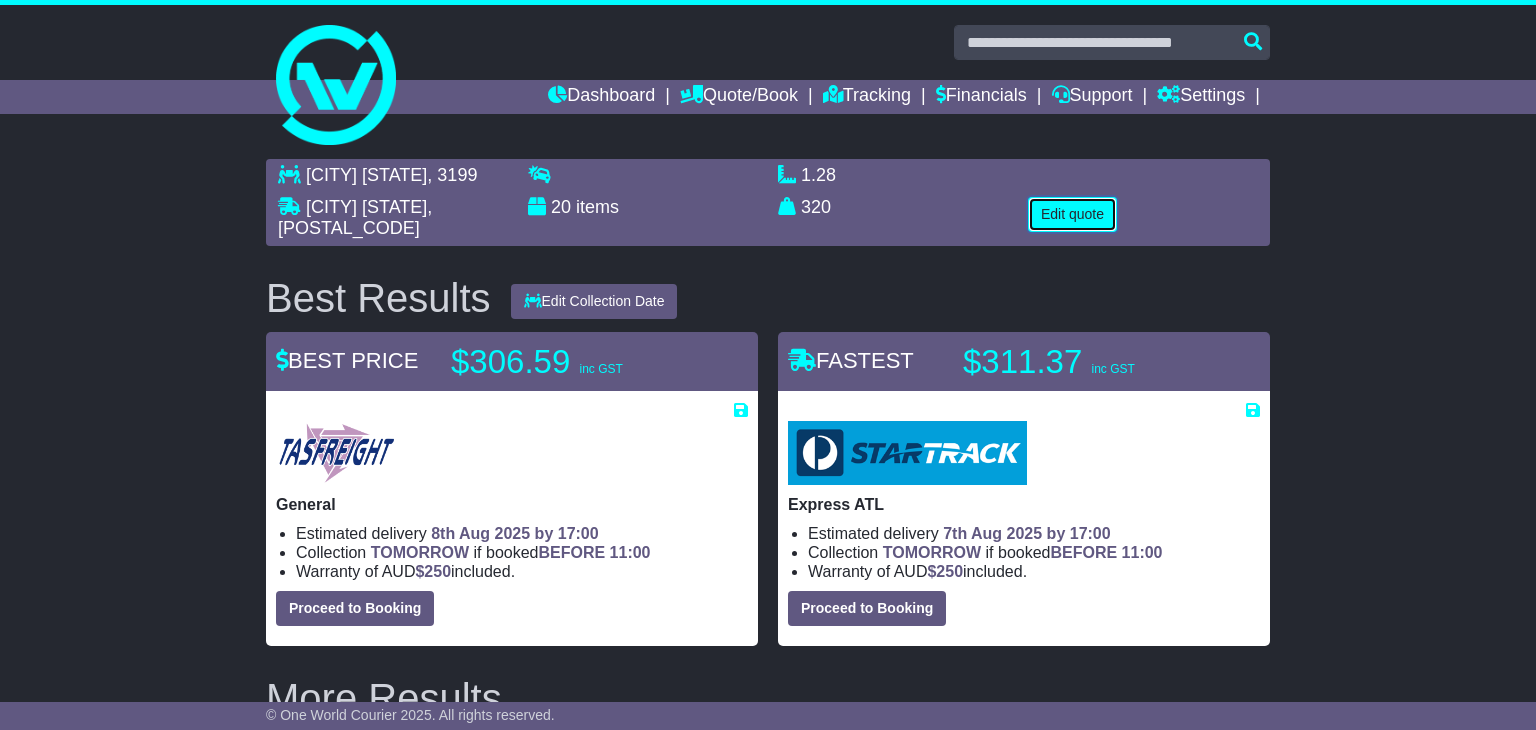 type 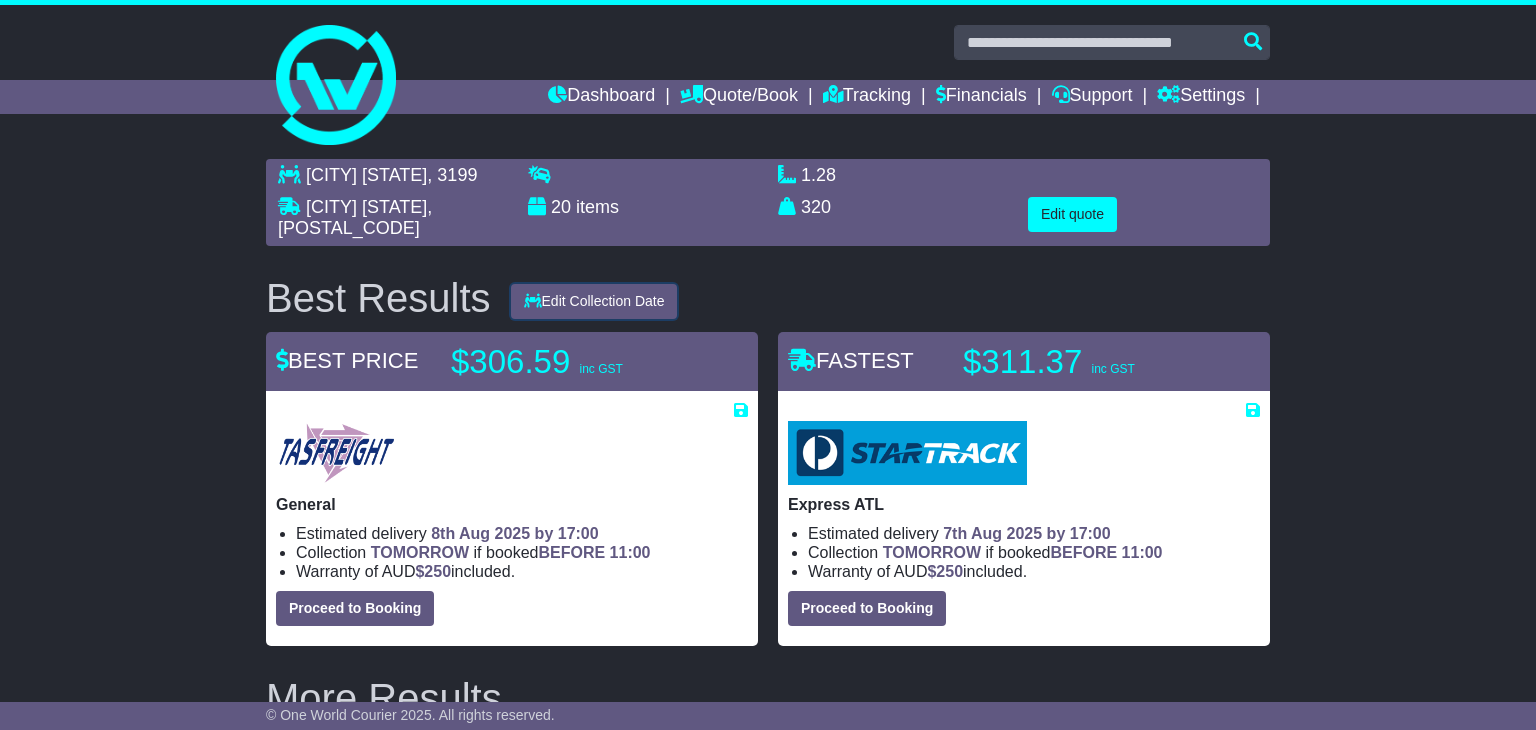 type 